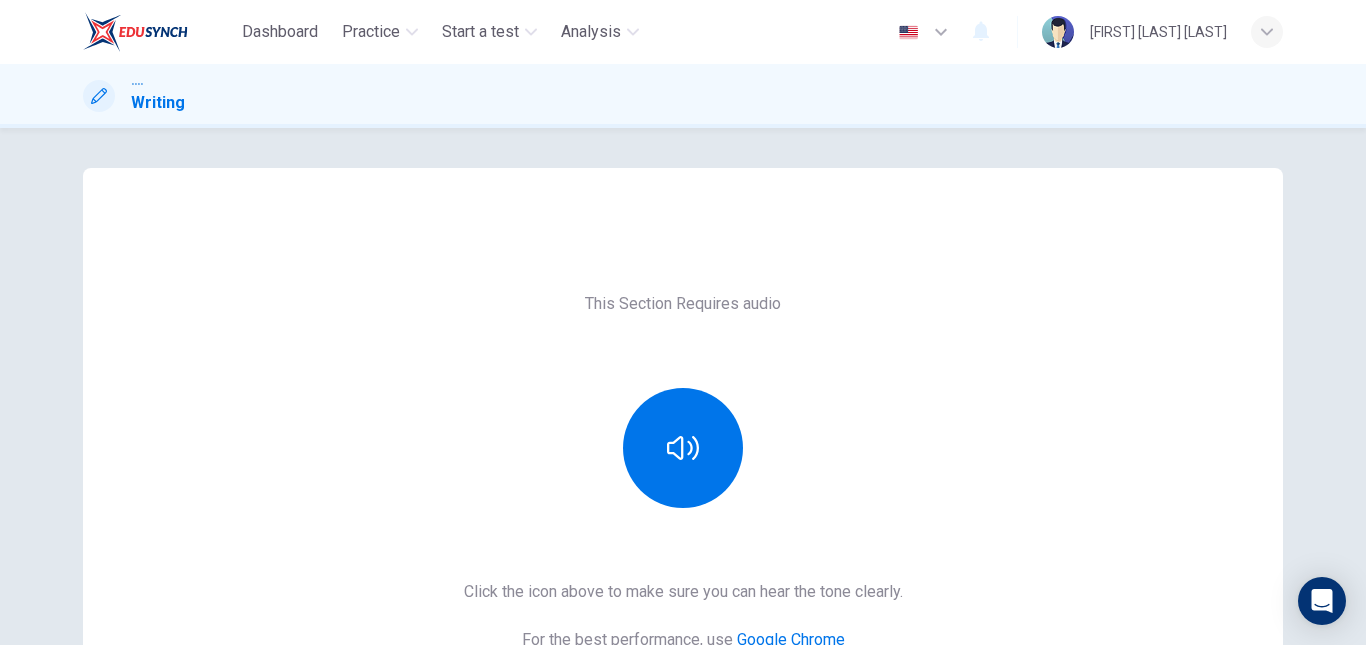 scroll, scrollTop: 0, scrollLeft: 0, axis: both 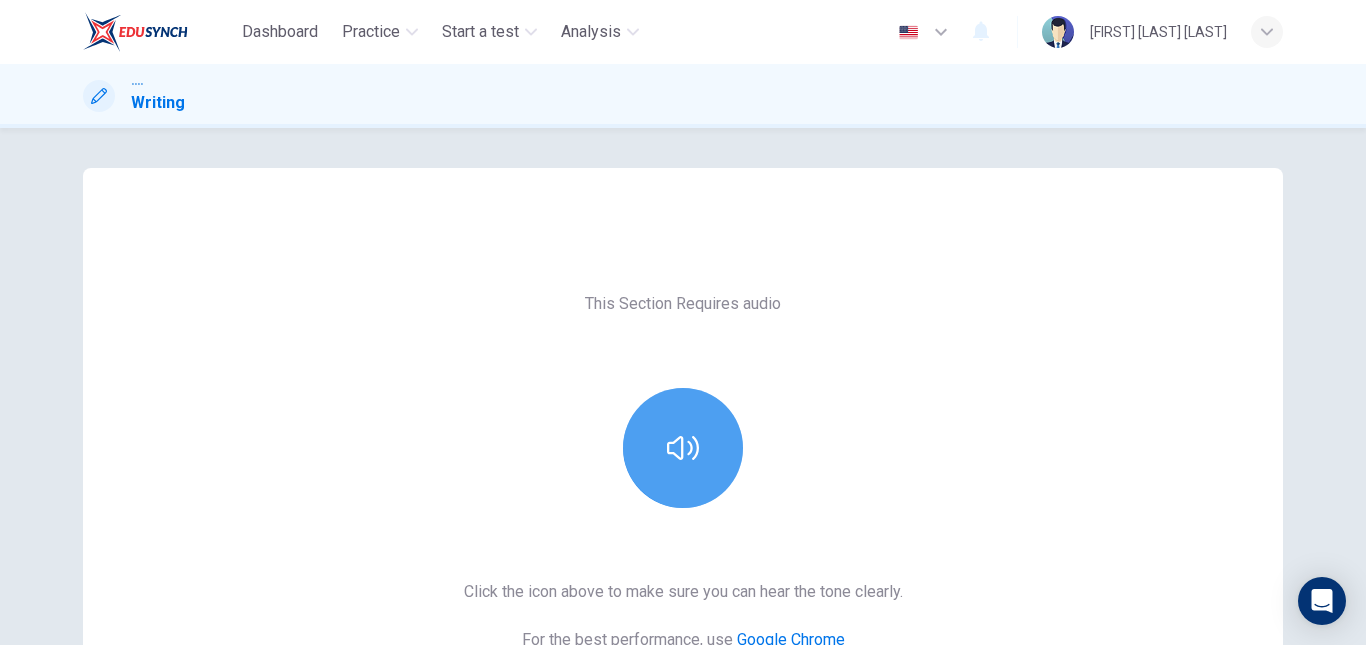 click at bounding box center [683, 448] 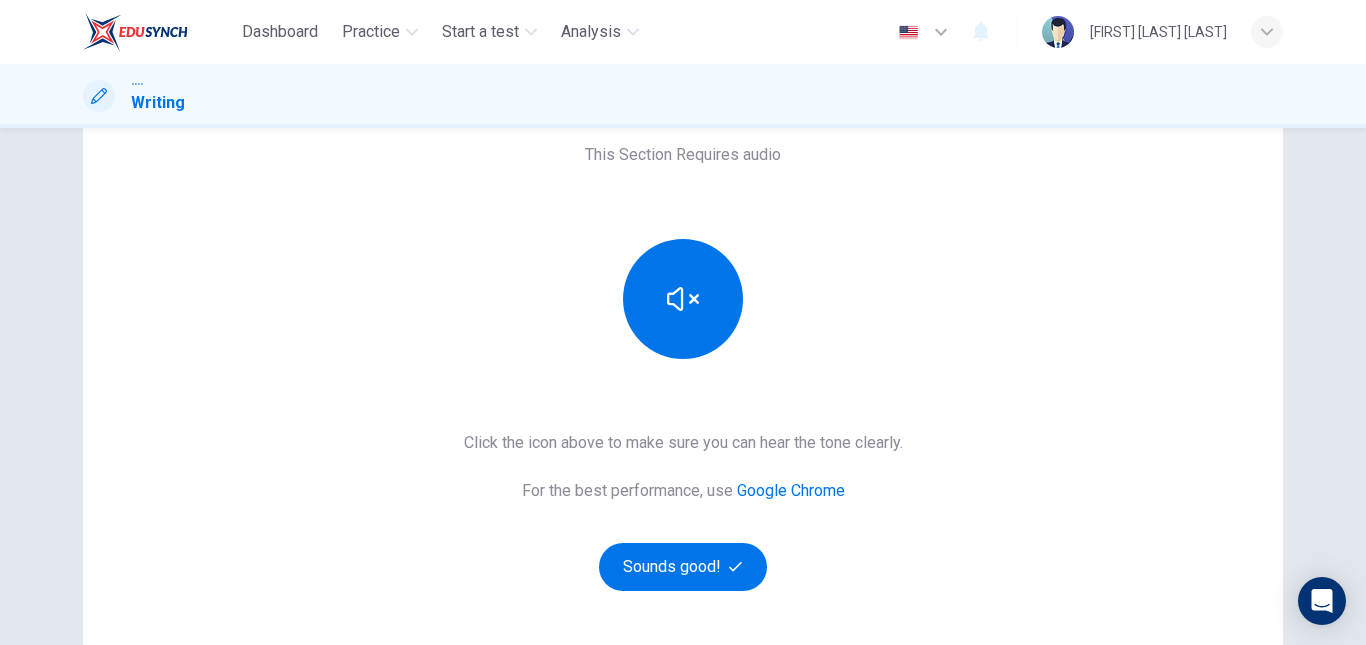 scroll, scrollTop: 165, scrollLeft: 0, axis: vertical 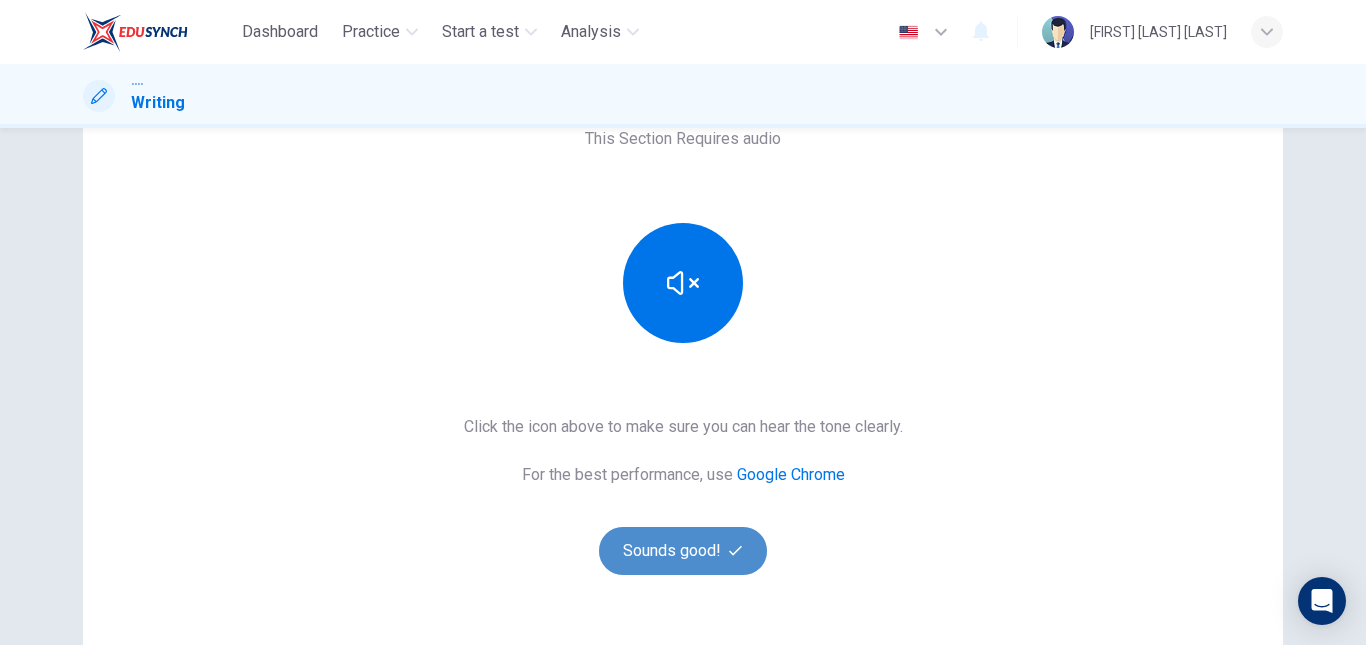 click on "Sounds good!" at bounding box center (683, 551) 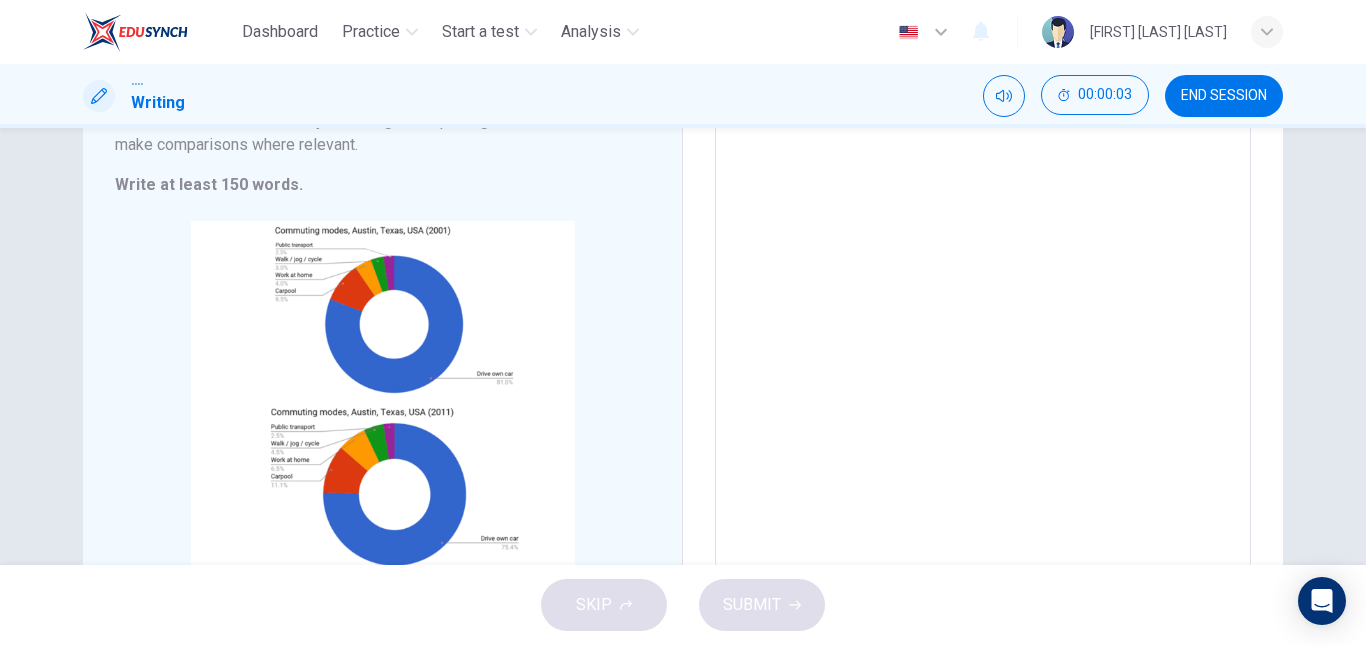 scroll, scrollTop: 260, scrollLeft: 0, axis: vertical 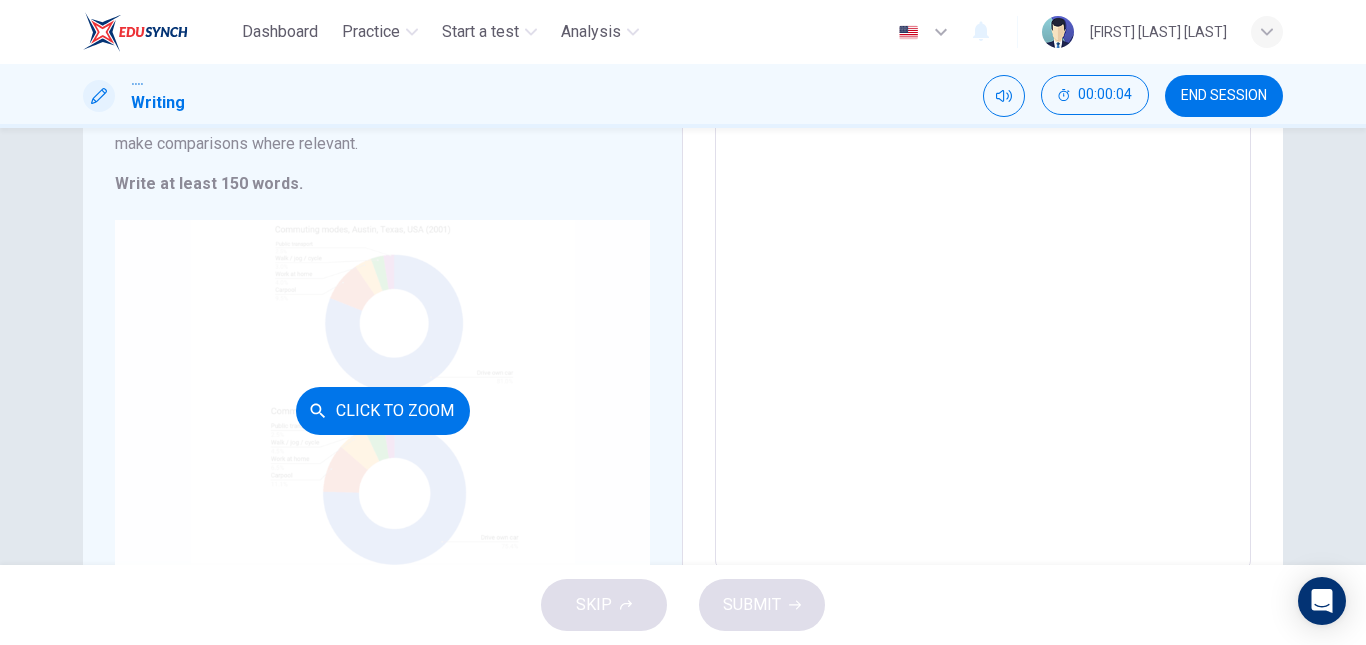 click on "Click to Zoom" at bounding box center (382, 410) 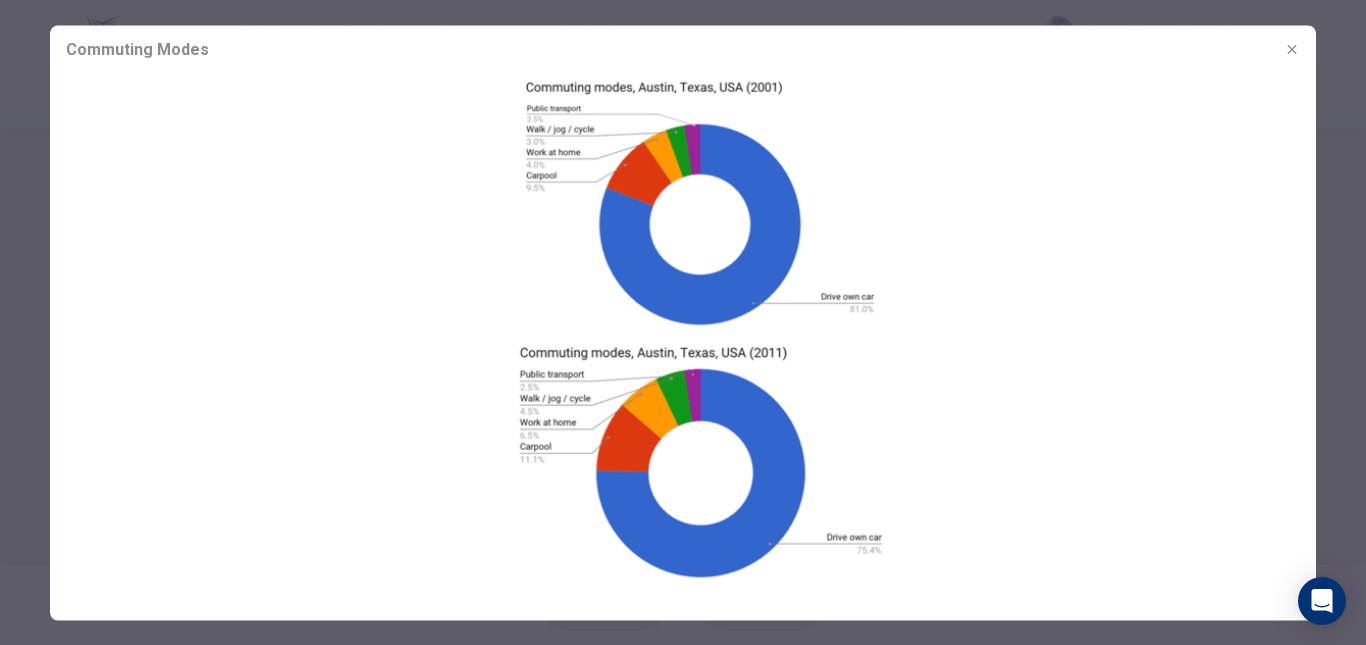 click at bounding box center (1292, 49) 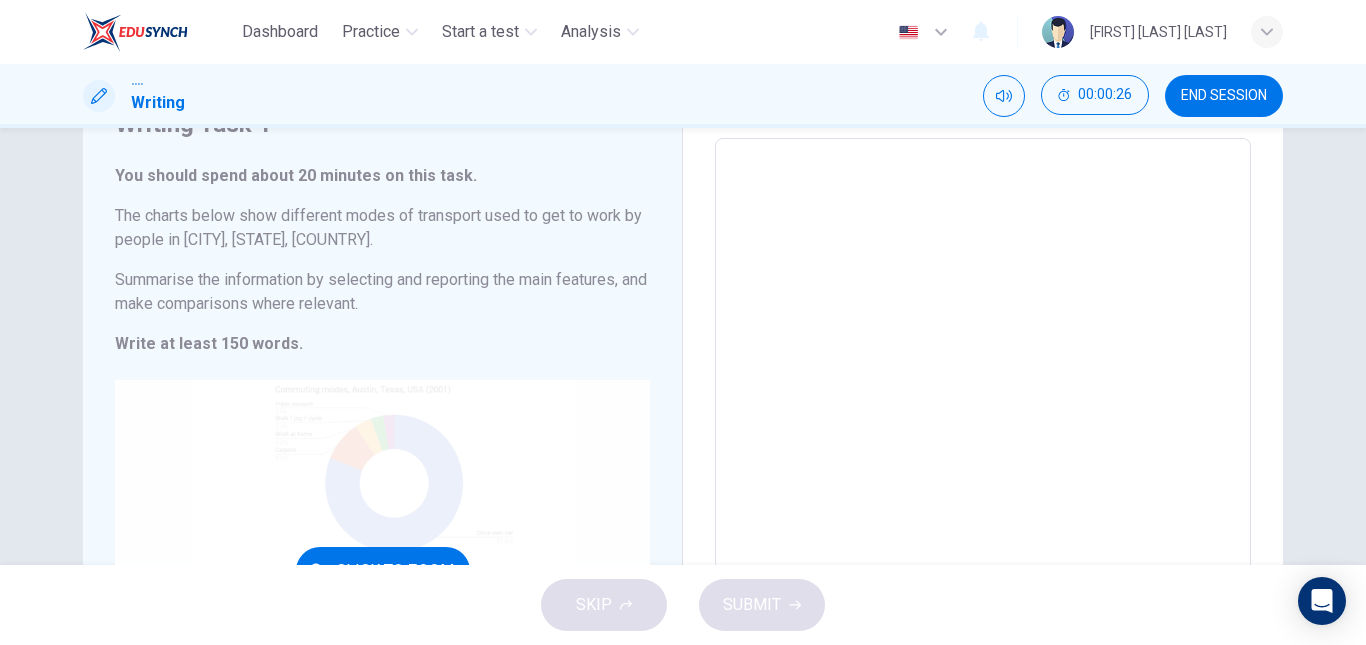 scroll, scrollTop: 0, scrollLeft: 0, axis: both 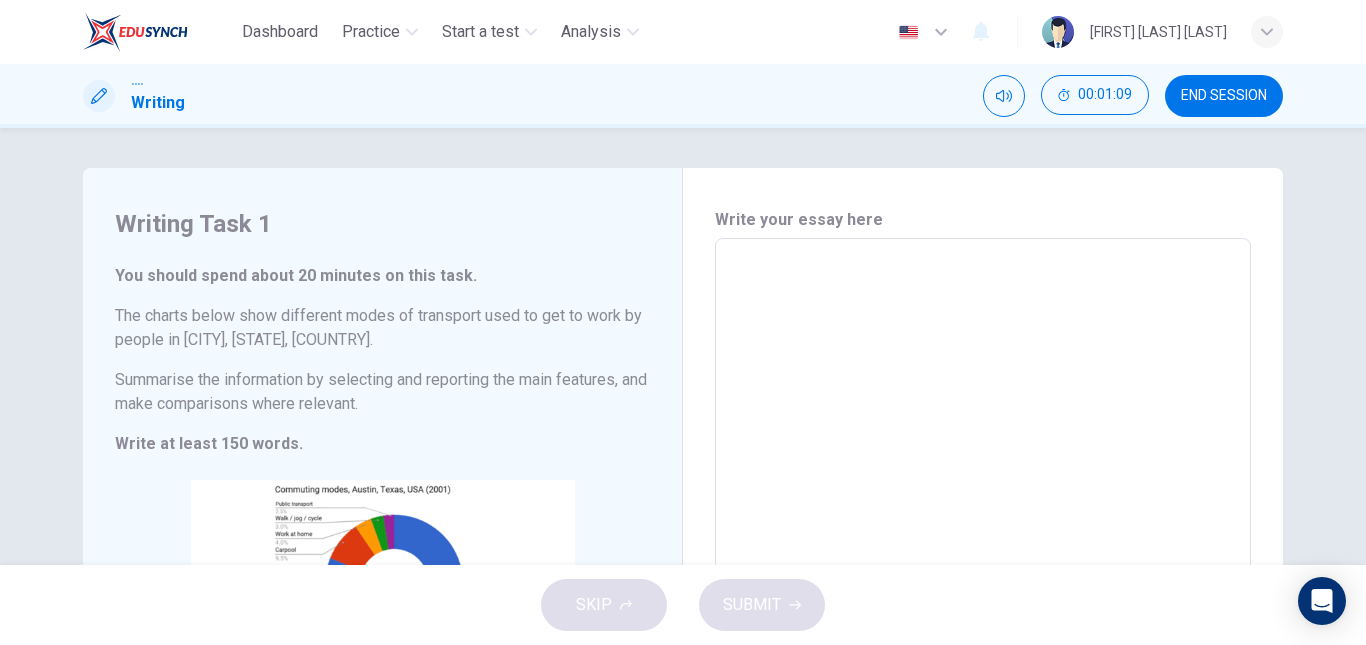 drag, startPoint x: 121, startPoint y: 227, endPoint x: 205, endPoint y: 420, distance: 210.48753 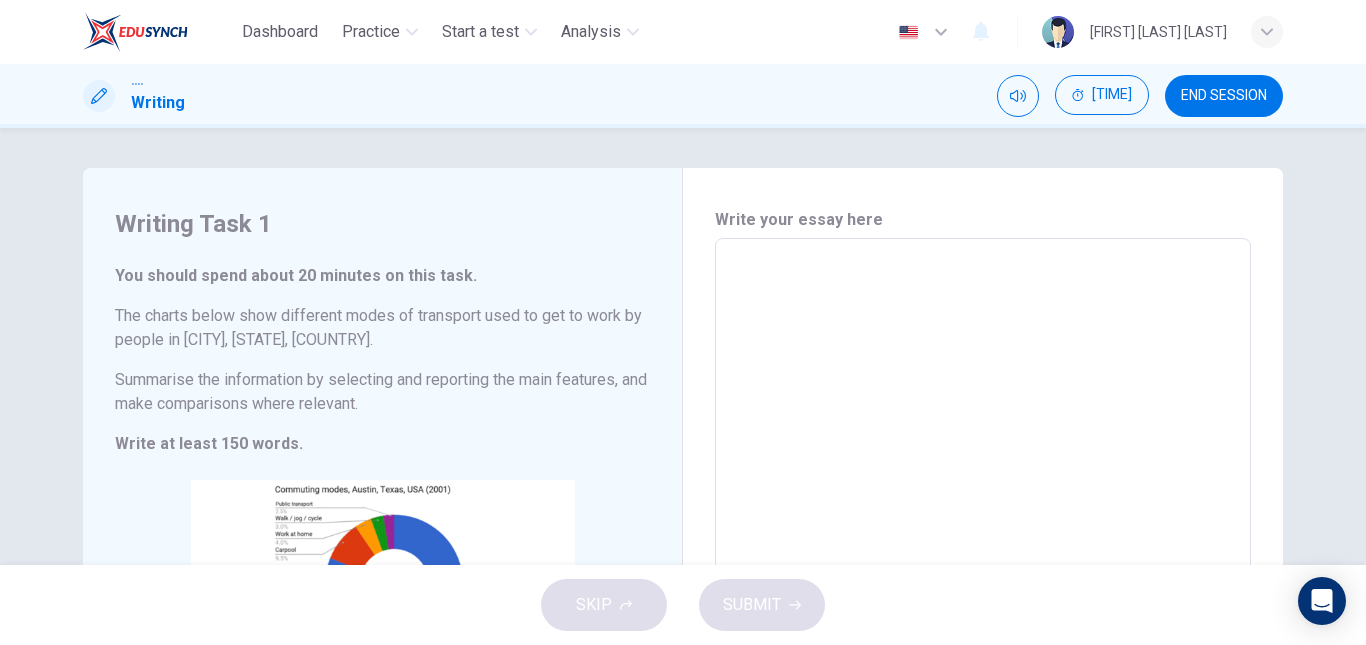 drag, startPoint x: 109, startPoint y: 220, endPoint x: 205, endPoint y: 274, distance: 110.145355 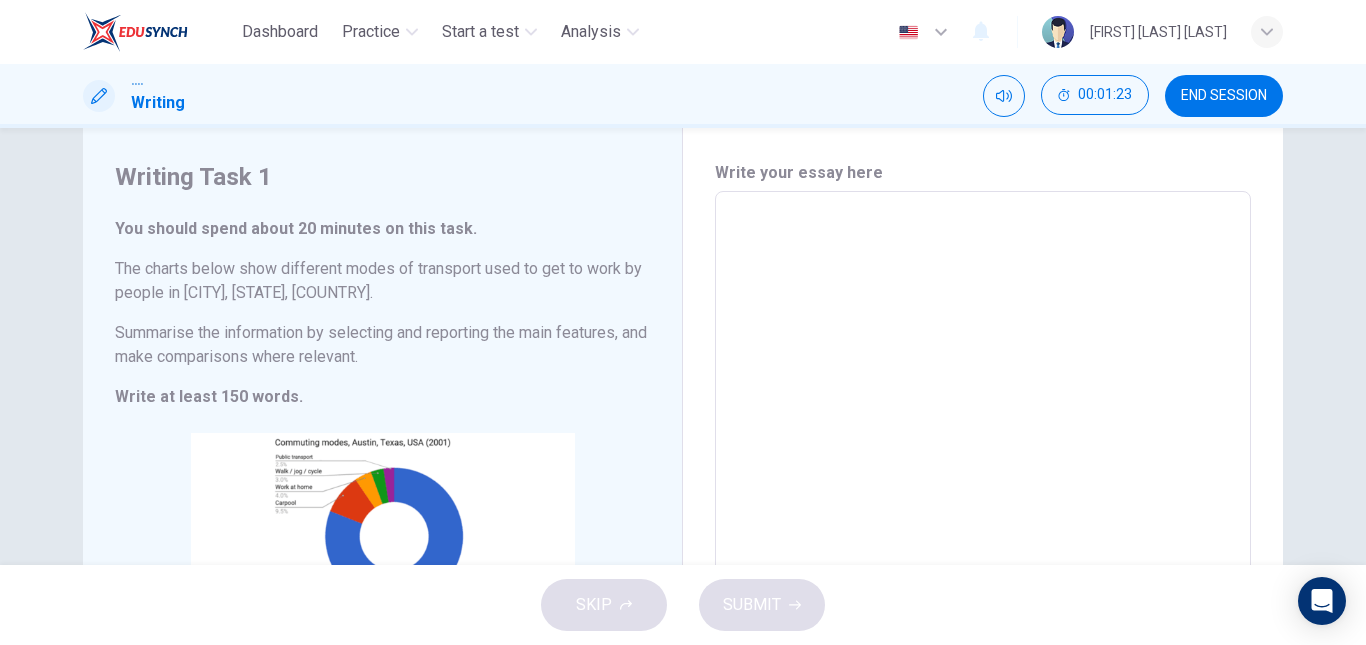 scroll, scrollTop: 54, scrollLeft: 0, axis: vertical 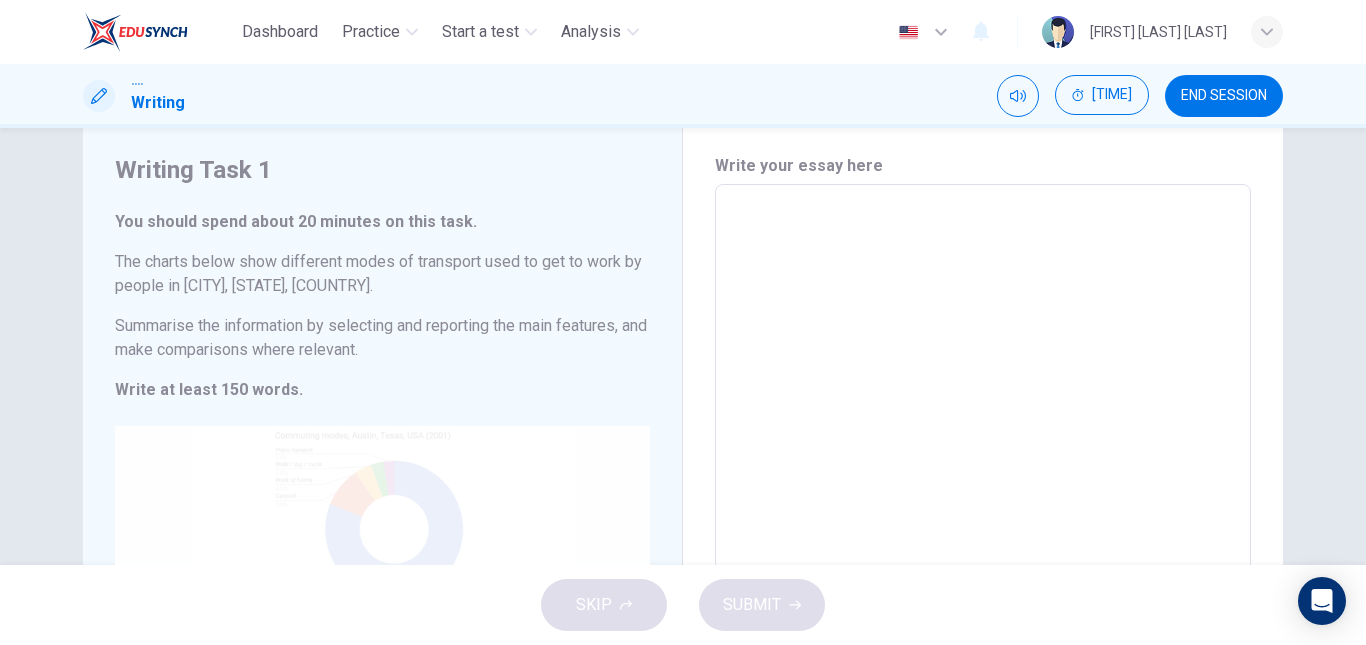 click on "Click to Zoom" at bounding box center (382, 616) 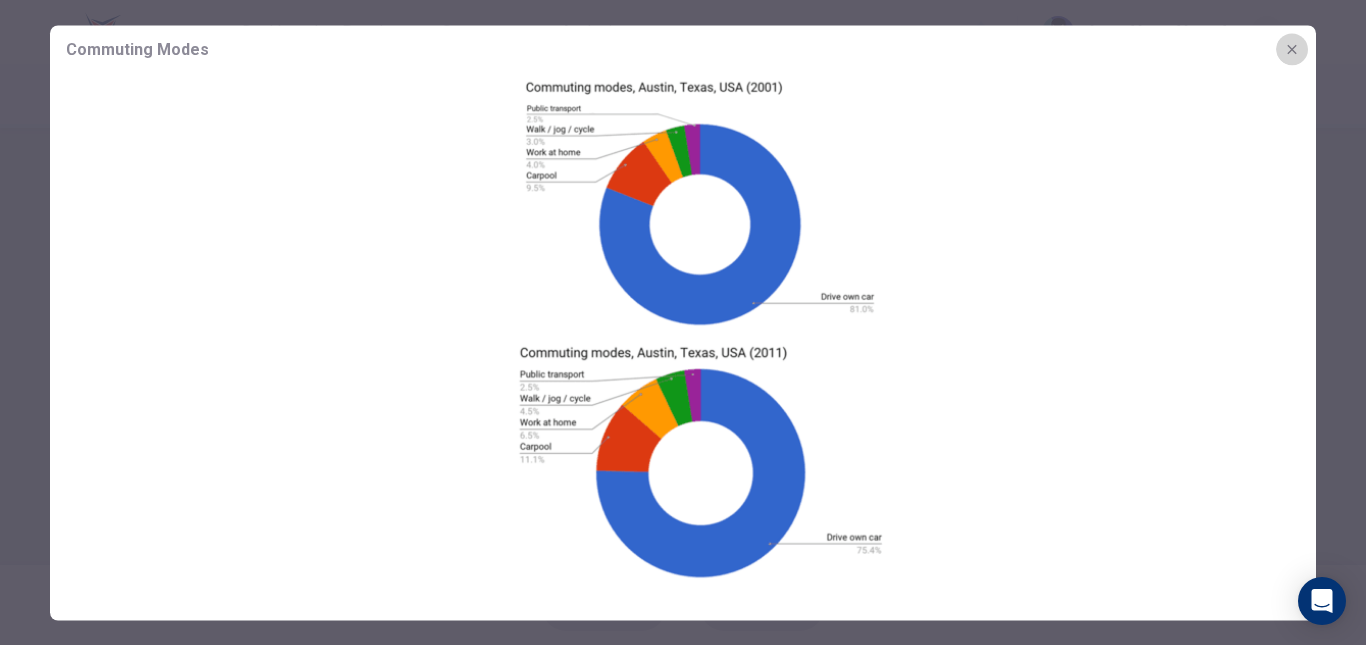 click at bounding box center [1292, 49] 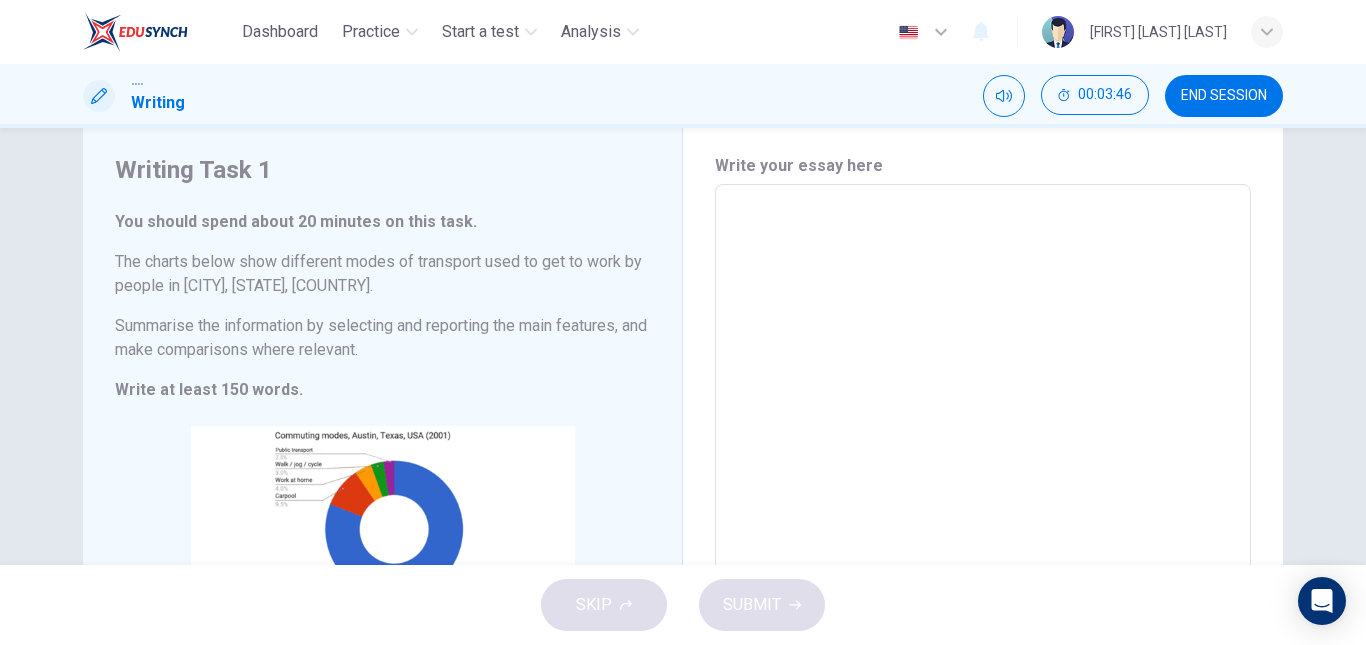 click at bounding box center [983, 480] 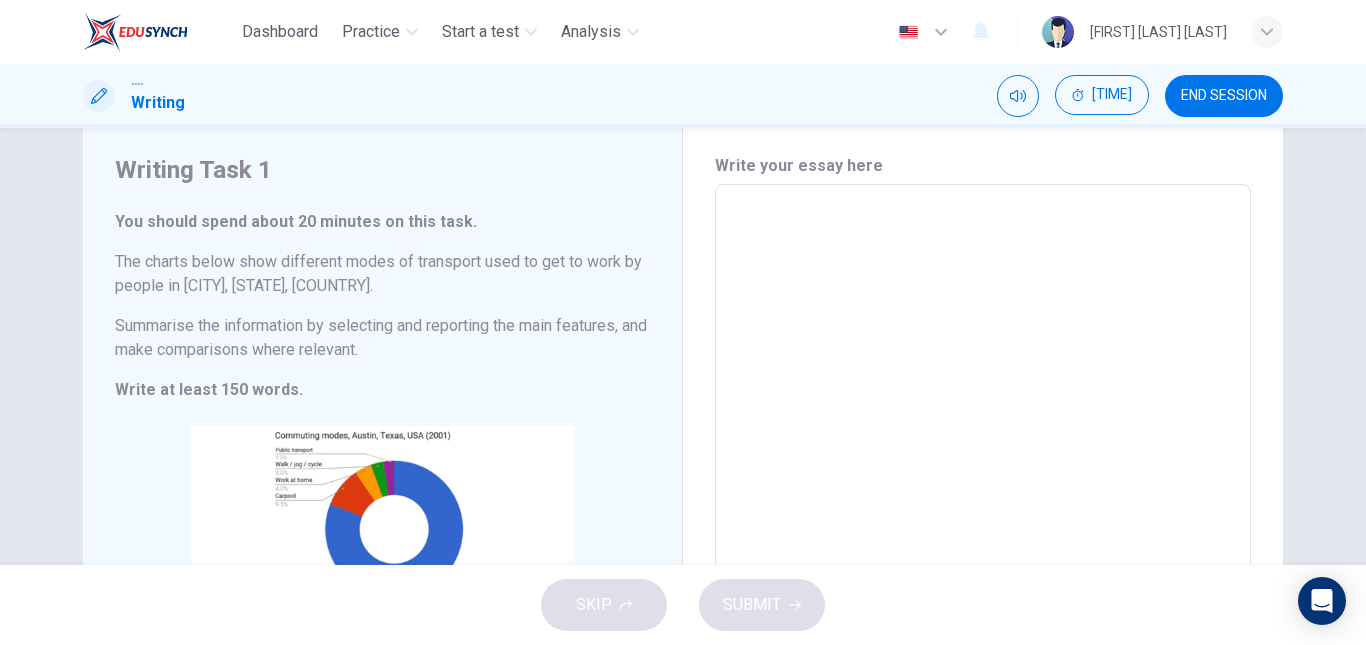 click at bounding box center (983, 480) 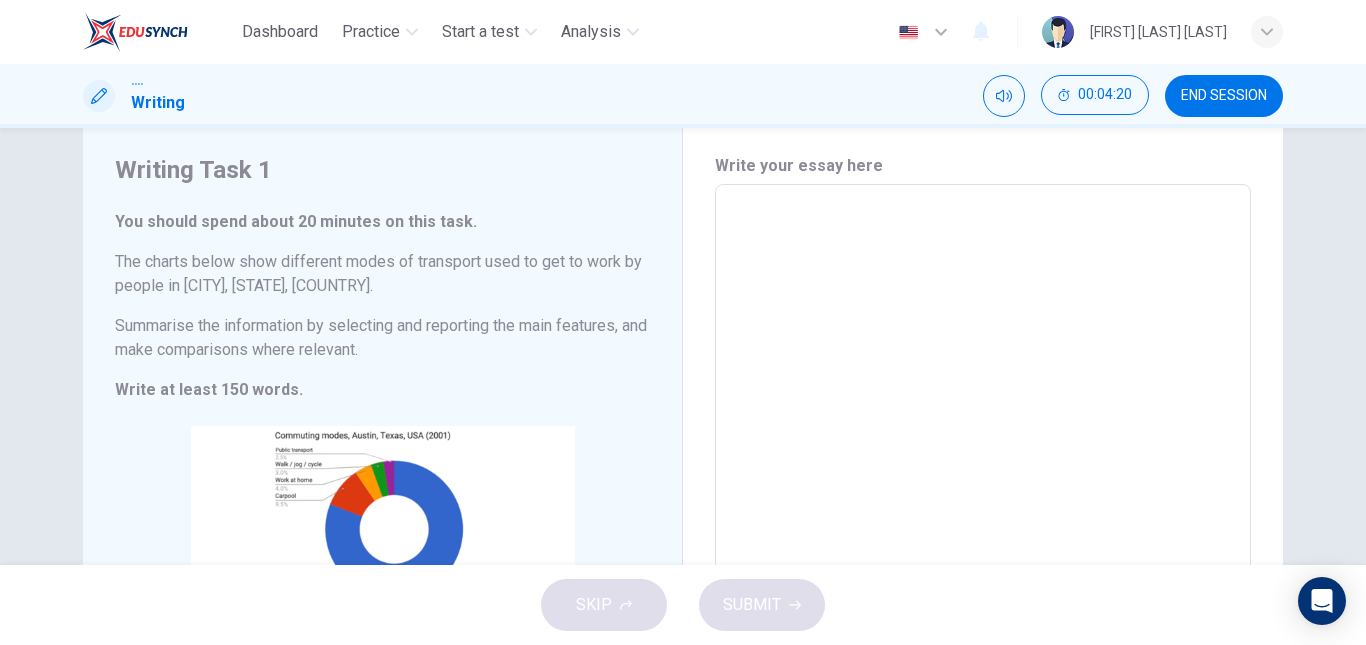 click at bounding box center [983, 480] 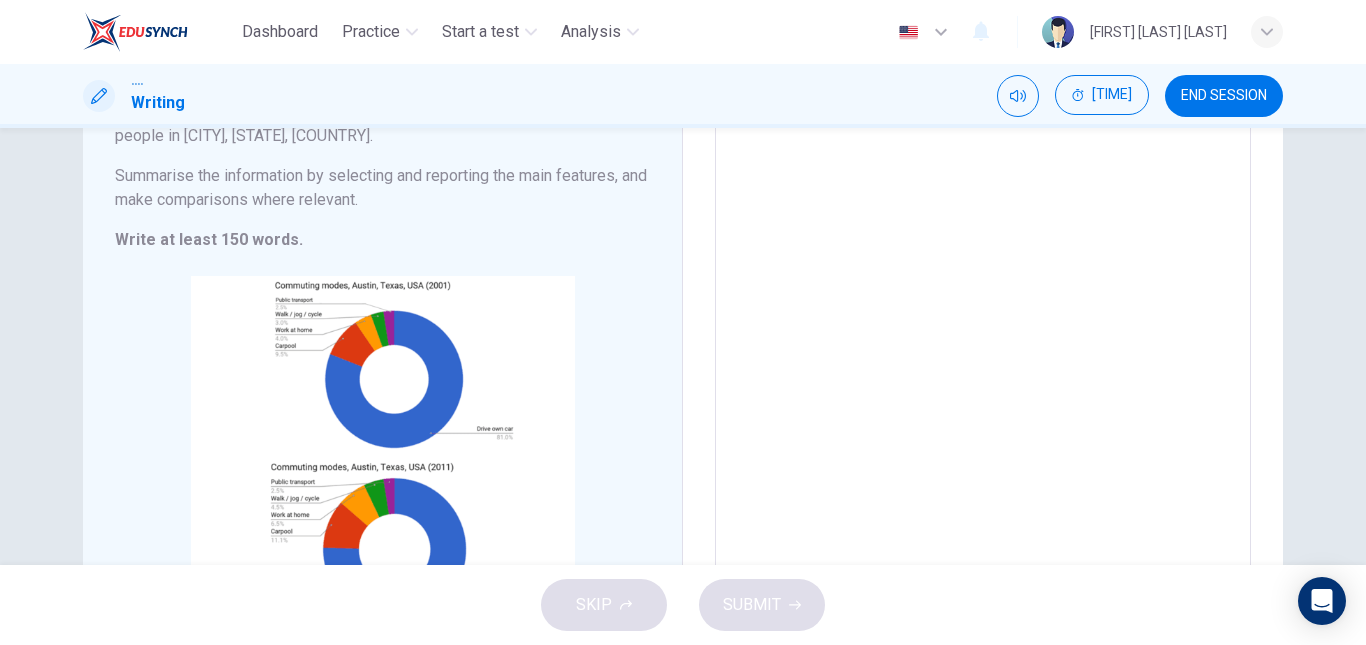 scroll, scrollTop: 0, scrollLeft: 0, axis: both 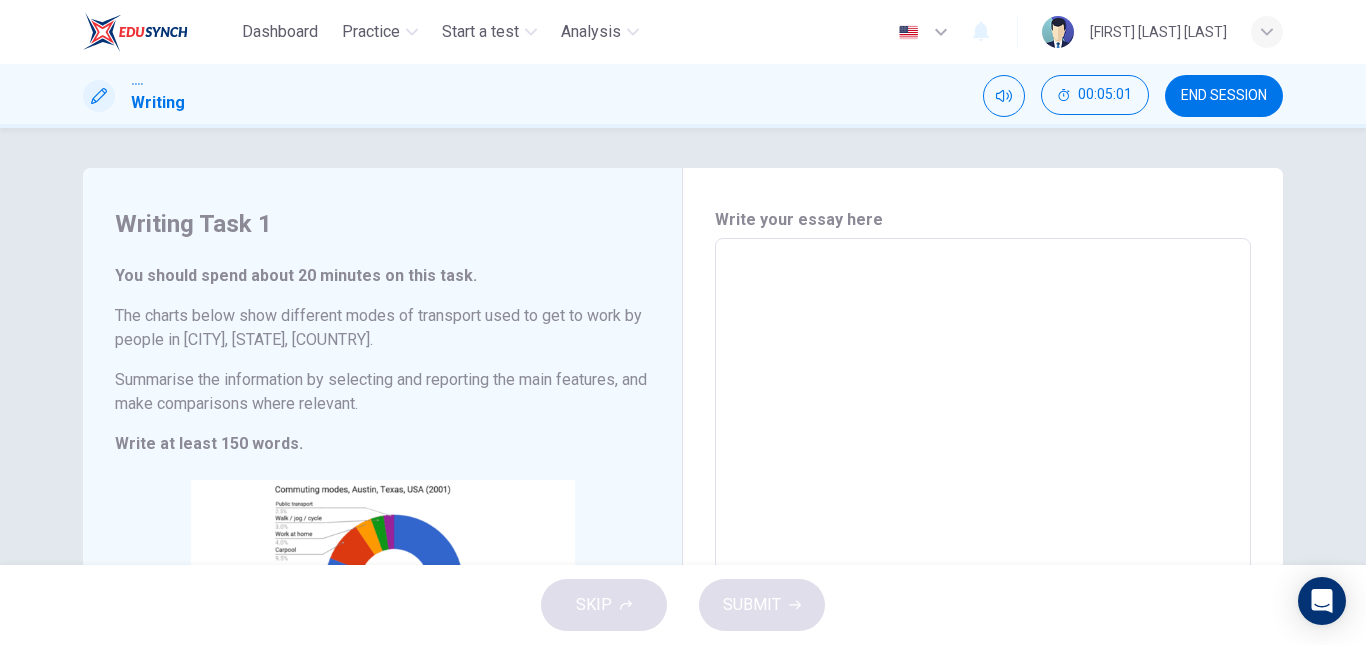 click at bounding box center (983, 534) 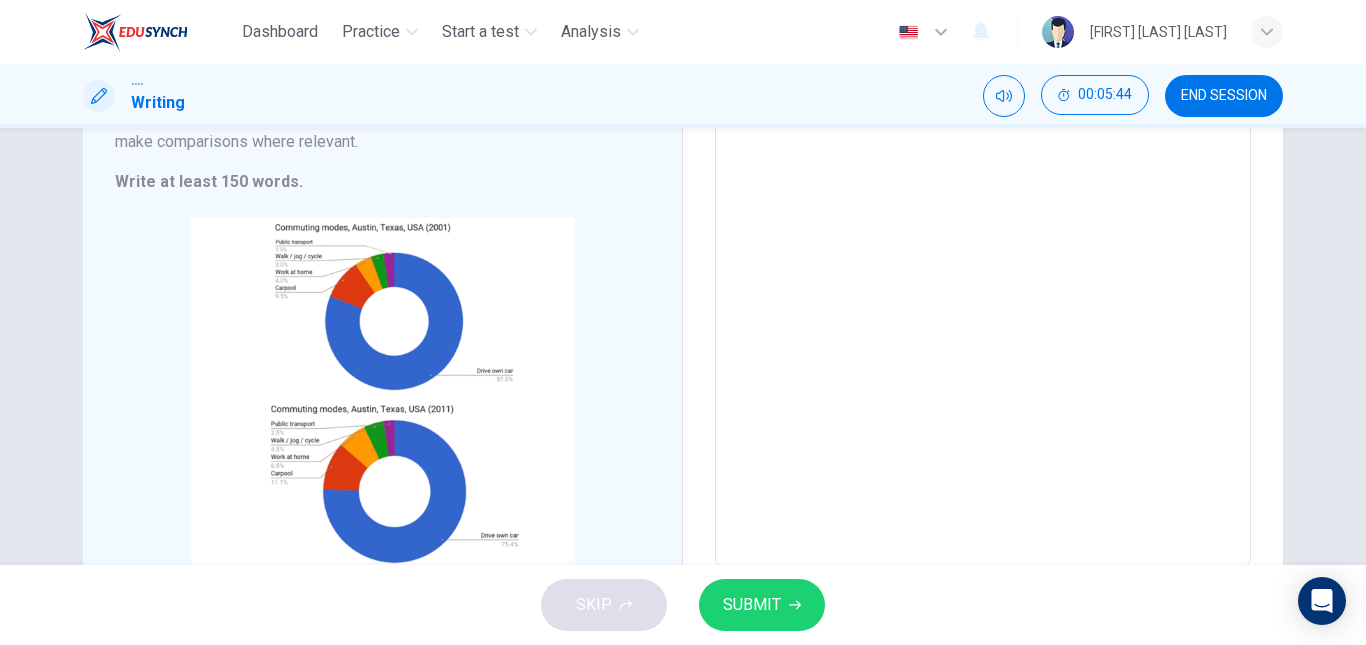 scroll, scrollTop: 265, scrollLeft: 0, axis: vertical 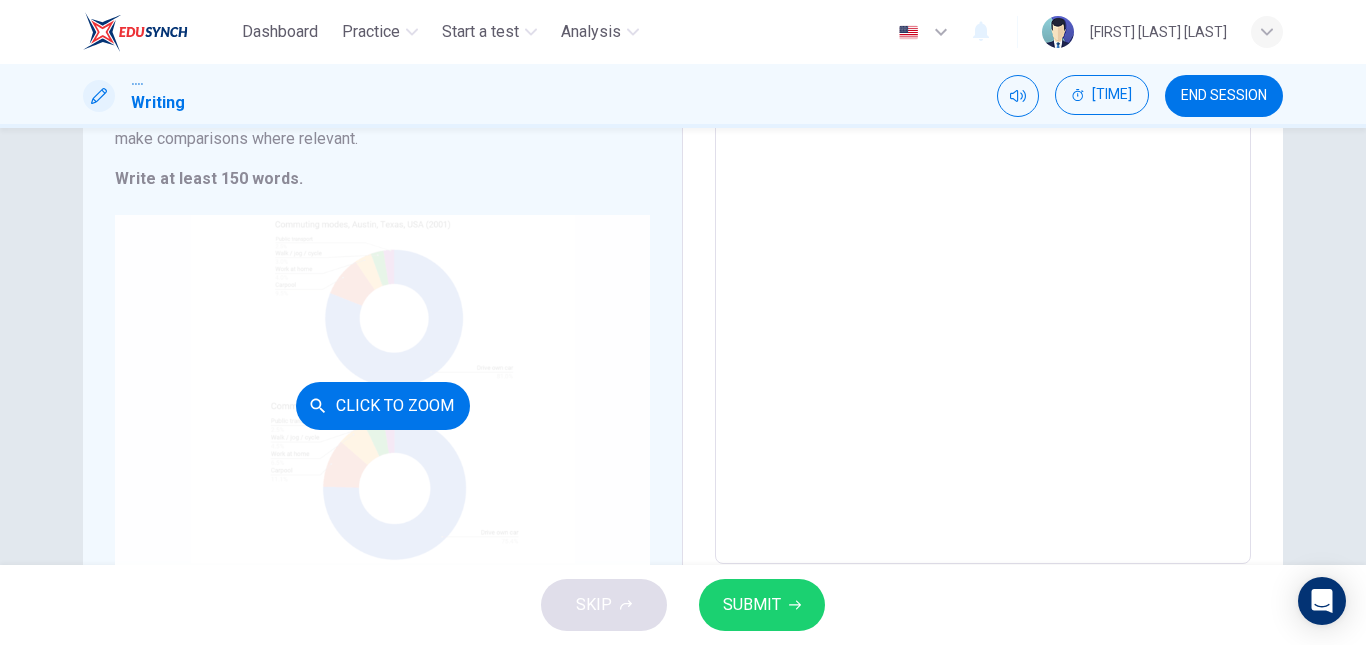 click on "Click to Zoom" at bounding box center (382, 405) 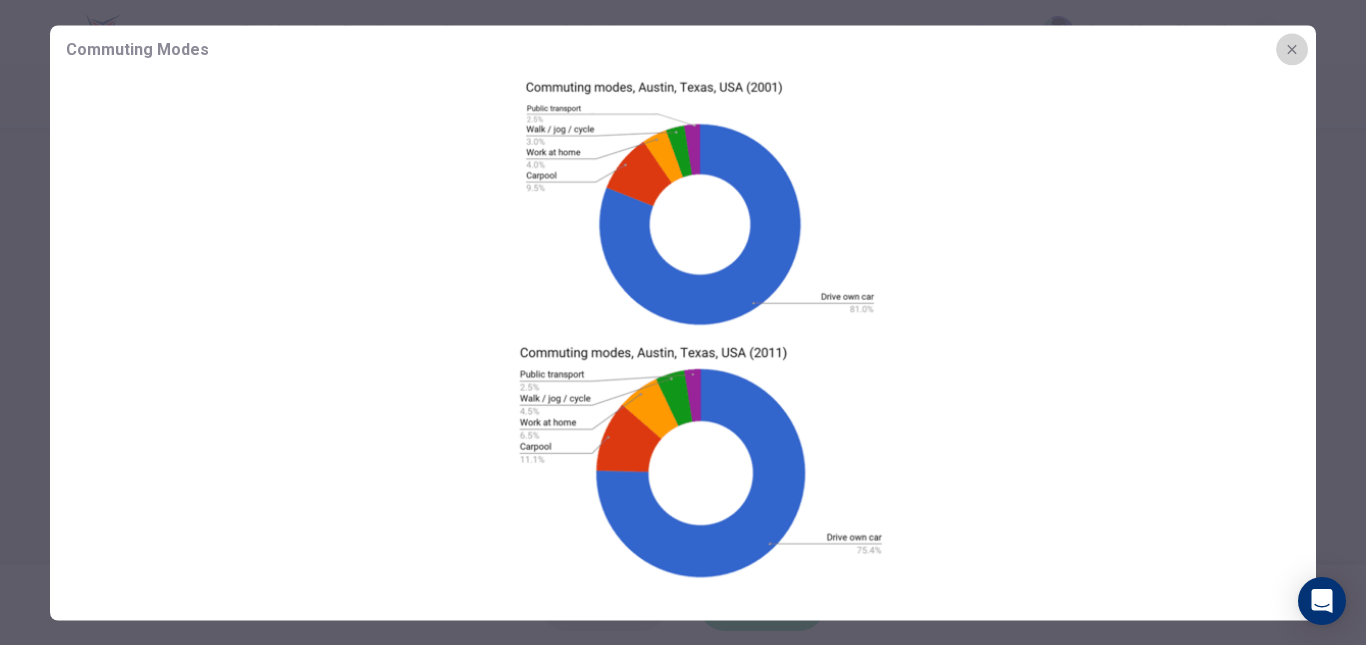 click at bounding box center (1292, 49) 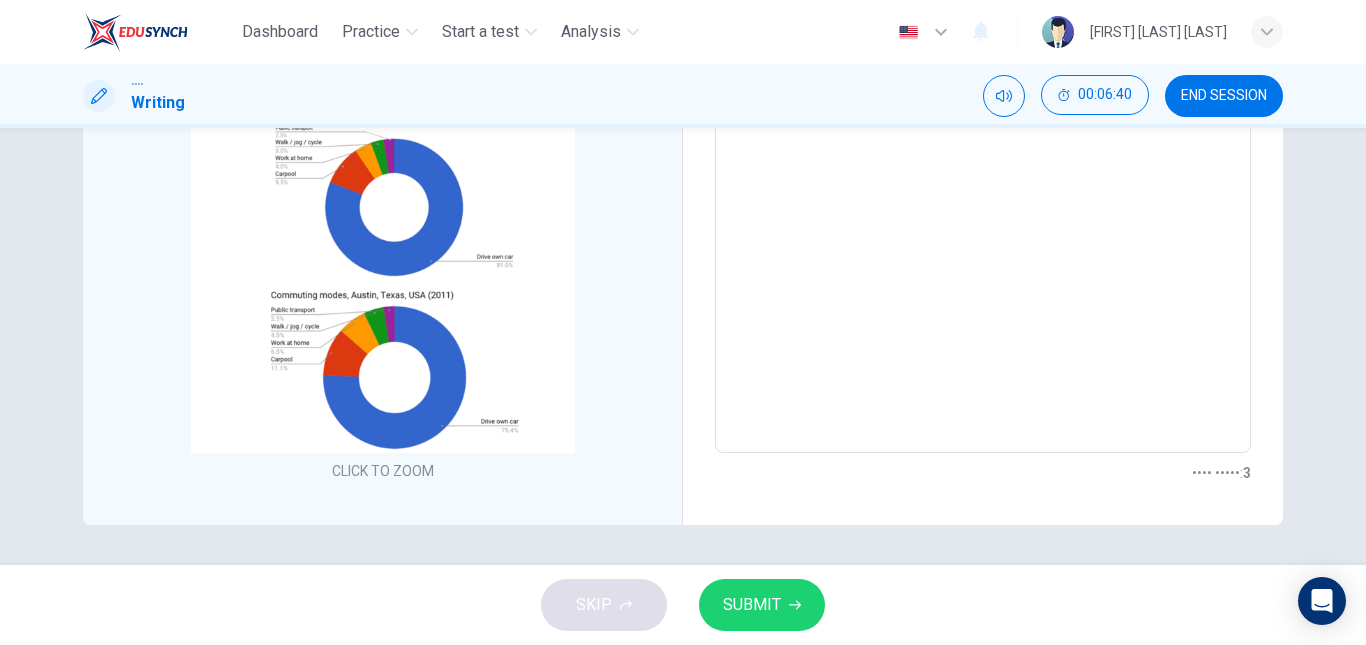 scroll, scrollTop: 0, scrollLeft: 0, axis: both 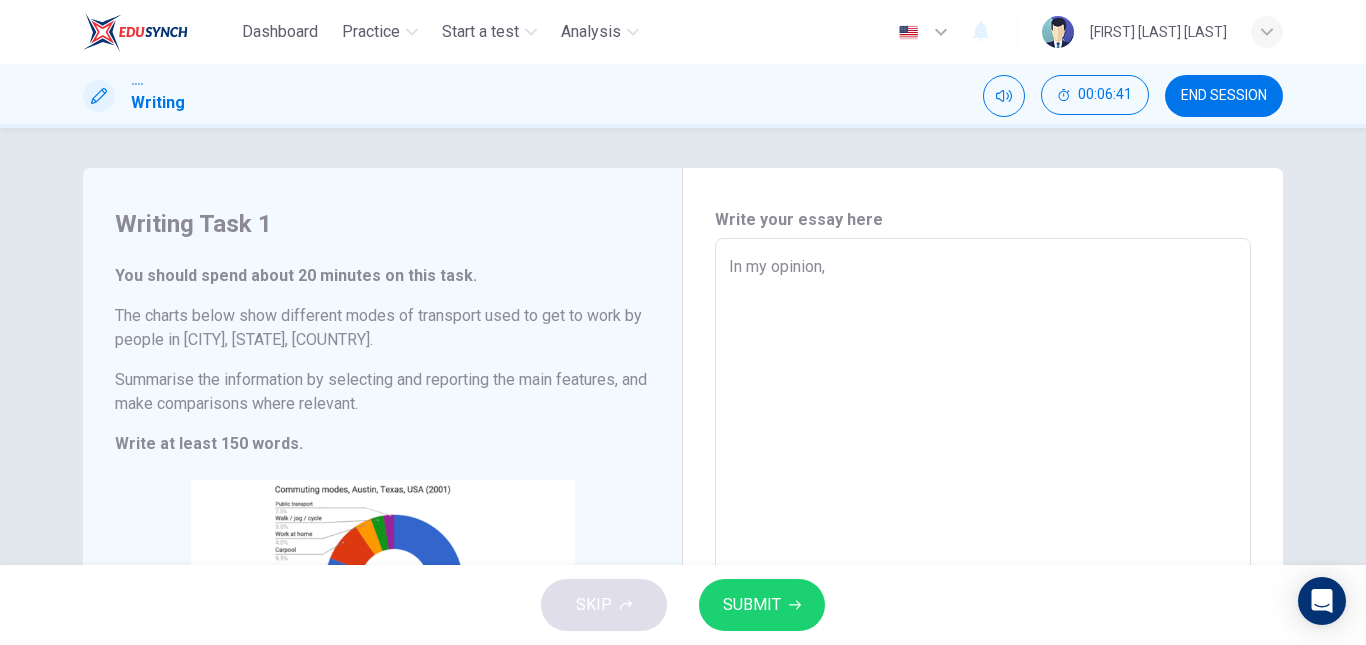 click on "In my opinion," at bounding box center [983, 534] 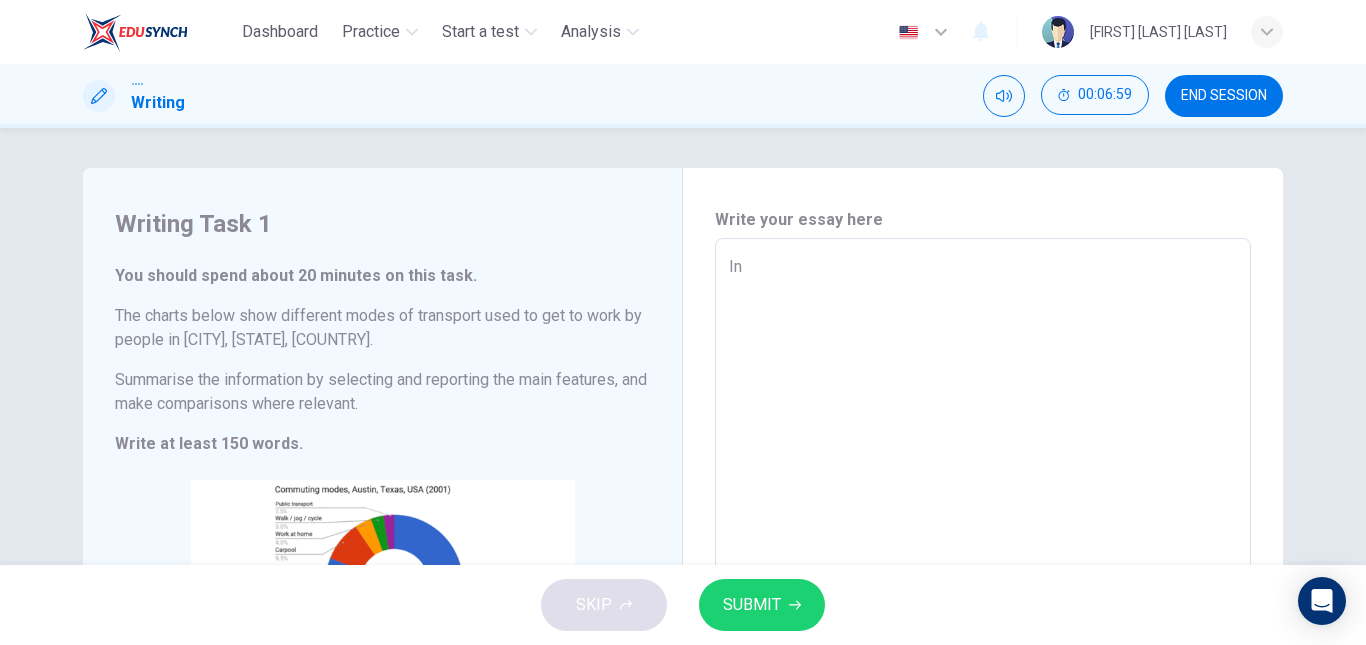 type on "In" 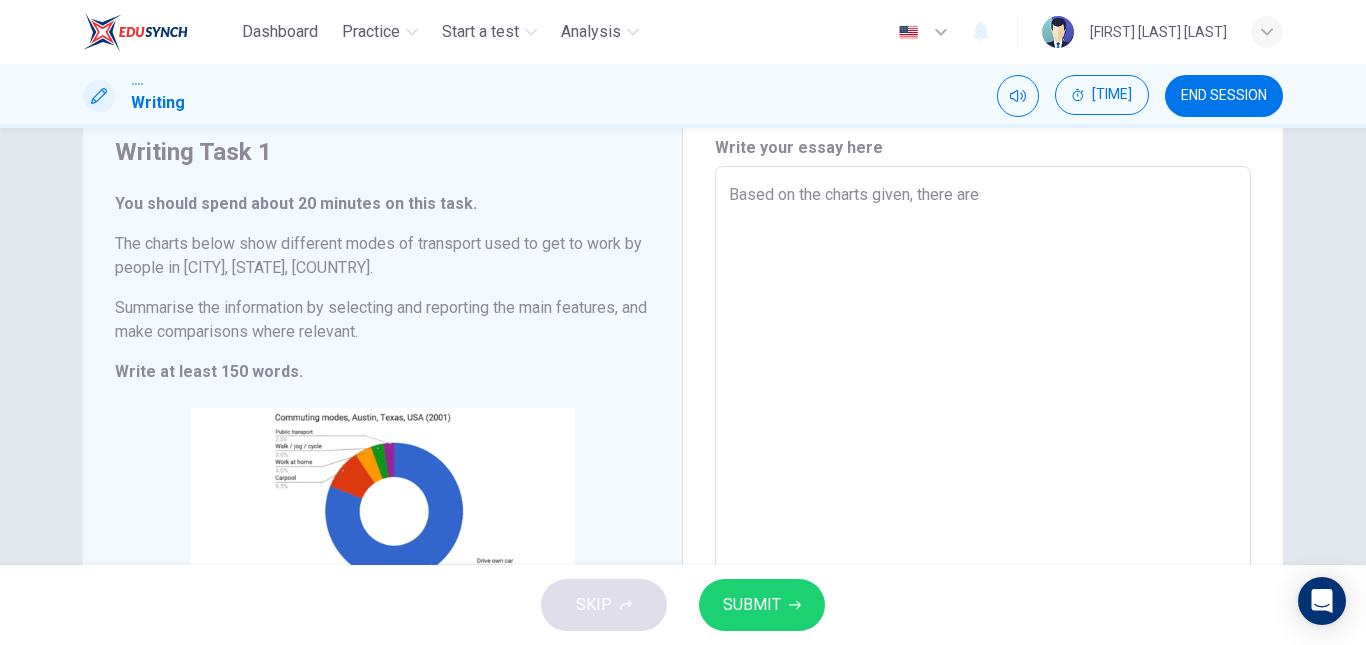 scroll, scrollTop: 74, scrollLeft: 0, axis: vertical 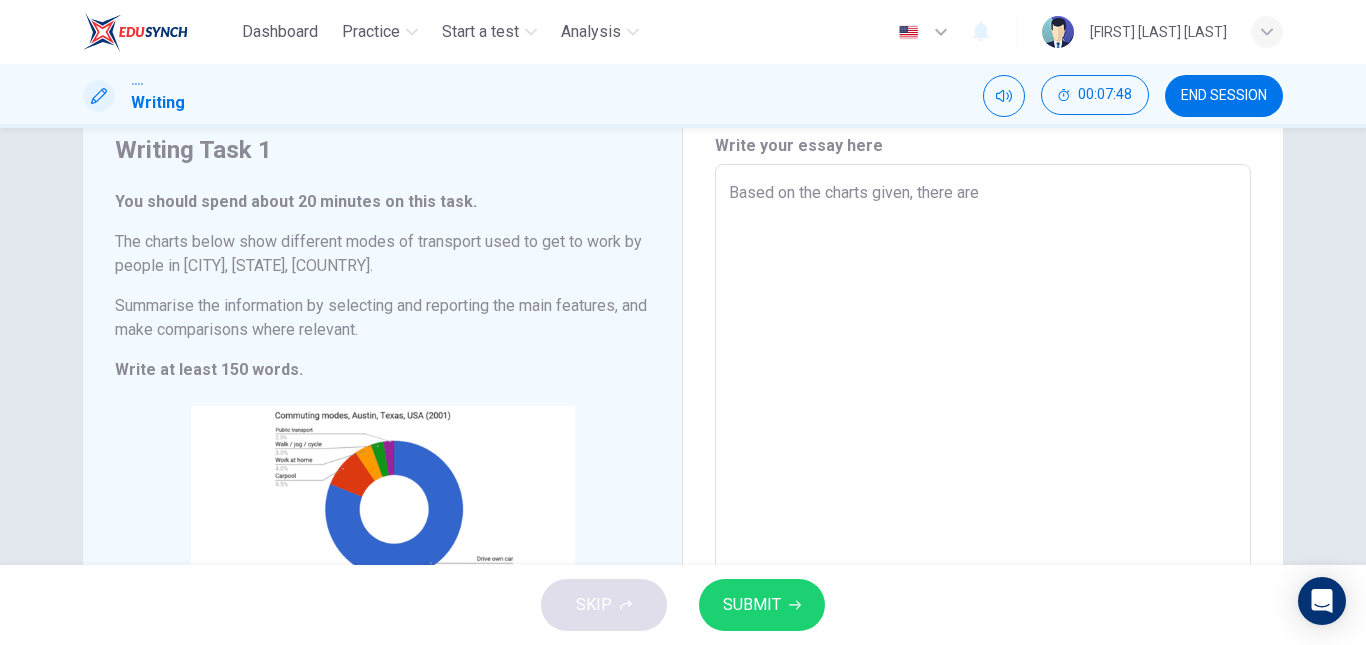 click on "Writing Task 1 You should spend about 20 minutes on this task. The charts below show different modes of transport used to get to work by people in [CITY], [STATE], [COUNTRY]. Summarise the information by selecting and reporting the main features, and make comparisons where relevant. Write at least 150 words. CLICK TO ZOOM Click to Zoom" at bounding box center (383, 460) 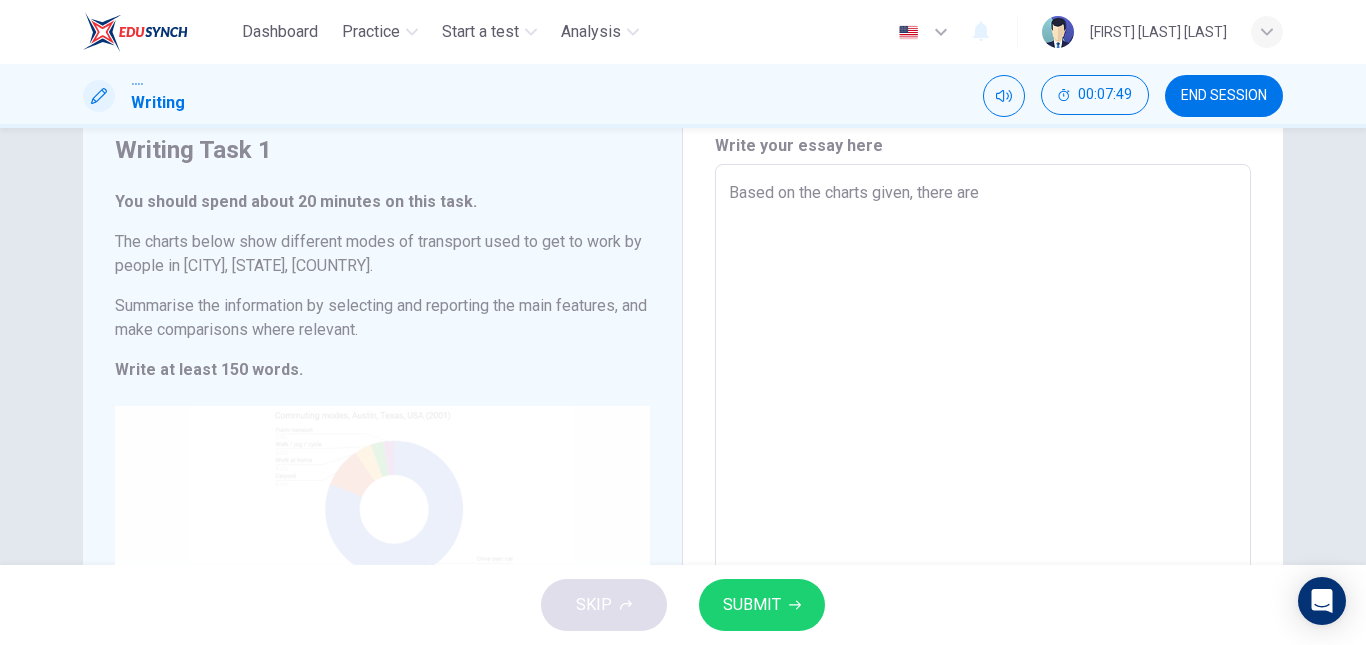 click on "Click to Zoom" at bounding box center [382, 596] 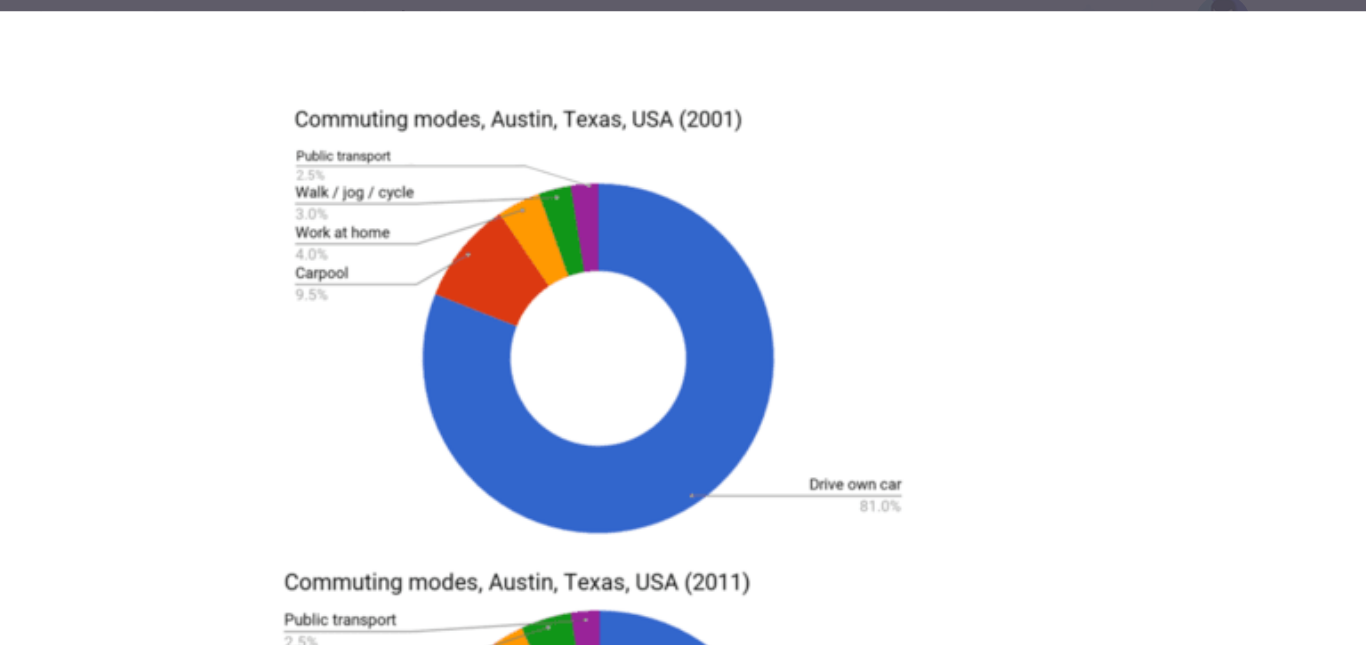 click at bounding box center [683, 328] 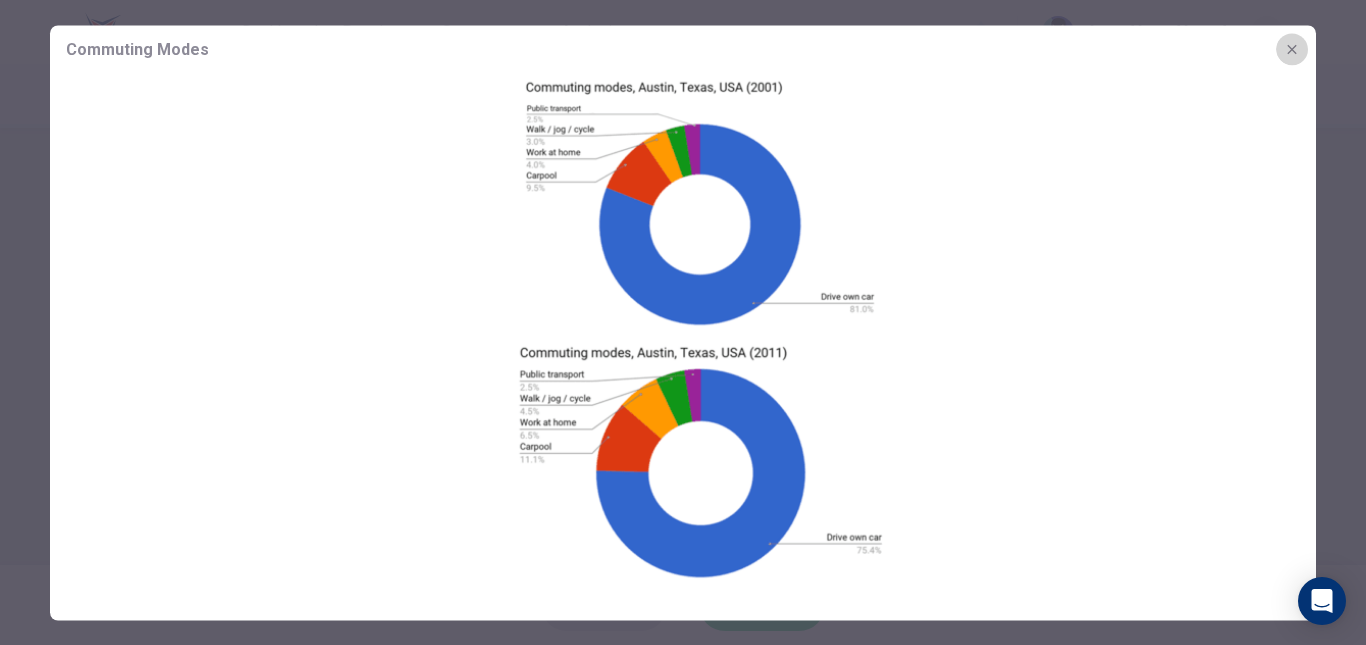 click at bounding box center (1292, 49) 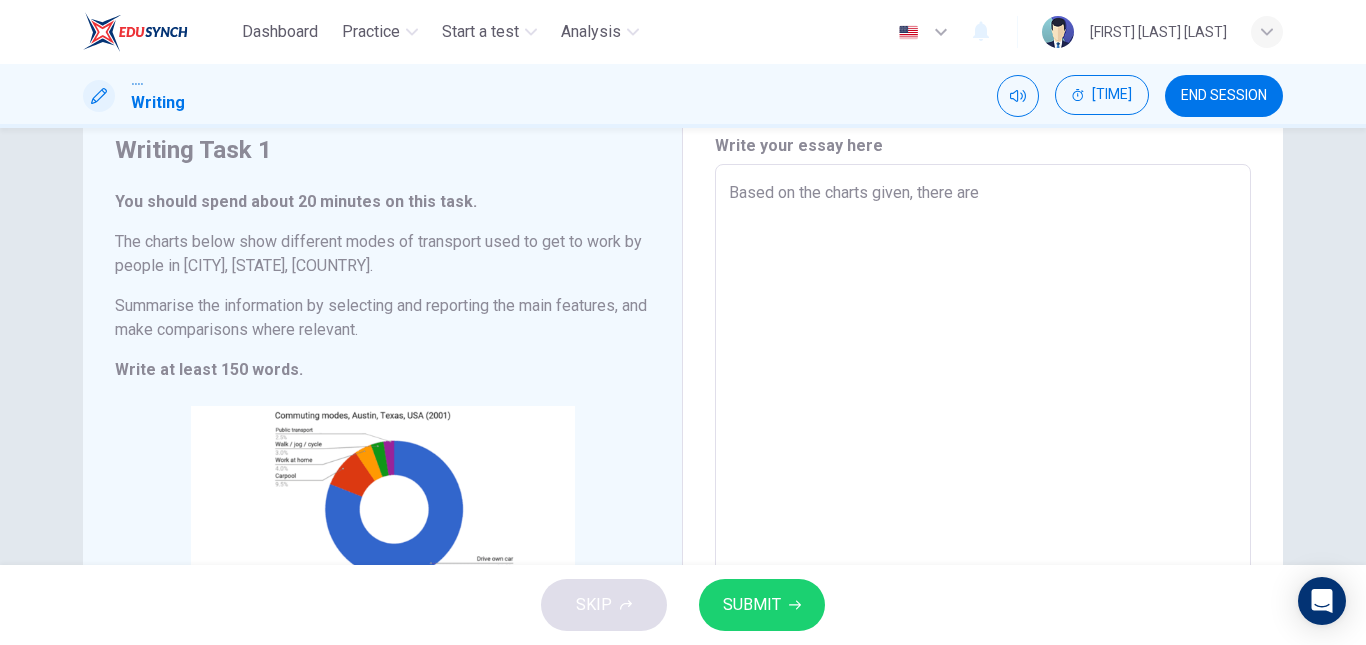 click on "Based on the charts given, there are" at bounding box center [983, 460] 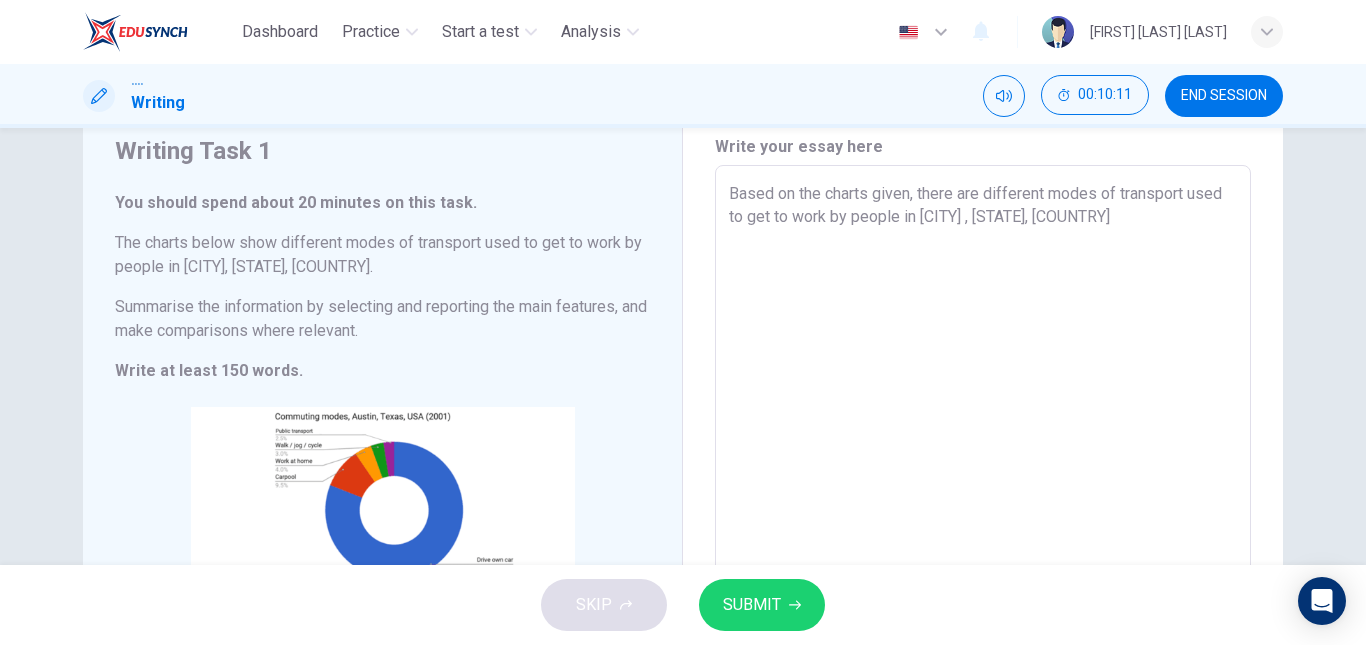 scroll, scrollTop: 72, scrollLeft: 0, axis: vertical 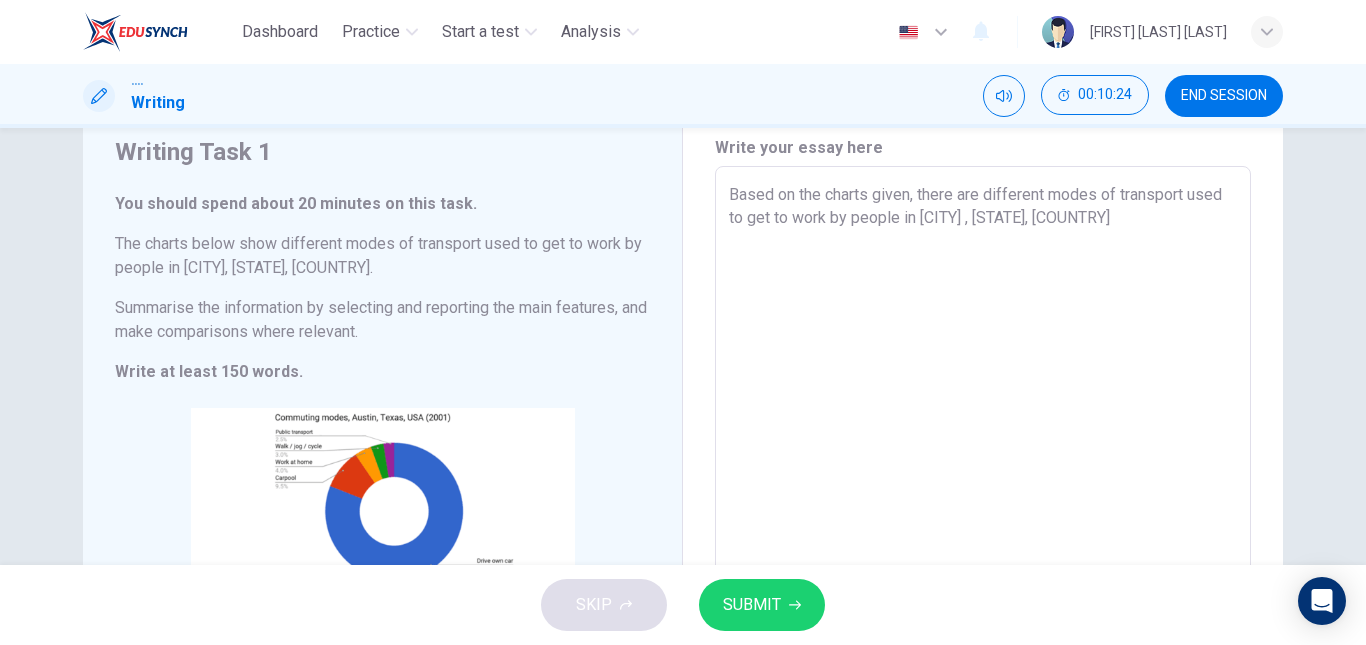 click on "Based on the charts given, there are different modes of transport used to get to work by people in [CITY] , [STATE], [COUNTRY]" at bounding box center (983, 462) 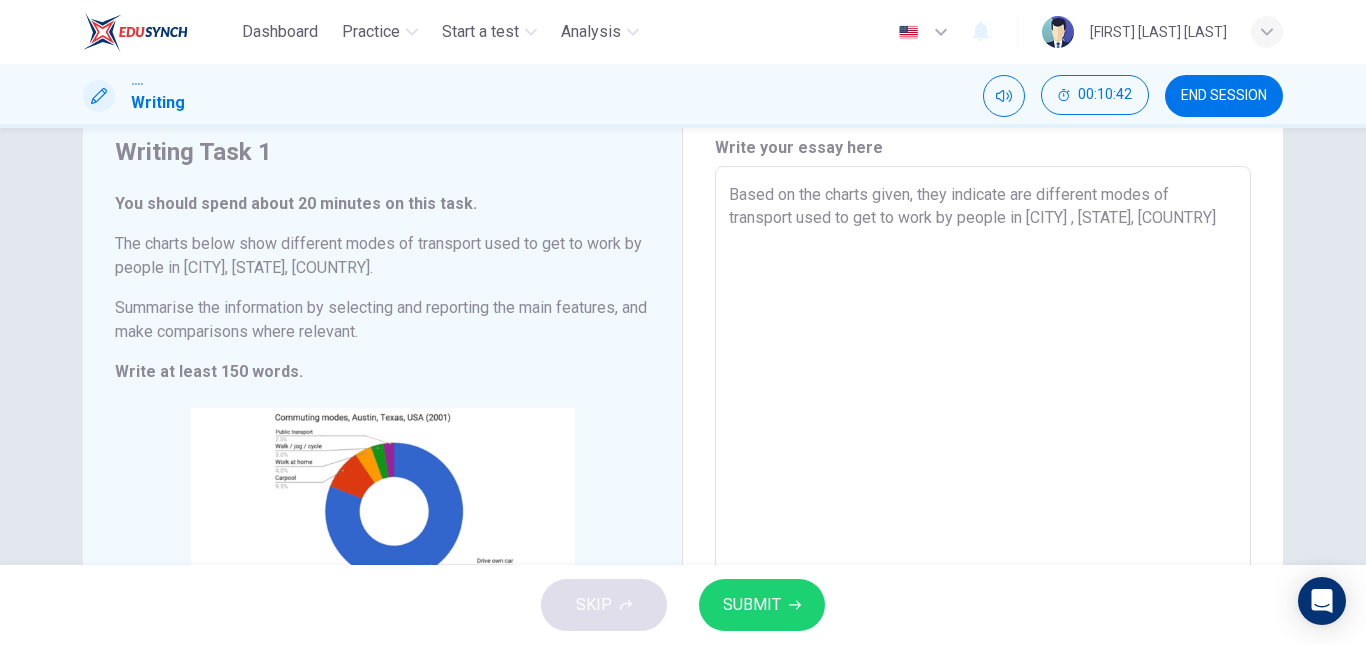 click on "Based on the charts given, they indicate are different modes of transport used to get to work by people in [CITY] , [STATE], [COUNTRY]" at bounding box center (983, 462) 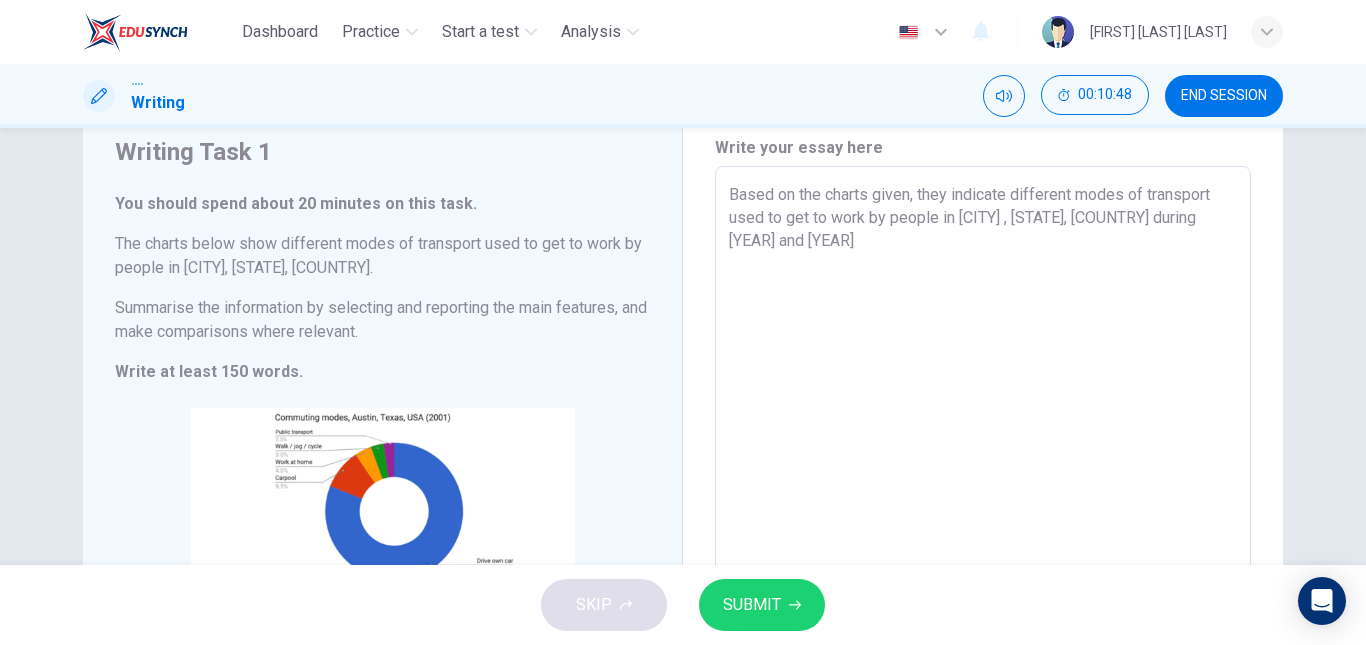 click on "Based on the charts given, they indicate different modes of transport used to get to work by people in [CITY] , [STATE], [COUNTRY] during [YEAR] and [YEAR]" at bounding box center (983, 462) 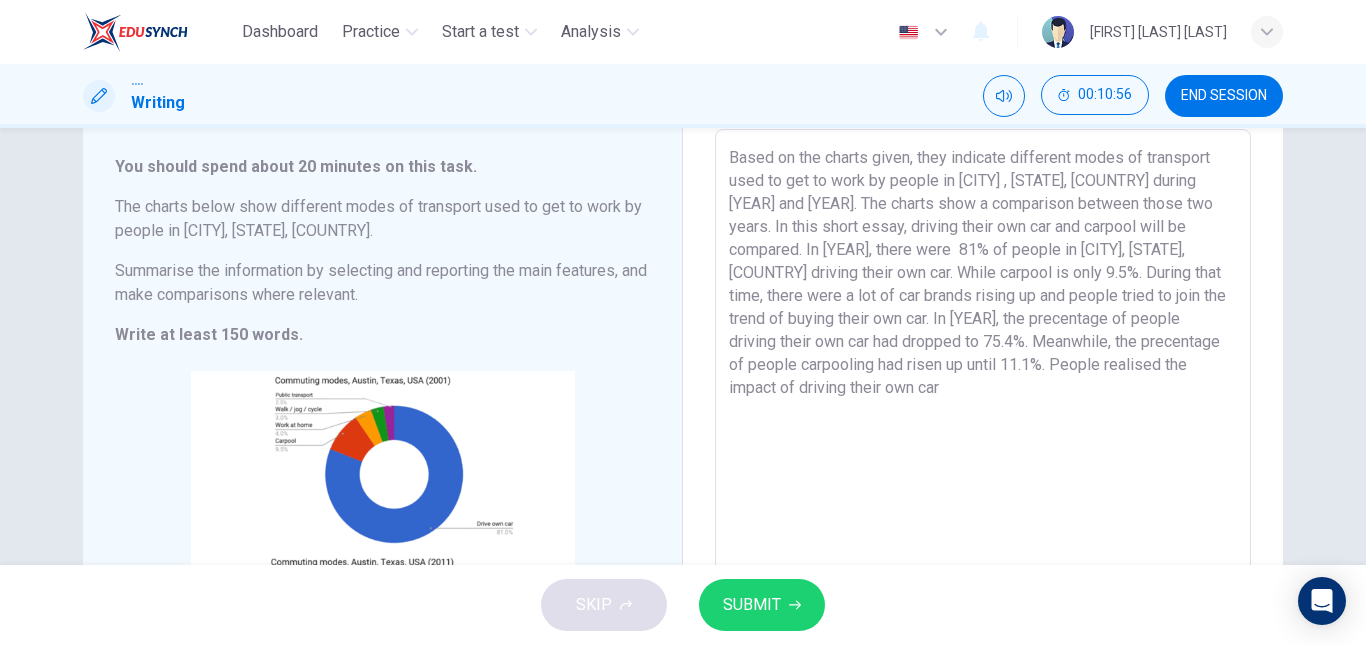 scroll, scrollTop: 108, scrollLeft: 0, axis: vertical 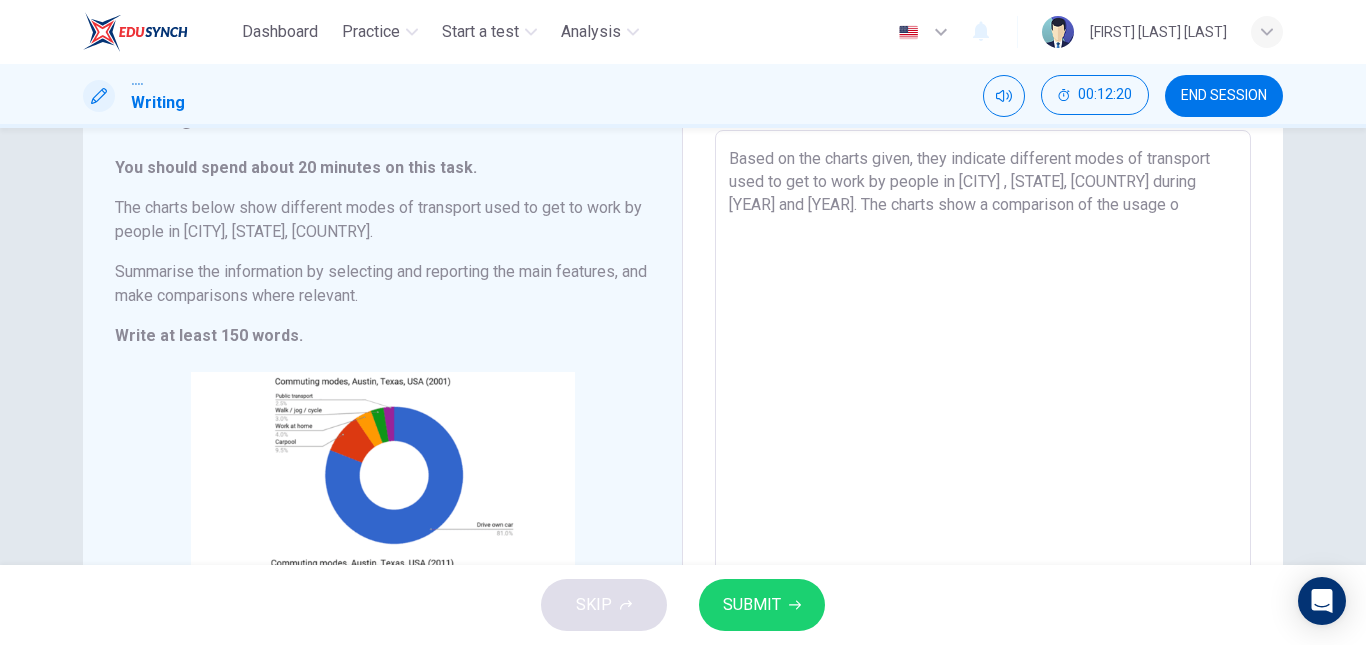 click on "Based on the charts given, they indicate different modes of transport used to get to work by people in [CITY] , [STATE], [COUNTRY] during [YEAR] and [YEAR]. The charts show a comparison of the usage o" at bounding box center (983, 426) 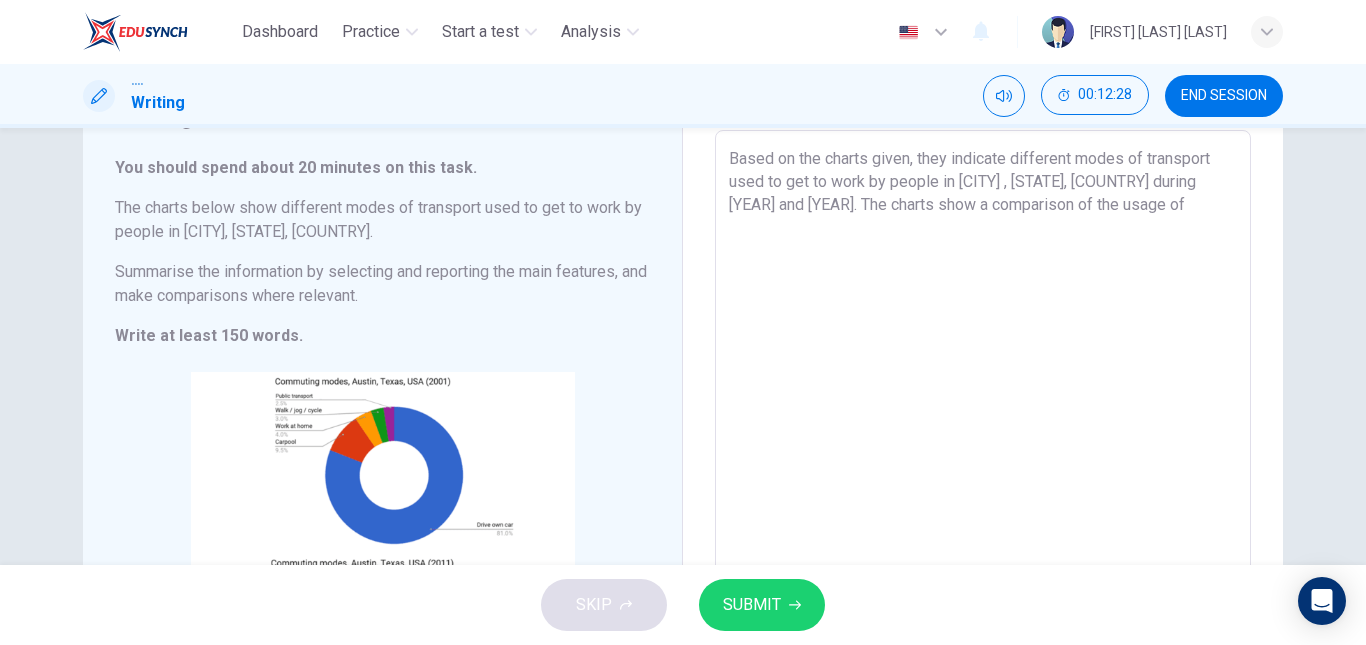click on "Based on the charts given, they indicate different modes of transport used to get to work by people in [CITY] , [STATE], [COUNTRY] during [YEAR] and [YEAR]. The charts show a comparison of the usage of" at bounding box center [983, 426] 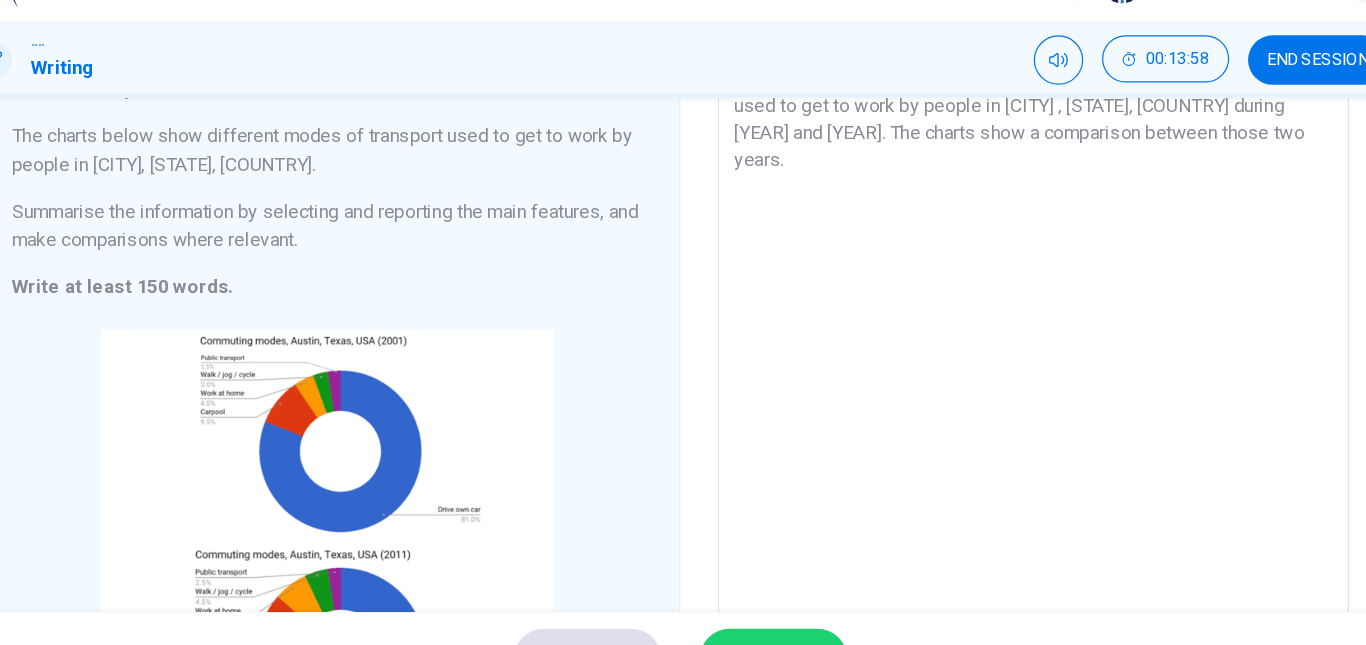 scroll, scrollTop: 174, scrollLeft: 0, axis: vertical 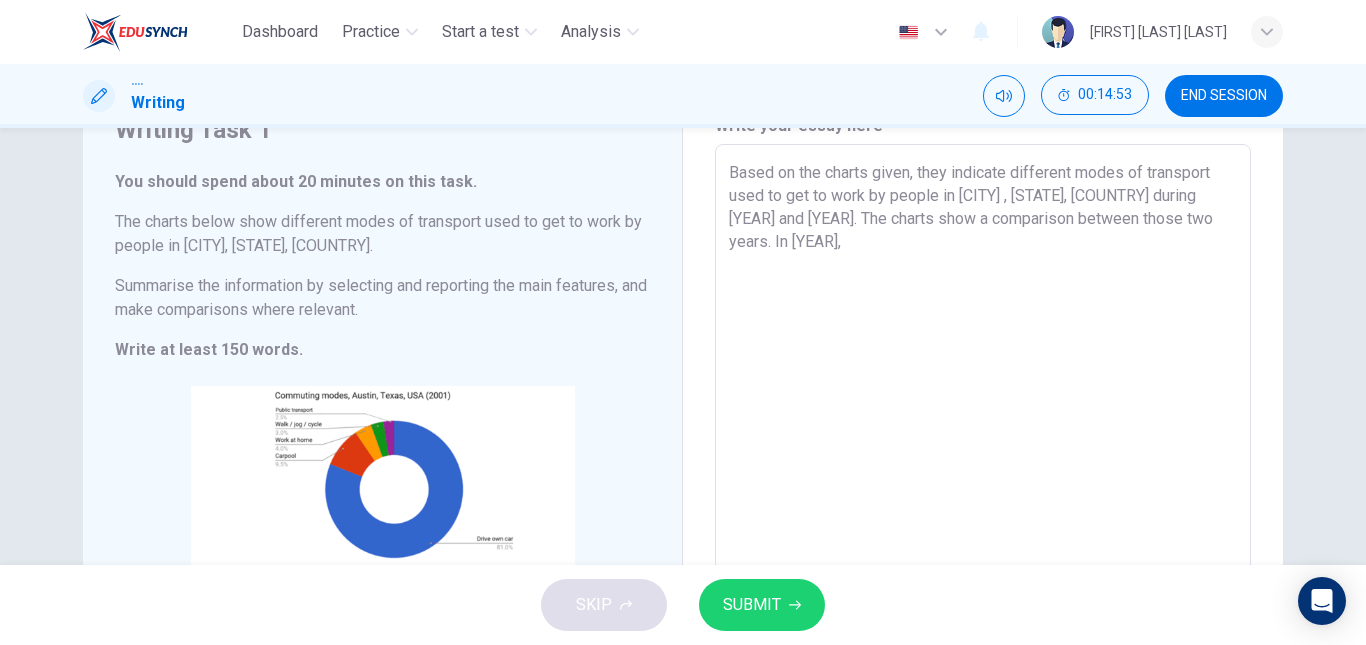 click on "Based on the charts given, they indicate different modes of transport used to get to work by people in [CITY] , [STATE], [COUNTRY] during [YEAR] and [YEAR]. The charts show a comparison between those two years. In [YEAR]," at bounding box center [983, 440] 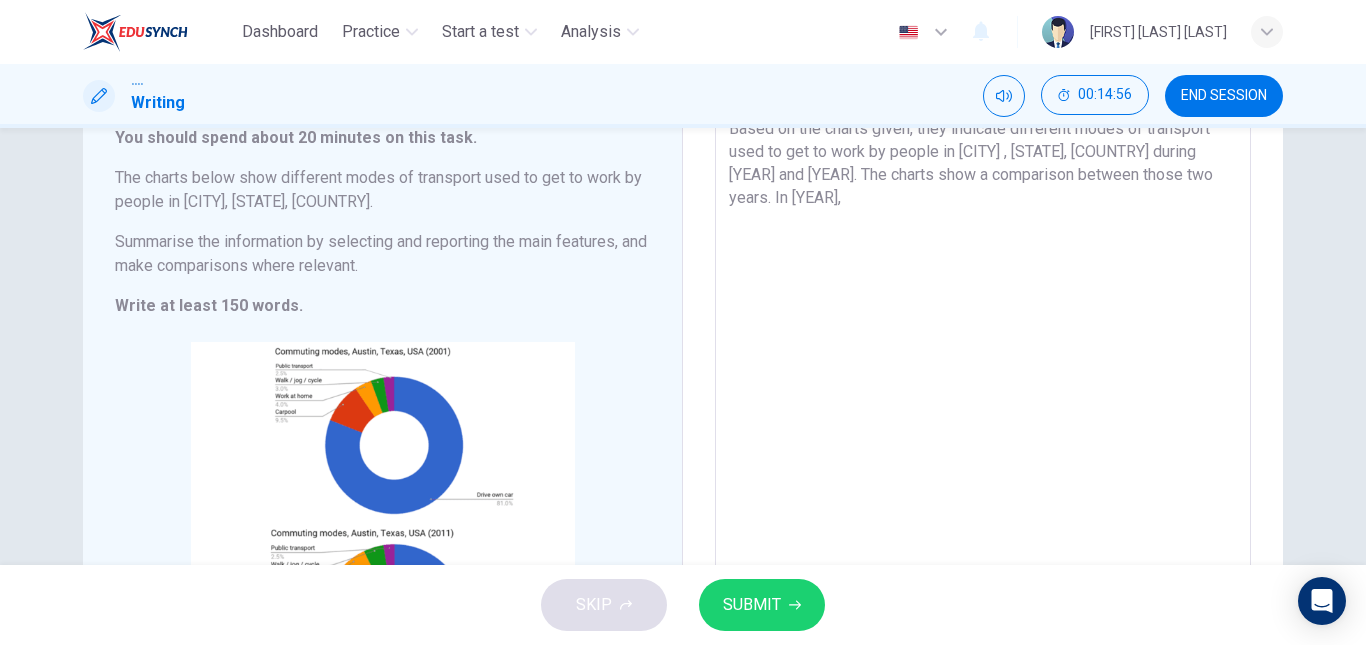 scroll, scrollTop: 137, scrollLeft: 0, axis: vertical 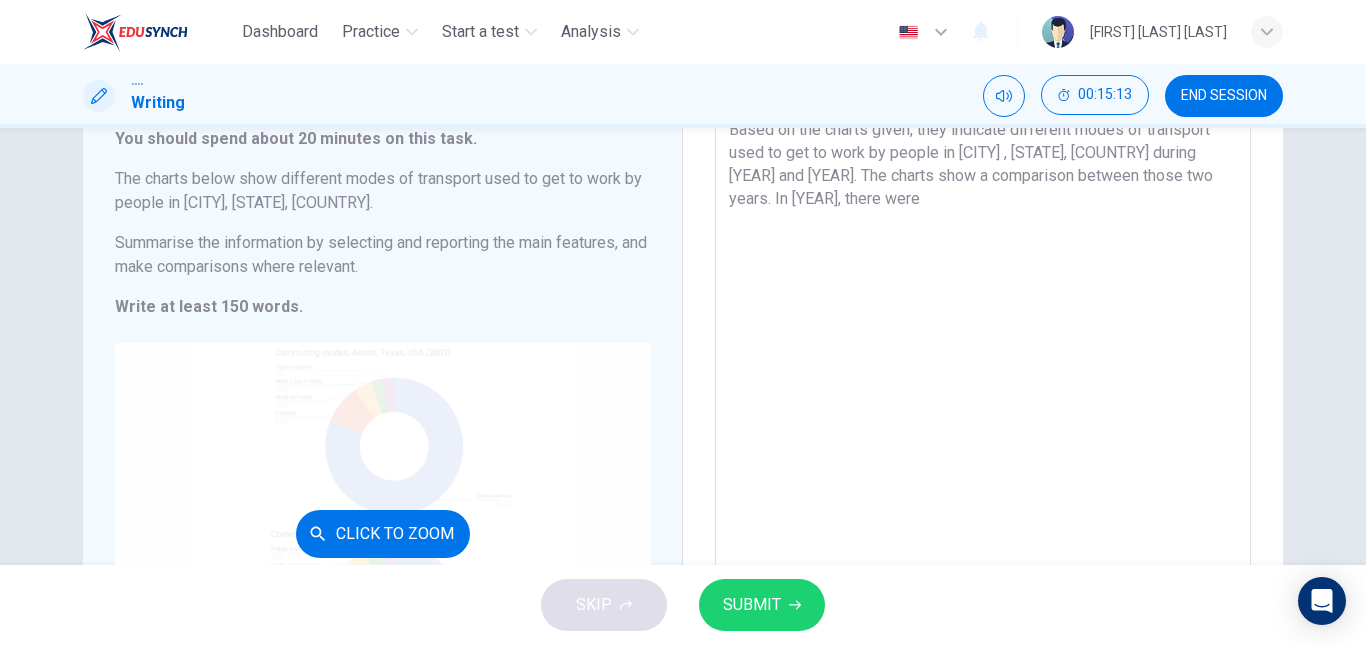 click on "Click to Zoom" at bounding box center [382, 533] 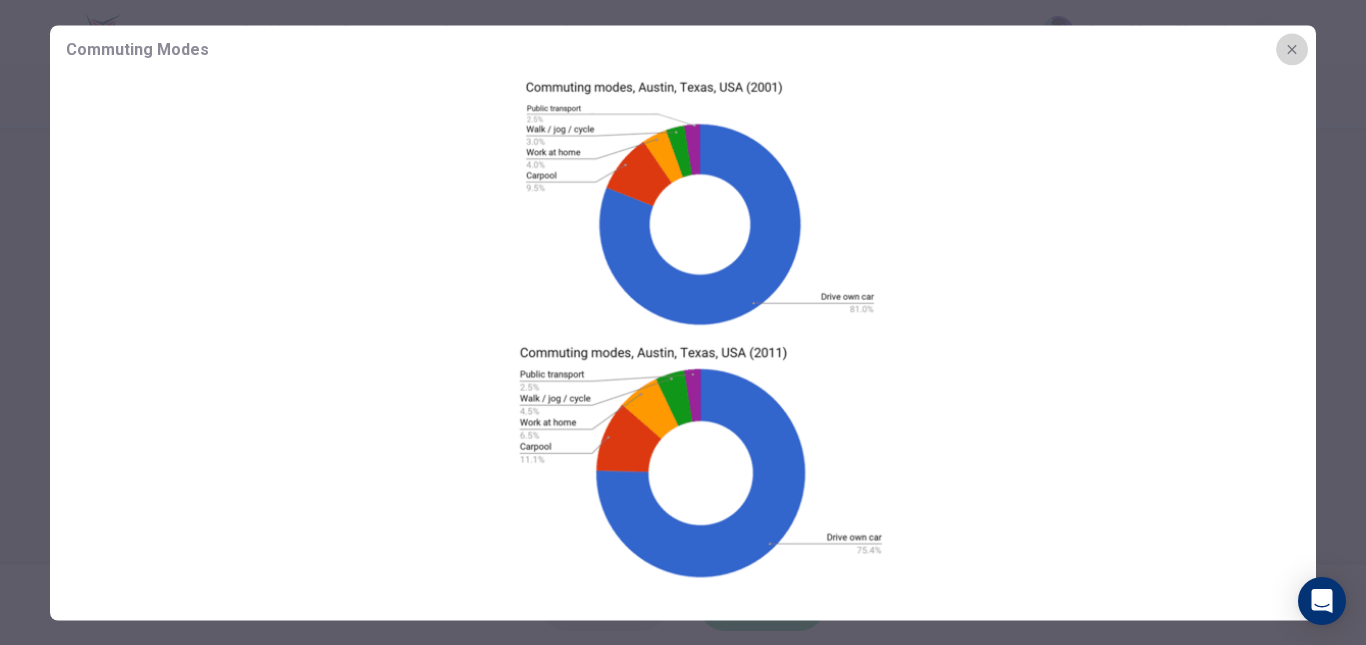 click at bounding box center (1292, 49) 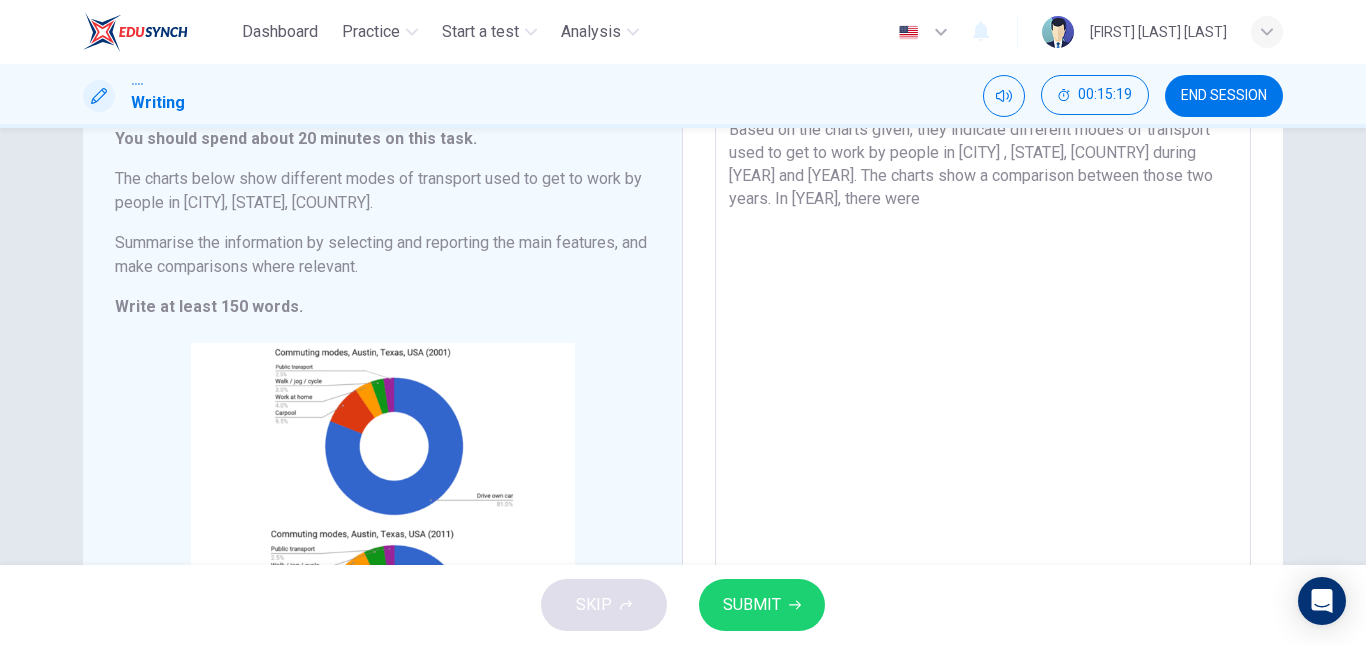 click on "Based on the charts given, they indicate different modes of transport used to get to work by people in [CITY] , [STATE], [COUNTRY] during [YEAR] and [YEAR]. The charts show a comparison between those two years. In [YEAR], there were" at bounding box center (983, 397) 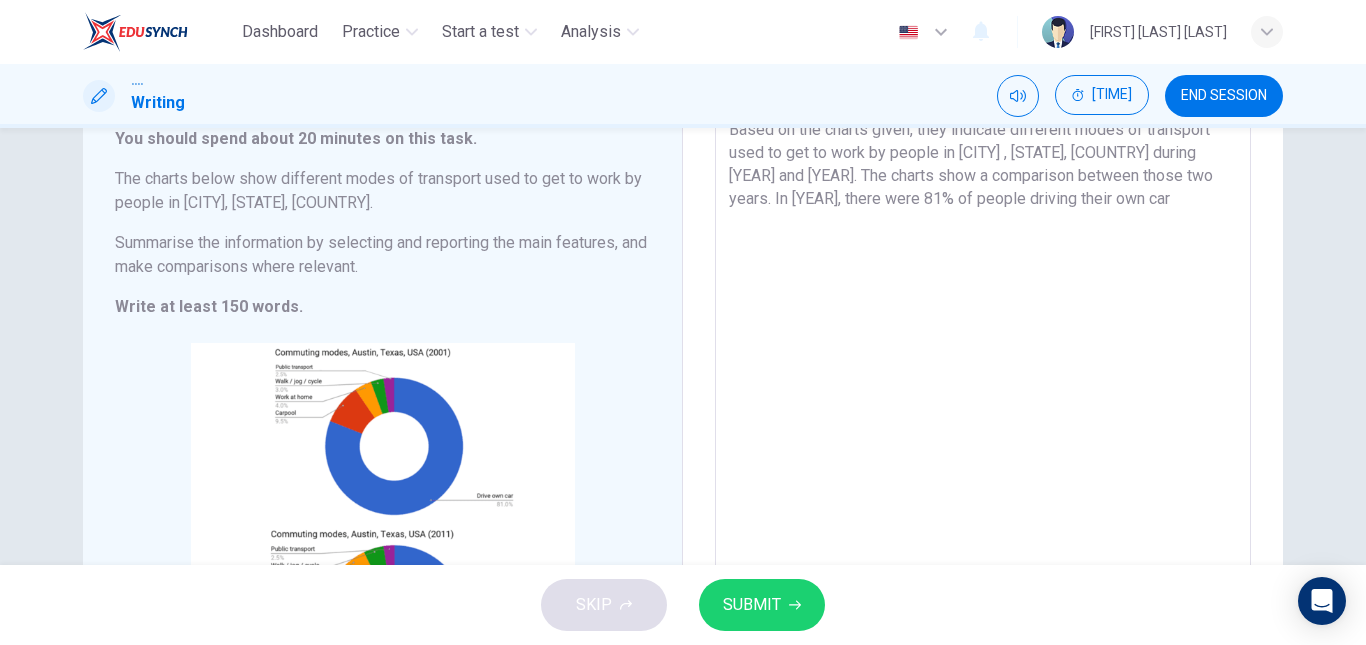 click on "Based on the charts given, they indicate different modes of transport used to get to work by people in [CITY] , [STATE], [COUNTRY] during [YEAR] and [YEAR]. The charts show a comparison between those two years. In [YEAR], there were 81% of people driving their own car" at bounding box center (983, 397) 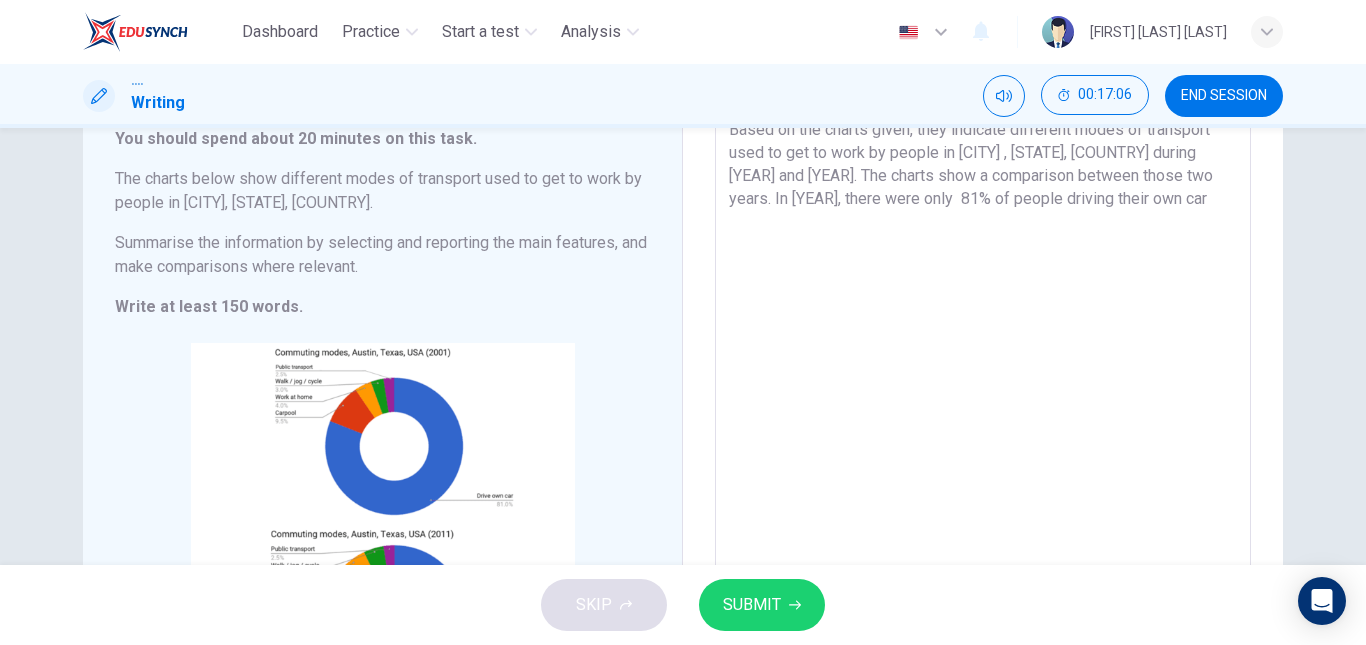 click on "Based on the charts given, they indicate different modes of transport used to get to work by people in [CITY] , [STATE], [COUNTRY] during [YEAR] and [YEAR]. The charts show a comparison between those two years. In [YEAR], there were only  81% of people driving their own car" at bounding box center [983, 397] 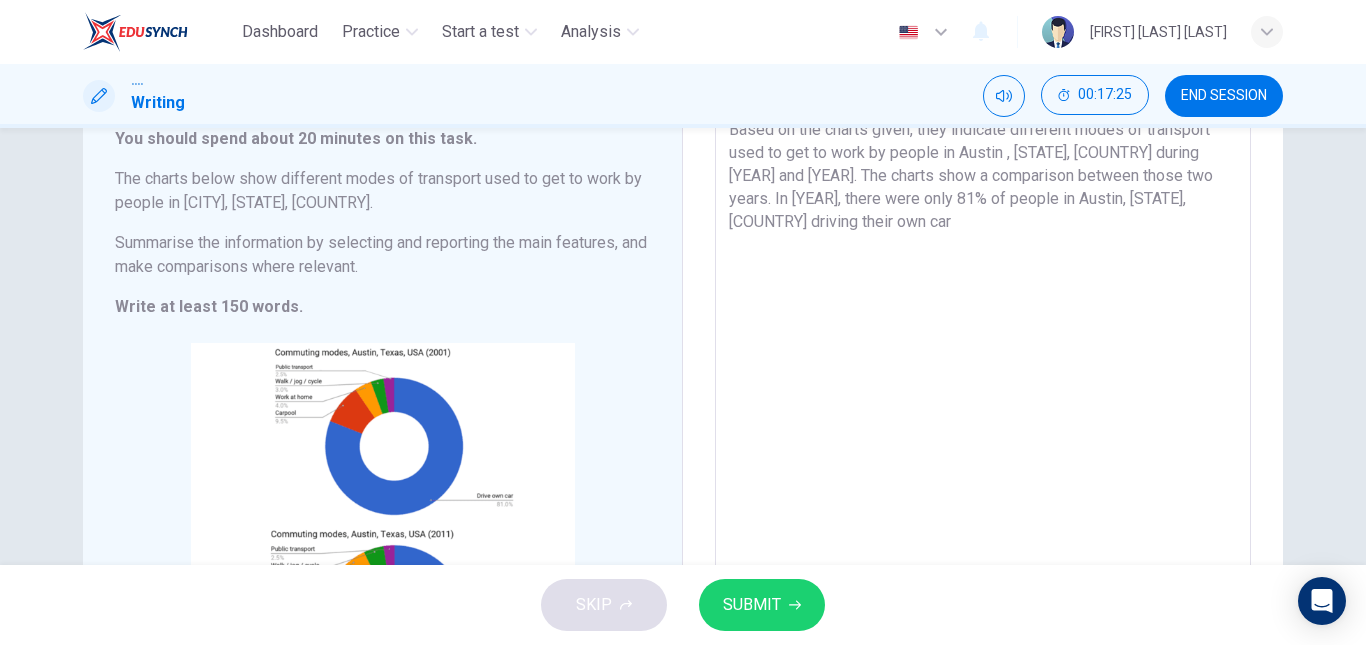 click on "Based on the charts given, they indicate different modes of transport used to get to work by people in Austin , [STATE], [COUNTRY] during [YEAR] and [YEAR]. The charts show a comparison between those two years. In [YEAR], there were only 81% of people in Austin, [STATE], [COUNTRY] driving their own car" at bounding box center [983, 397] 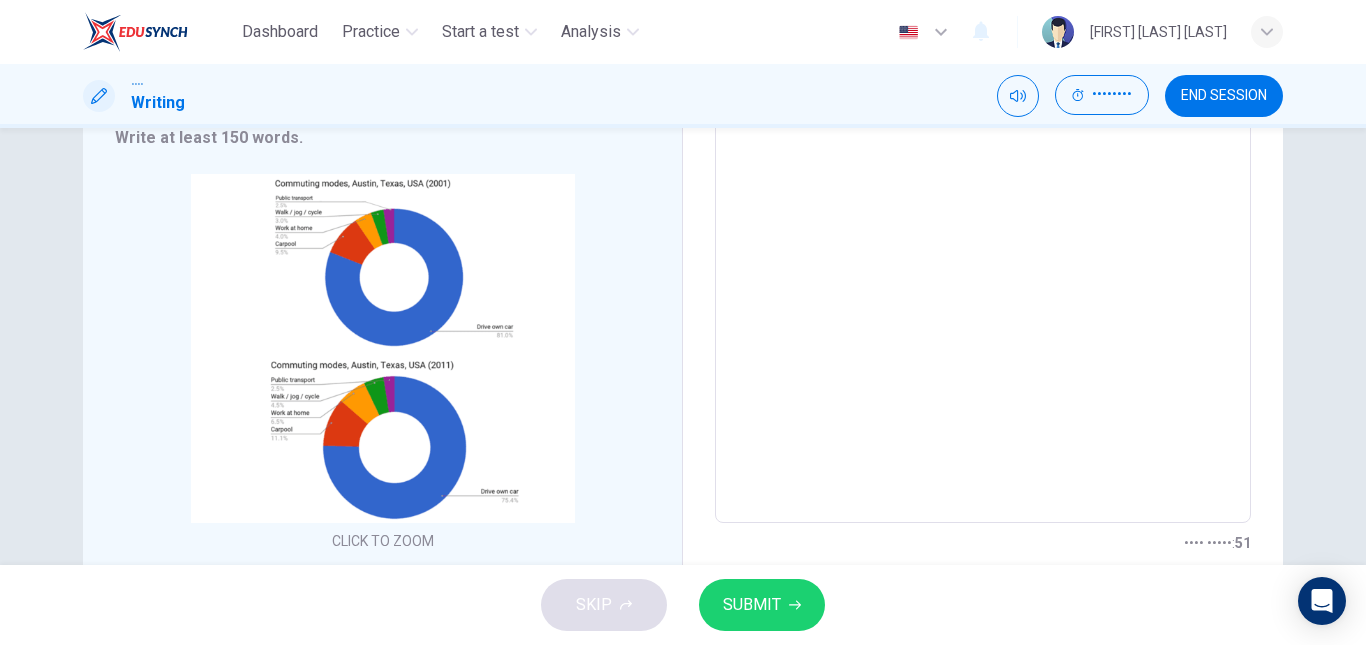 scroll, scrollTop: 307, scrollLeft: 0, axis: vertical 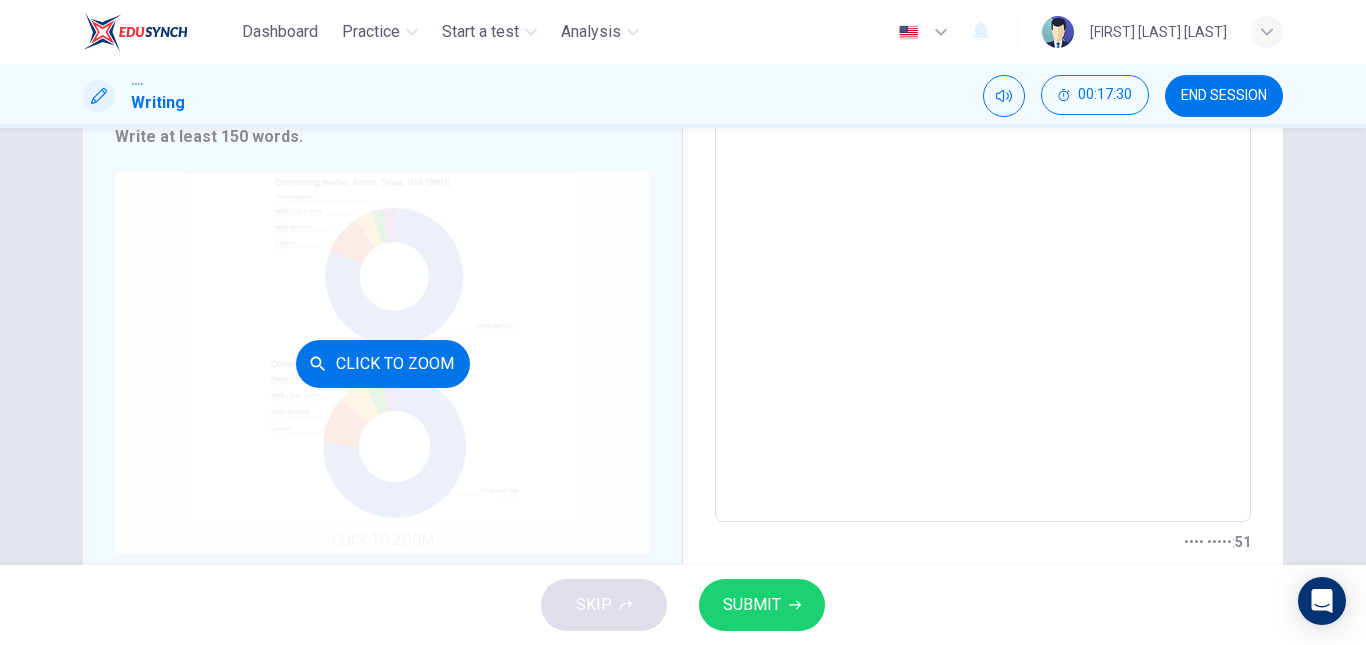 click on "Click to Zoom" at bounding box center [382, 363] 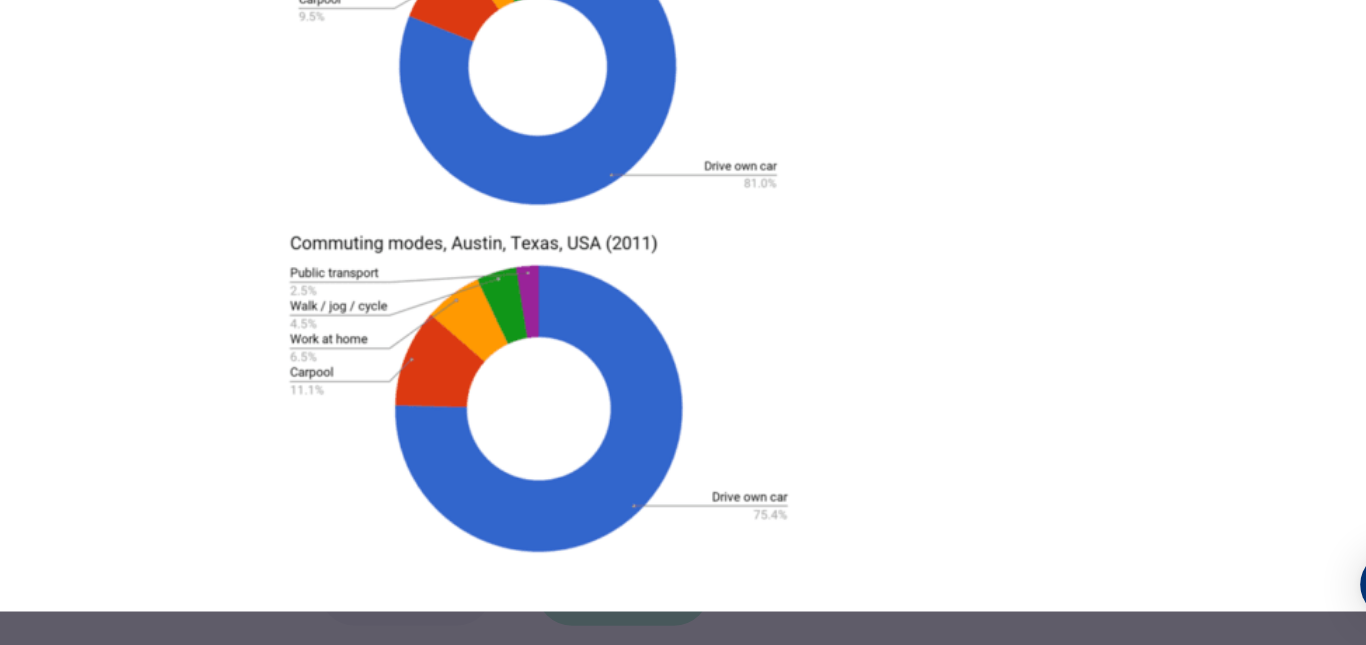 scroll, scrollTop: 0, scrollLeft: 0, axis: both 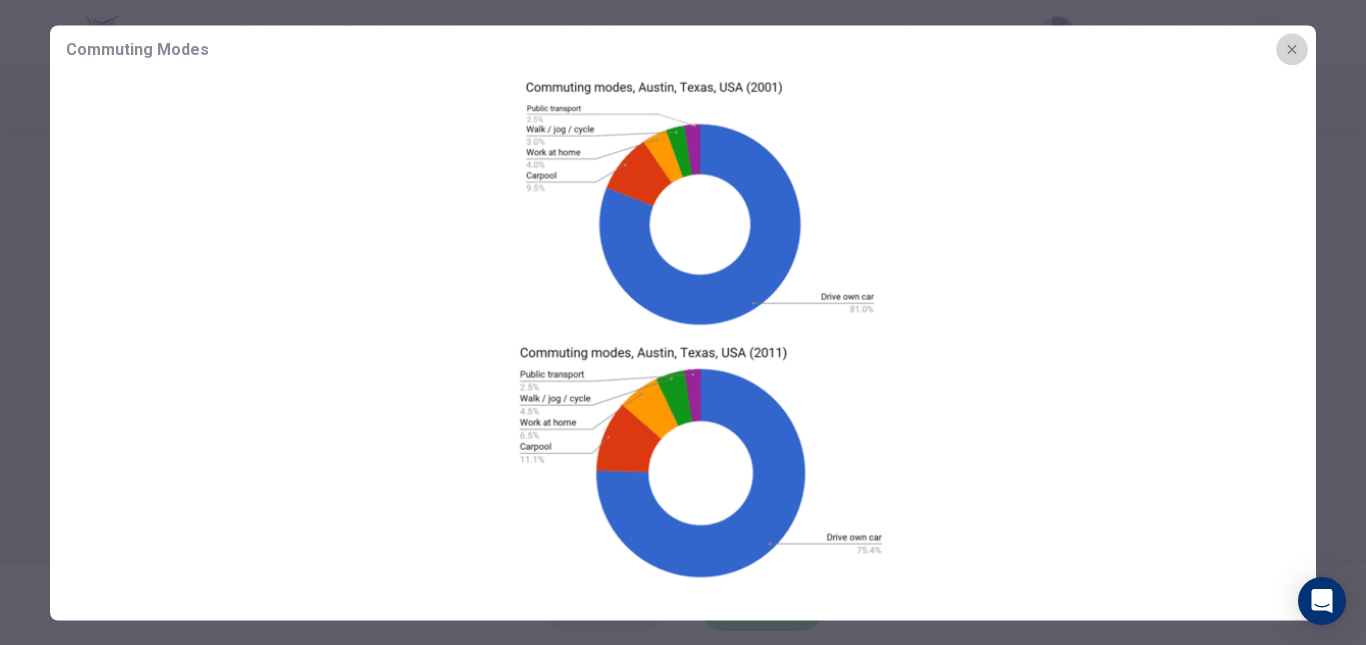 click at bounding box center [1292, 49] 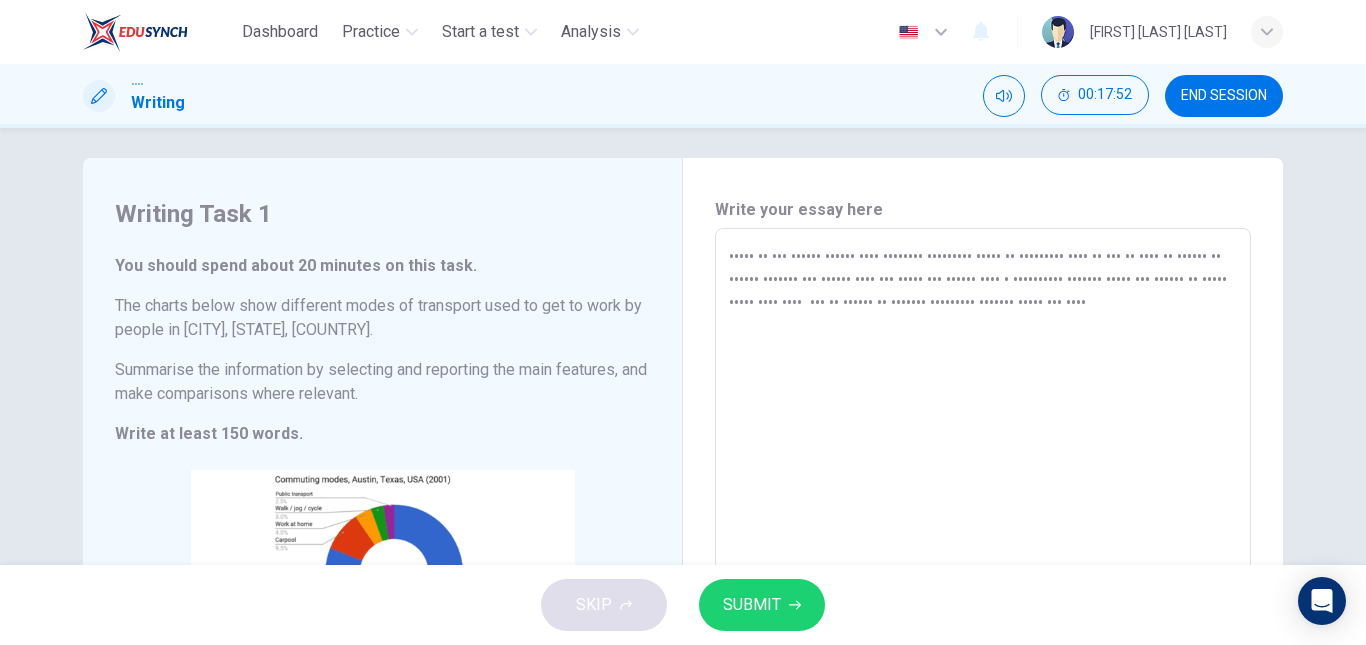 scroll, scrollTop: 9, scrollLeft: 0, axis: vertical 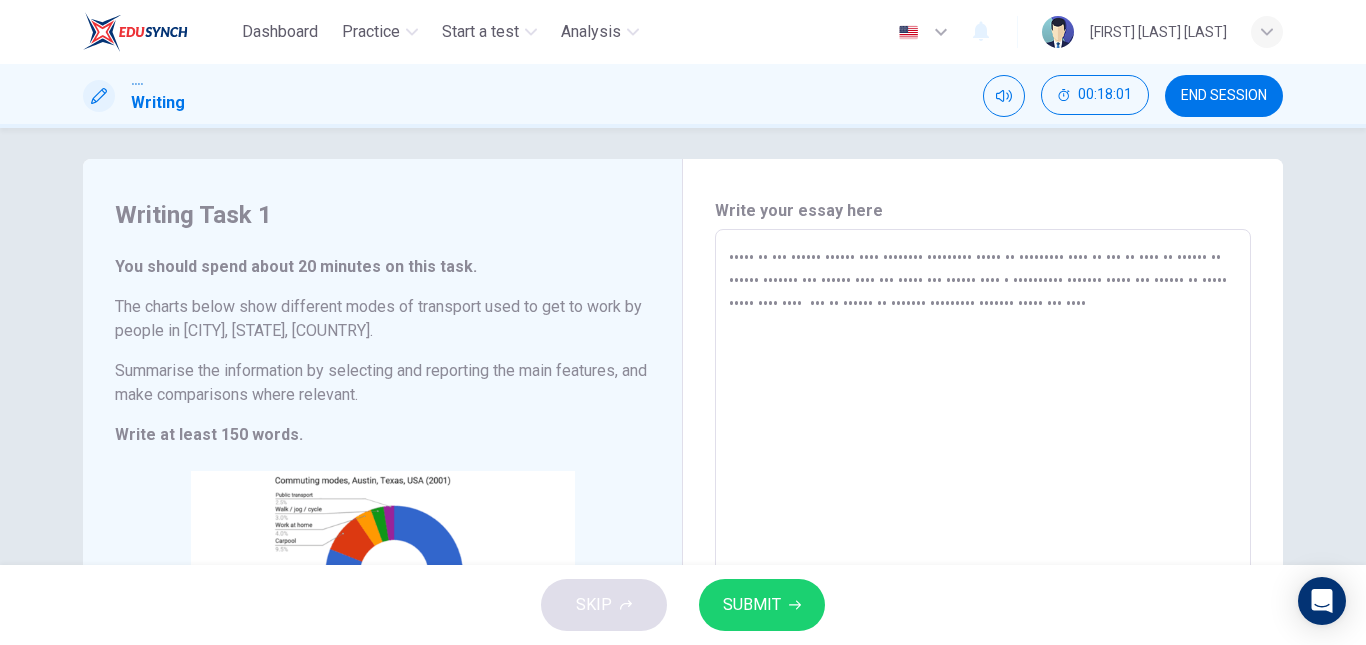 click on "••••• •• ••• •••••• •••••• •••• •••••••• ••••••••• ••••• •• ••••••••• •••• •• ••• •• •••• •• •••••• •• •••••• ••••••• ••• •••••• •••• ••• ••••• ••• •••••• •••• • •••••••••• ••••••• ••••• ••• •••••• •• ••••• ••••• •••• ••••  ••• •• •••••• •• ••••••• ••••••••• ••••••• ••••• ••• ••••" at bounding box center [983, 525] 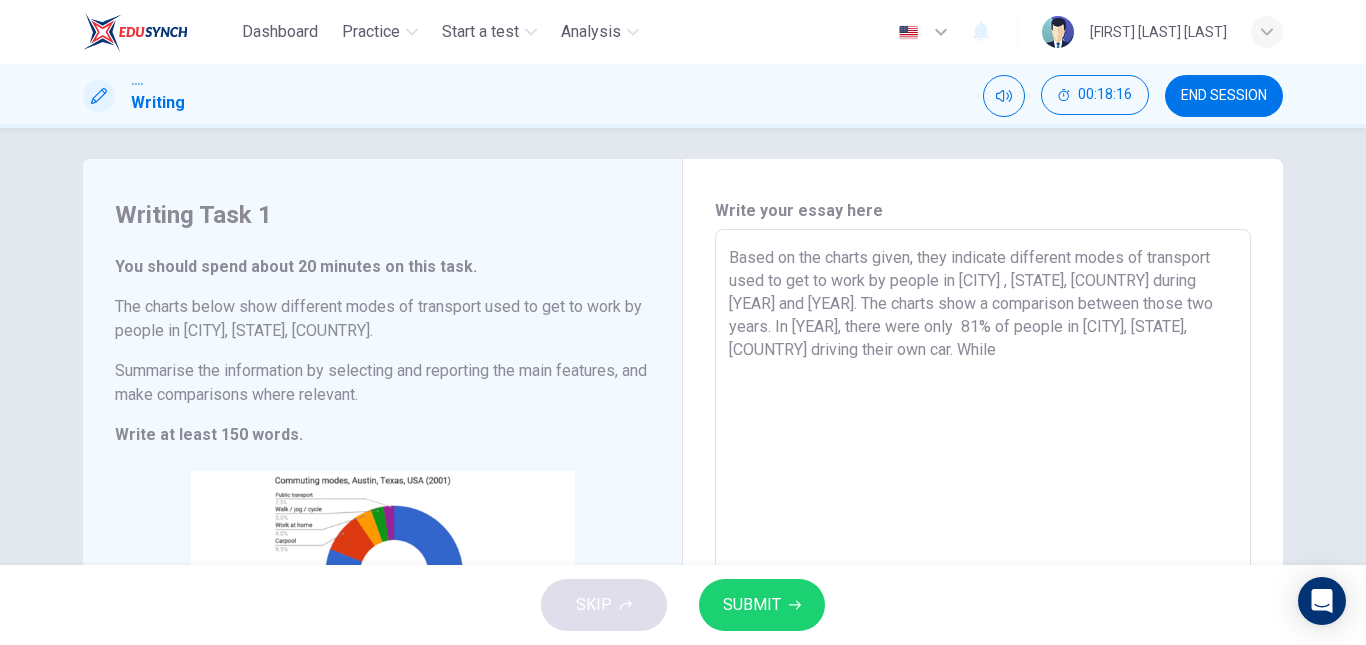 click on "Based on the charts given, they indicate different modes of transport used to get to work by people in [CITY] , [STATE], [COUNTRY] during [YEAR] and [YEAR]. The charts show a comparison between those two years. In [YEAR], there were only  81% of people in [CITY], [STATE], [COUNTRY] driving their own car. While" at bounding box center [983, 525] 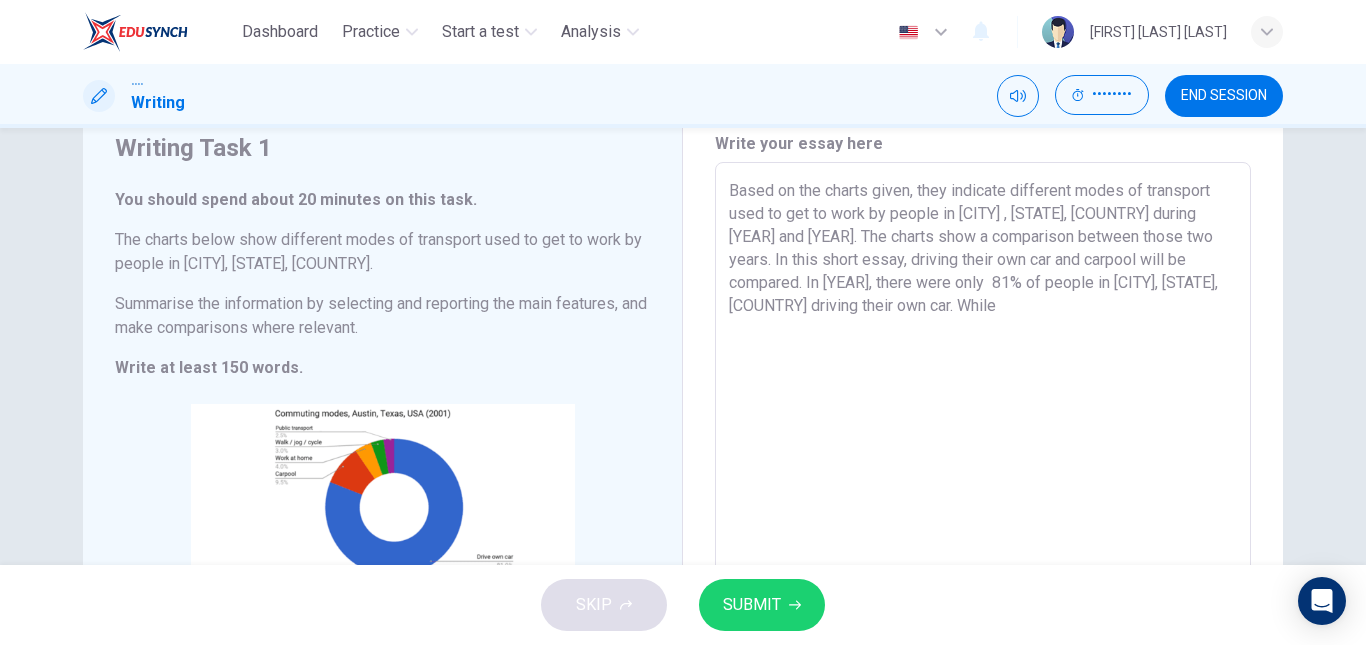 scroll, scrollTop: 75, scrollLeft: 0, axis: vertical 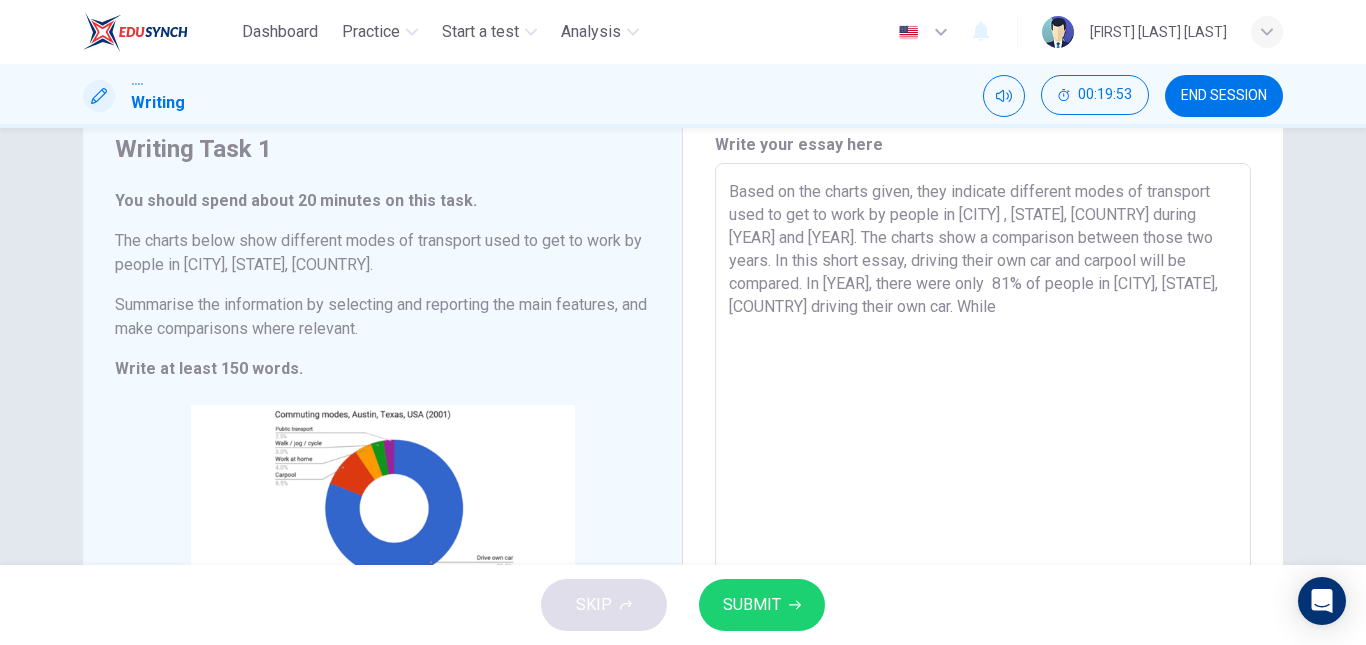 click on "Based on the charts given, they indicate different modes of transport used to get to work by people in [CITY] , [STATE], [COUNTRY] during [YEAR] and [YEAR]. The charts show a comparison between those two years. In this short essay, driving their own car and carpool will be compared. In [YEAR], there were only  81% of people in [CITY], [STATE], [COUNTRY] driving their own car. While" at bounding box center (983, 459) 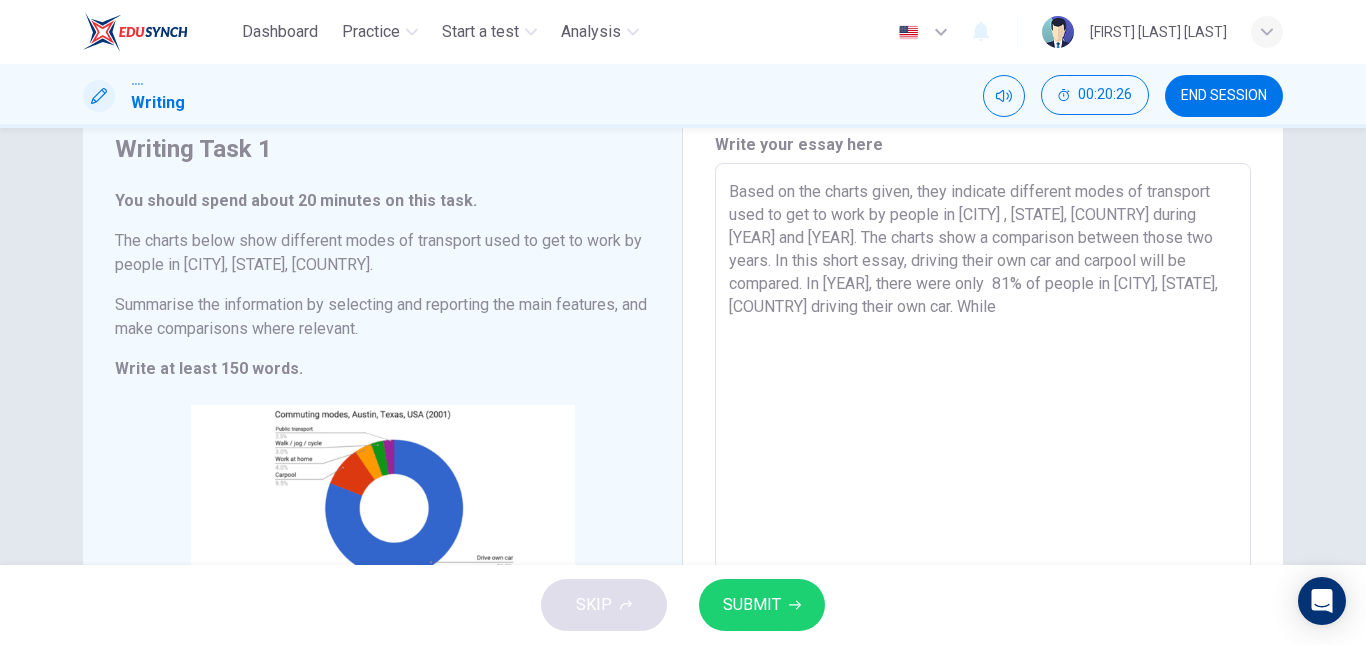 click on "Based on the charts given, they indicate different modes of transport used to get to work by people in [CITY] , [STATE], [COUNTRY] during [YEAR] and [YEAR]. The charts show a comparison between those two years. In this short essay, driving their own car and carpool will be compared. In [YEAR], there were only  81% of people in [CITY], [STATE], [COUNTRY] driving their own car. While" at bounding box center [983, 459] 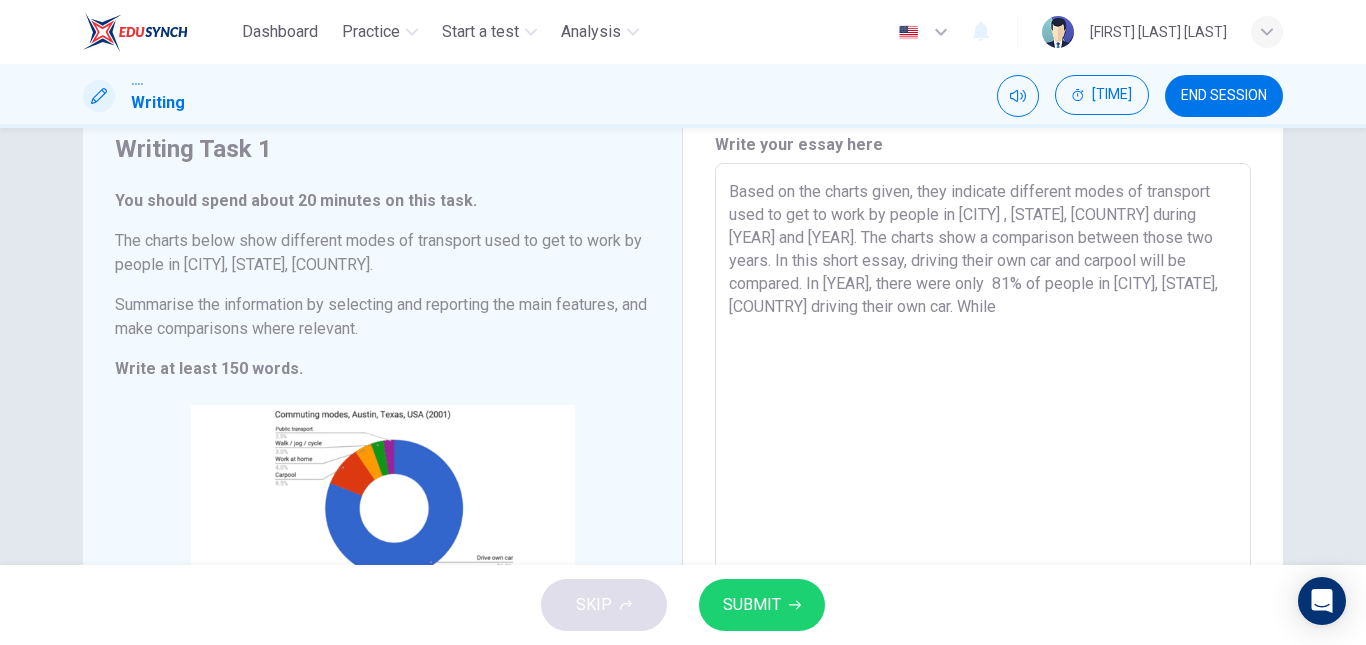 click on "Based on the charts given, they indicate different modes of transport used to get to work by people in [CITY] , [STATE], [COUNTRY] during [YEAR] and [YEAR]. The charts show a comparison between those two years. In this short essay, driving their own car and carpool will be compared. In [YEAR], there were only  81% of people in [CITY], [STATE], [COUNTRY] driving their own car. While" at bounding box center (983, 459) 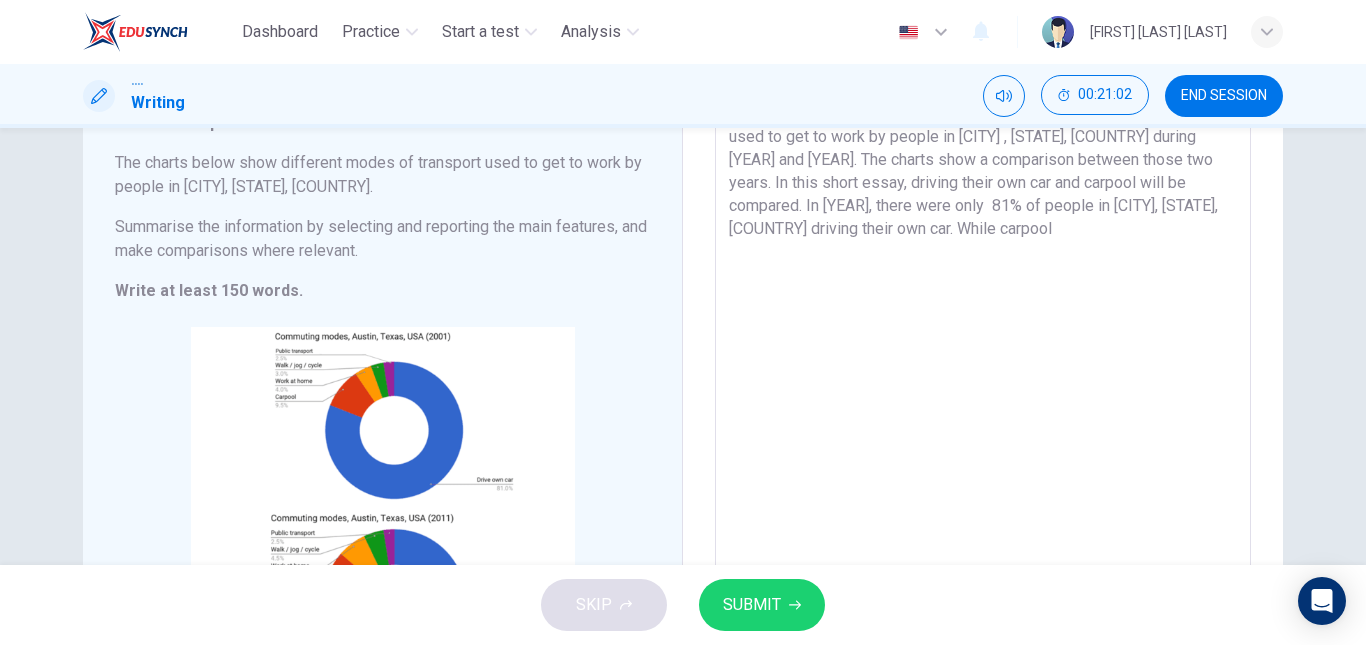 scroll, scrollTop: 157, scrollLeft: 0, axis: vertical 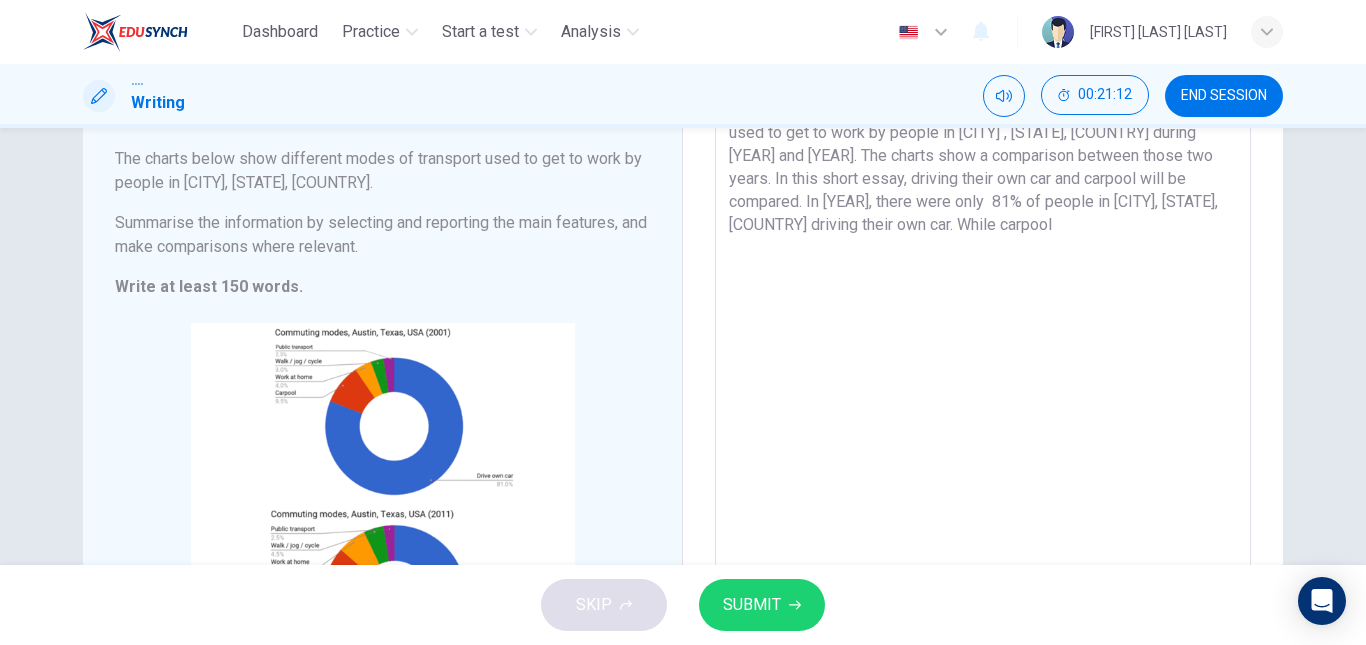 click on "Based on the charts given, they indicate different modes of transport used to get to work by people in [CITY] , [STATE], [COUNTRY] during [YEAR] and [YEAR]. The charts show a comparison between those two years. In this short essay, driving their own car and carpool will be compared. In [YEAR], there were only  81% of people in [CITY], [STATE], [COUNTRY] driving their own car. While carpool" at bounding box center [983, 377] 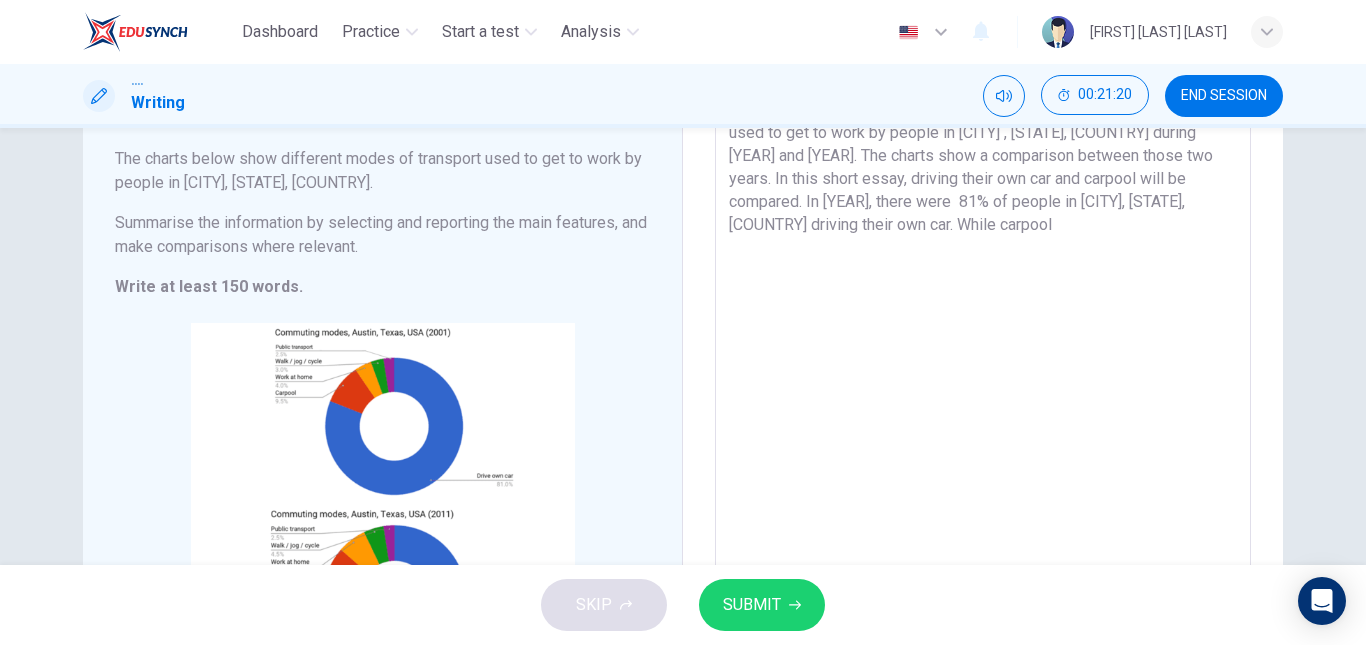 click on "Based on the charts given, they indicate different modes of transport used to get to work by people in [CITY] , [STATE], [COUNTRY] during [YEAR] and [YEAR]. The charts show a comparison between those two years. In this short essay, driving their own car and carpool will be compared. In [YEAR], there were  81% of people in [CITY], [STATE], [COUNTRY] driving their own car. While carpool" at bounding box center (983, 377) 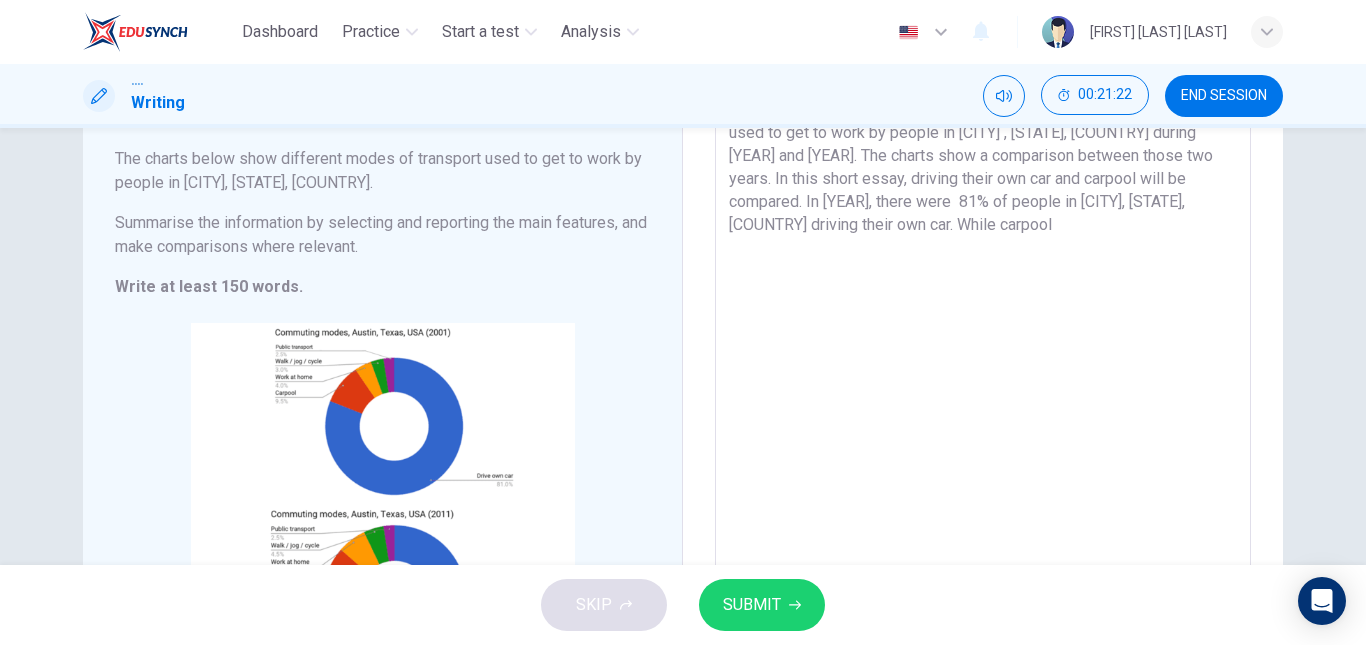 click on "Based on the charts given, they indicate different modes of transport used to get to work by people in [CITY] , [STATE], [COUNTRY] during [YEAR] and [YEAR]. The charts show a comparison between those two years. In this short essay, driving their own car and carpool will be compared. In [YEAR], there were  81% of people in [CITY], [STATE], [COUNTRY] driving their own car. While carpool" at bounding box center (983, 377) 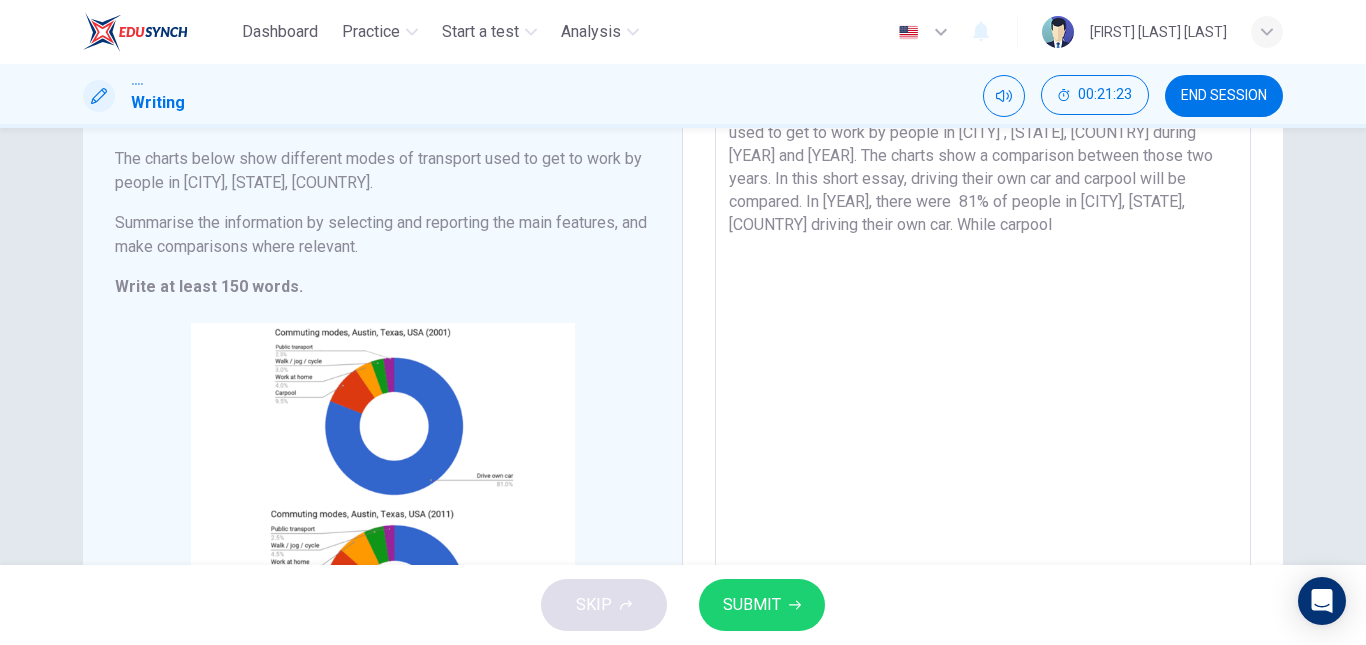 click on "Based on the charts given, they indicate different modes of transport used to get to work by people in [CITY] , [STATE], [COUNTRY] during [YEAR] and [YEAR]. The charts show a comparison between those two years. In this short essay, driving their own car and carpool will be compared. In [YEAR], there were  81% of people in [CITY], [STATE], [COUNTRY] driving their own car. While carpool" at bounding box center (983, 377) 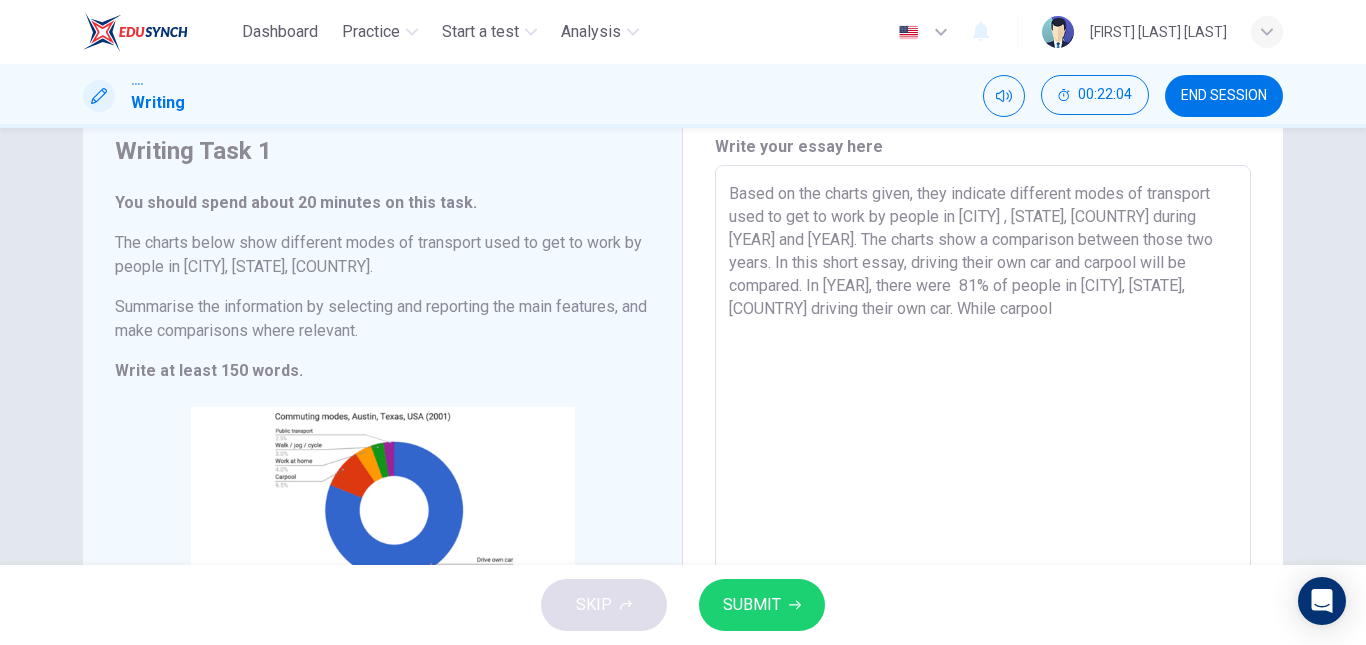 scroll, scrollTop: 72, scrollLeft: 0, axis: vertical 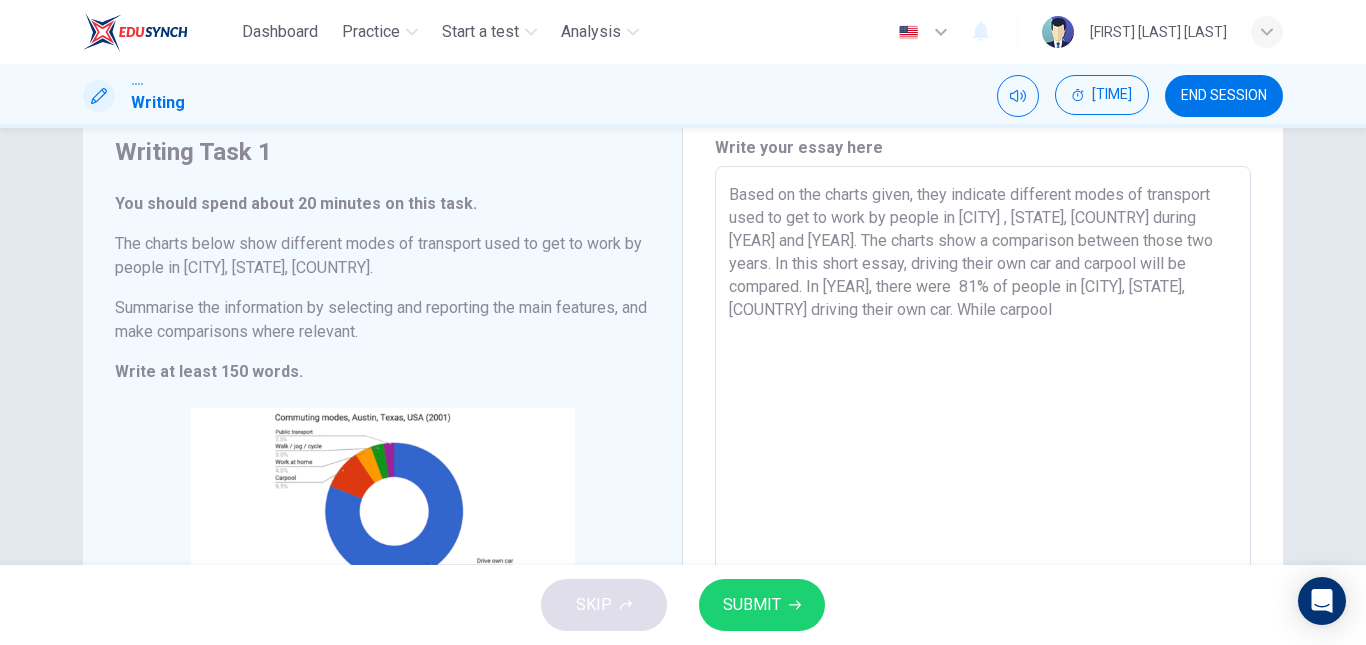 click on "Based on the charts given, they indicate different modes of transport used to get to work by people in [CITY] , [STATE], [COUNTRY] during [YEAR] and [YEAR]. The charts show a comparison between those two years. In this short essay, driving their own car and carpool will be compared. In [YEAR], there were  81% of people in [CITY], [STATE], [COUNTRY] driving their own car. While carpool" at bounding box center (983, 462) 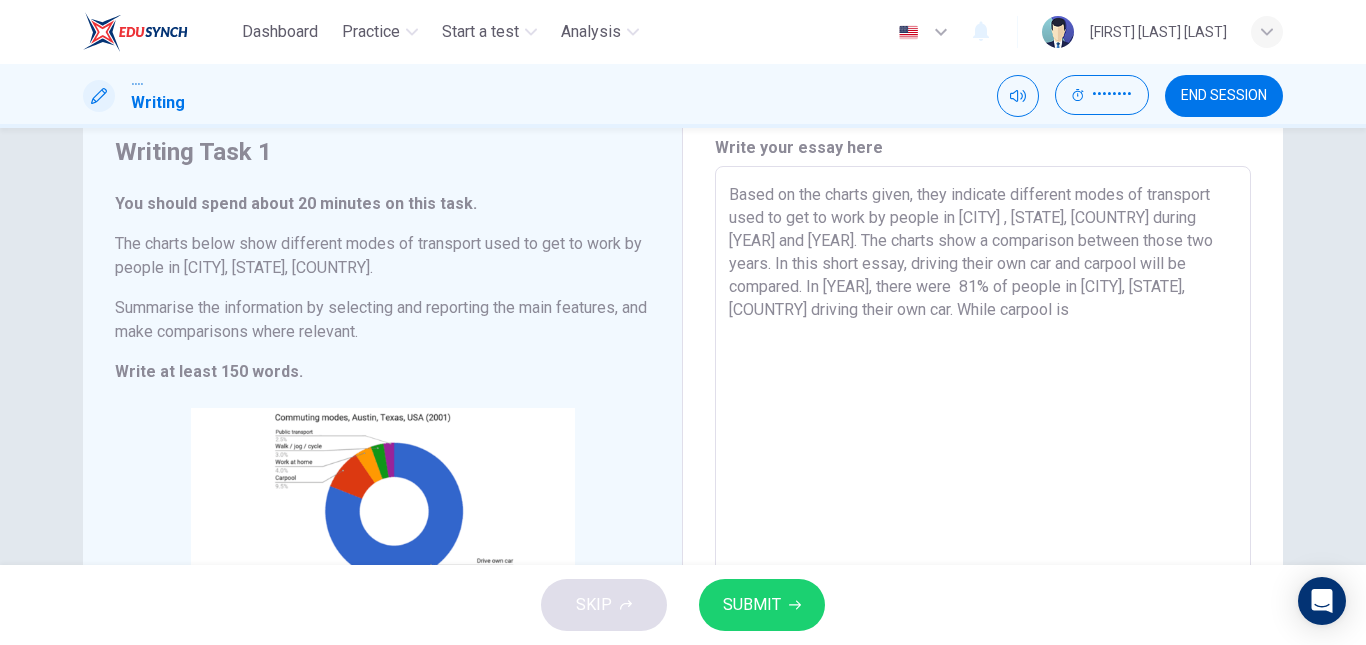 click on "Based on the charts given, they indicate different modes of transport used to get to work by people in [CITY] , [STATE], [COUNTRY] during [YEAR] and [YEAR]. The charts show a comparison between those two years. In this short essay, driving their own car and carpool will be compared. In [YEAR], there were  81% of people in [CITY], [STATE], [COUNTRY] driving their own car. While carpool is" at bounding box center (983, 462) 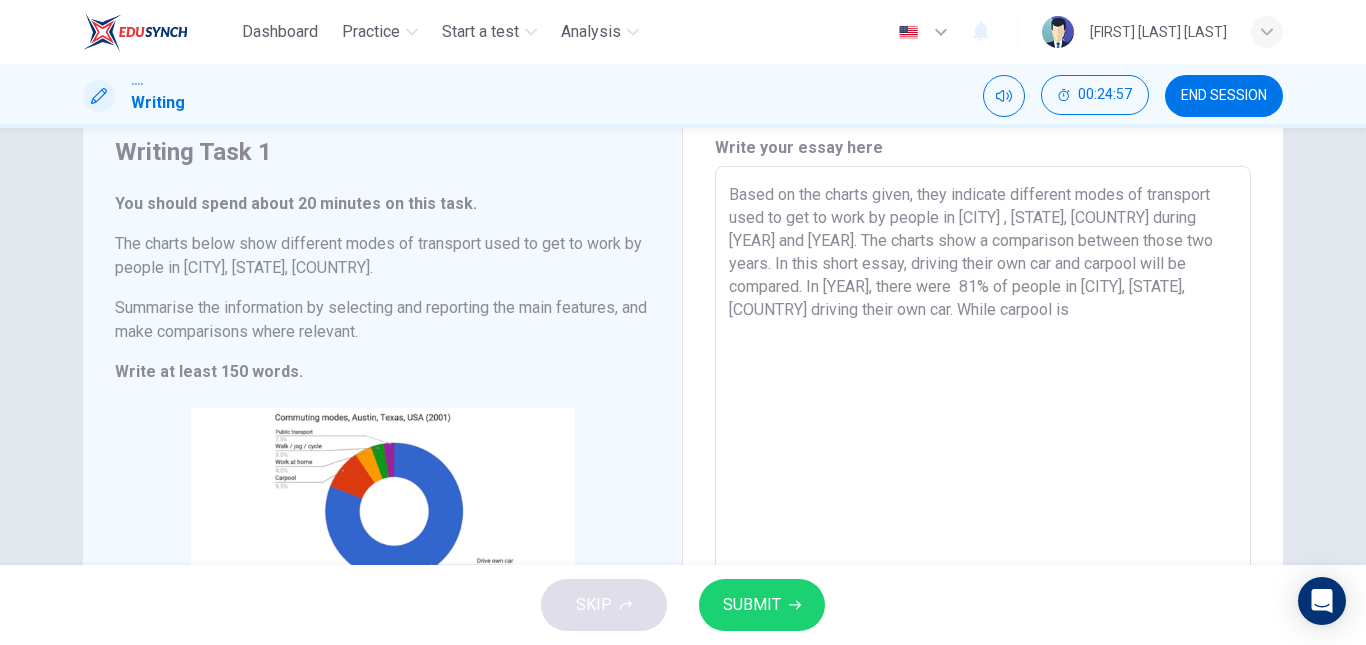 click on "Based on the charts given, they indicate different modes of transport used to get to work by people in [CITY] , [STATE], [COUNTRY] during [YEAR] and [YEAR]. The charts show a comparison between those two years. In this short essay, driving their own car and carpool will be compared. In [YEAR], there were  81% of people in [CITY], [STATE], [COUNTRY] driving their own car. While carpool is" at bounding box center (983, 462) 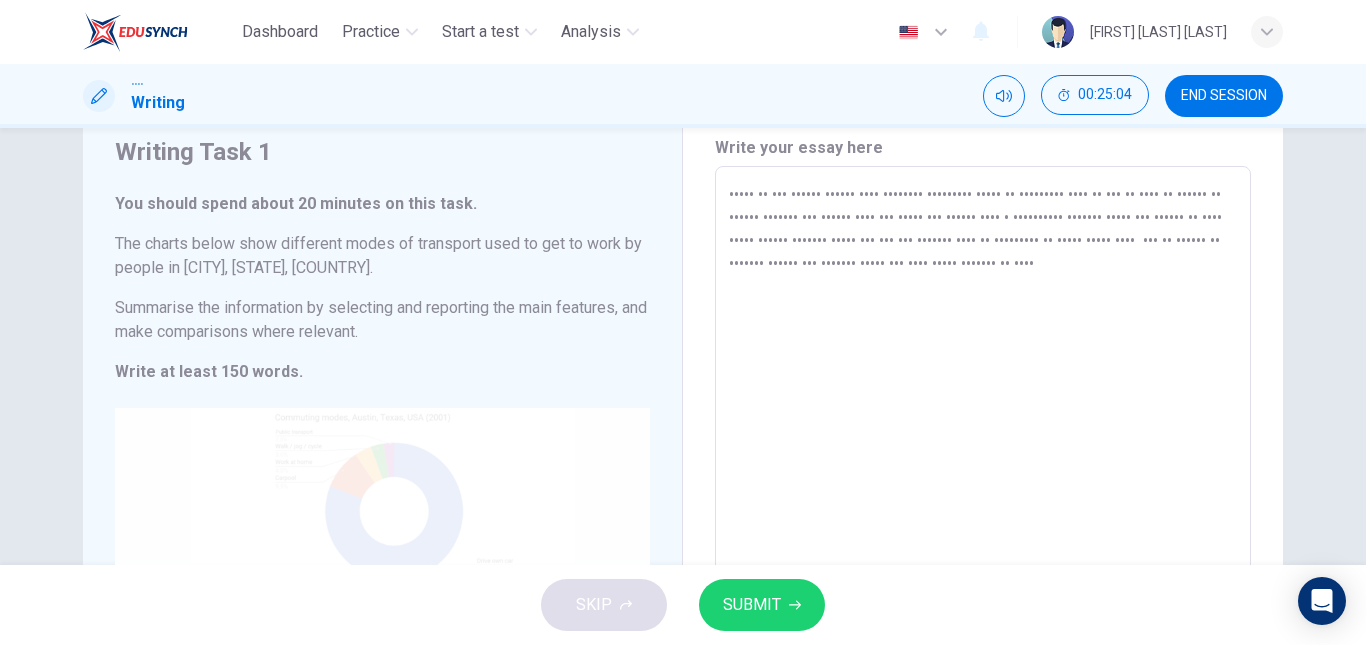 click on "Click to Zoom" at bounding box center (382, 598) 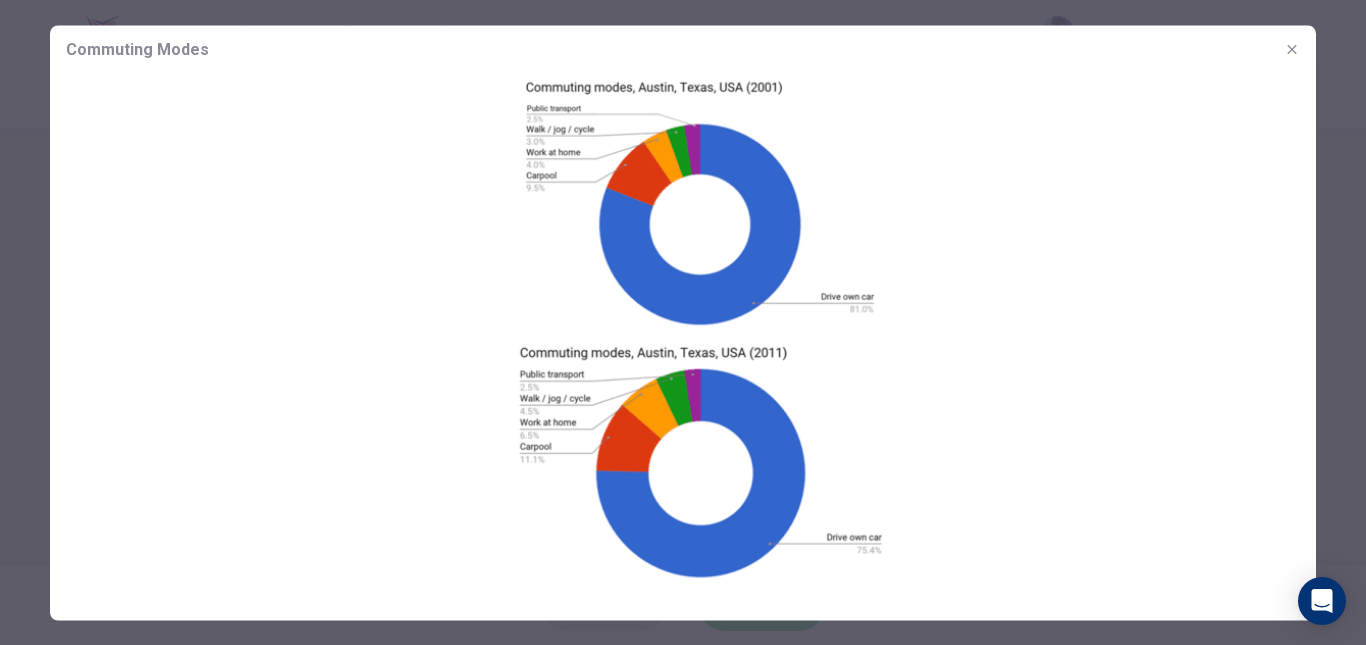 click at bounding box center [1292, 49] 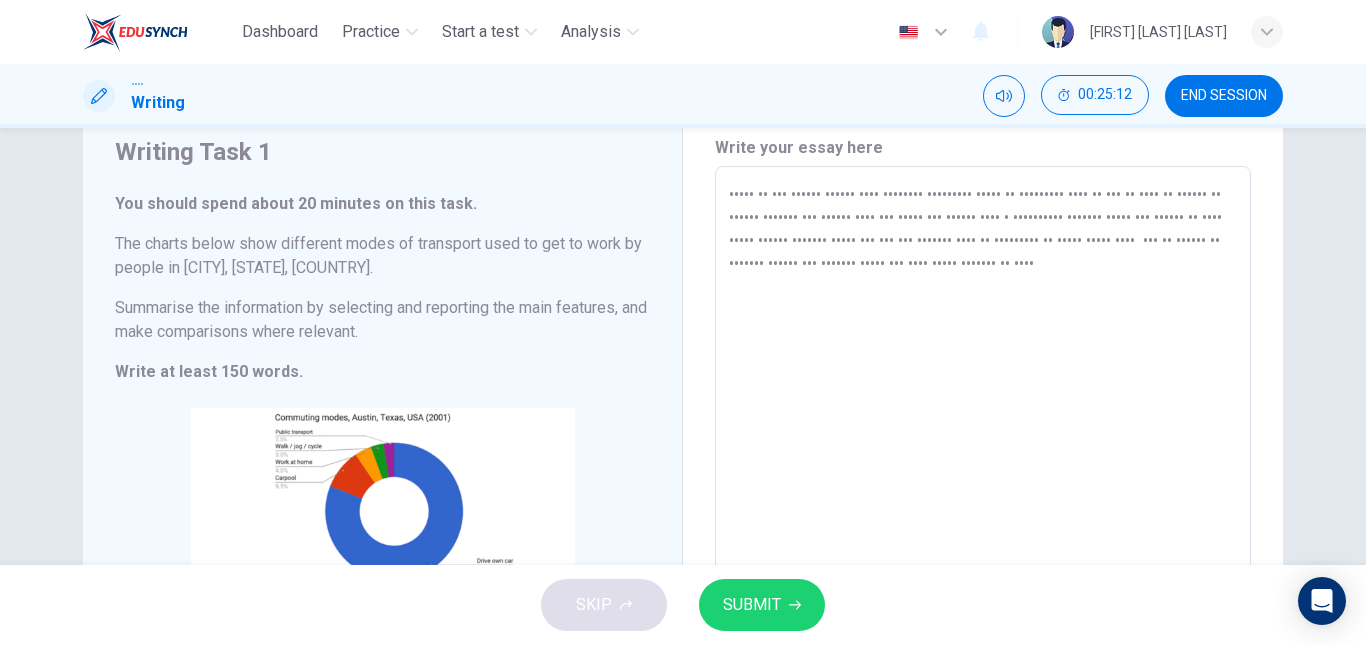 click on "••••• •• ••• •••••• •••••• •••• •••••••• ••••••••• ••••• •• ••••••••• •••• •• ••• •• •••• •• •••••• •• •••••• ••••••• ••• •••••• •••• ••• ••••• ••• •••••• •••• • •••••••••• ••••••• ••••• ••• •••••• •• •••• ••••• •••••• ••••••• ••••• ••• ••• ••• ••••••• •••• •• ••••••••• •• ••••• ••••• ••••  ••• •• •••••• •• ••••••• •••••• ••• ••••••• ••••• ••• •••• ••••• ••••••• •• ••••" at bounding box center [983, 462] 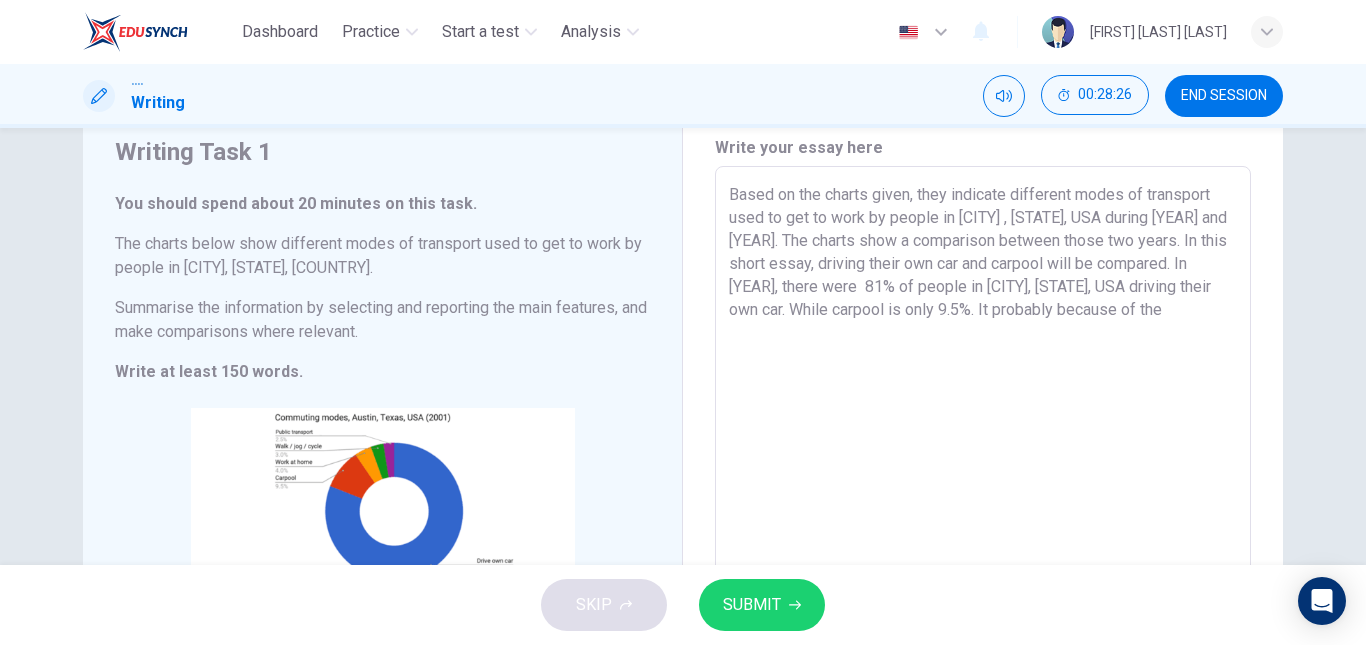 drag, startPoint x: 722, startPoint y: 197, endPoint x: 1136, endPoint y: 306, distance: 428.10864 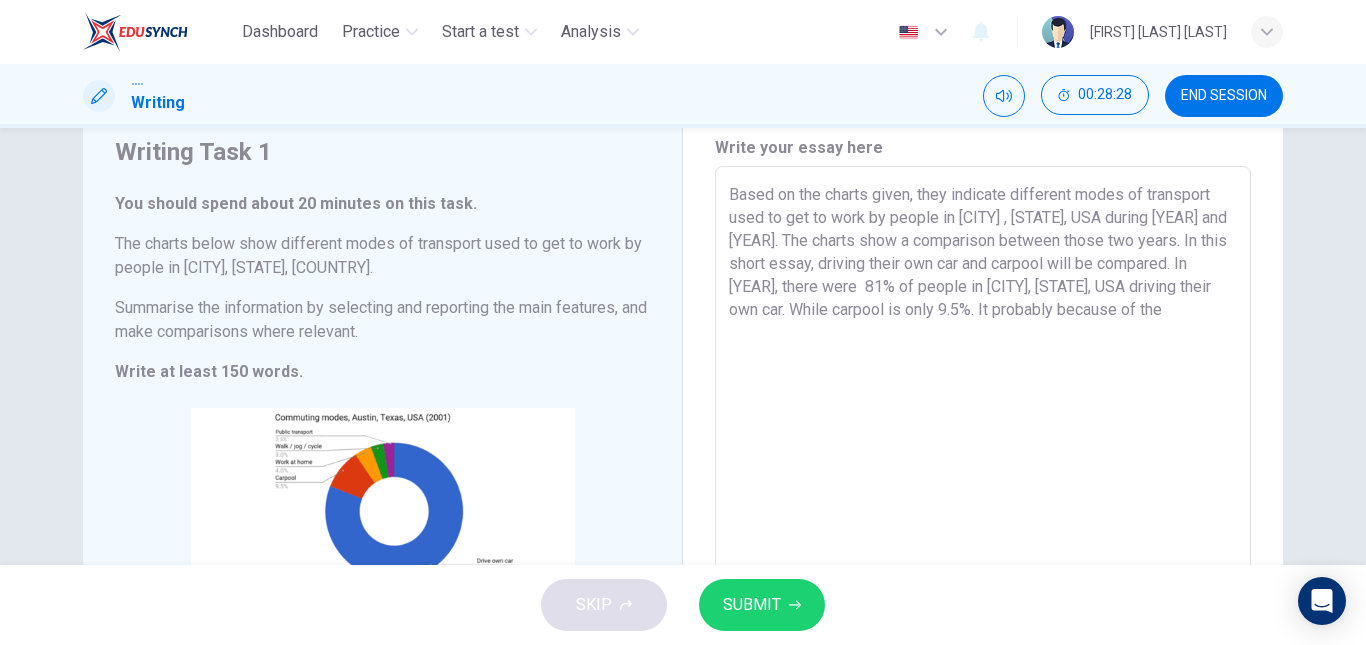 drag, startPoint x: 1136, startPoint y: 308, endPoint x: 722, endPoint y: 182, distance: 432.74936 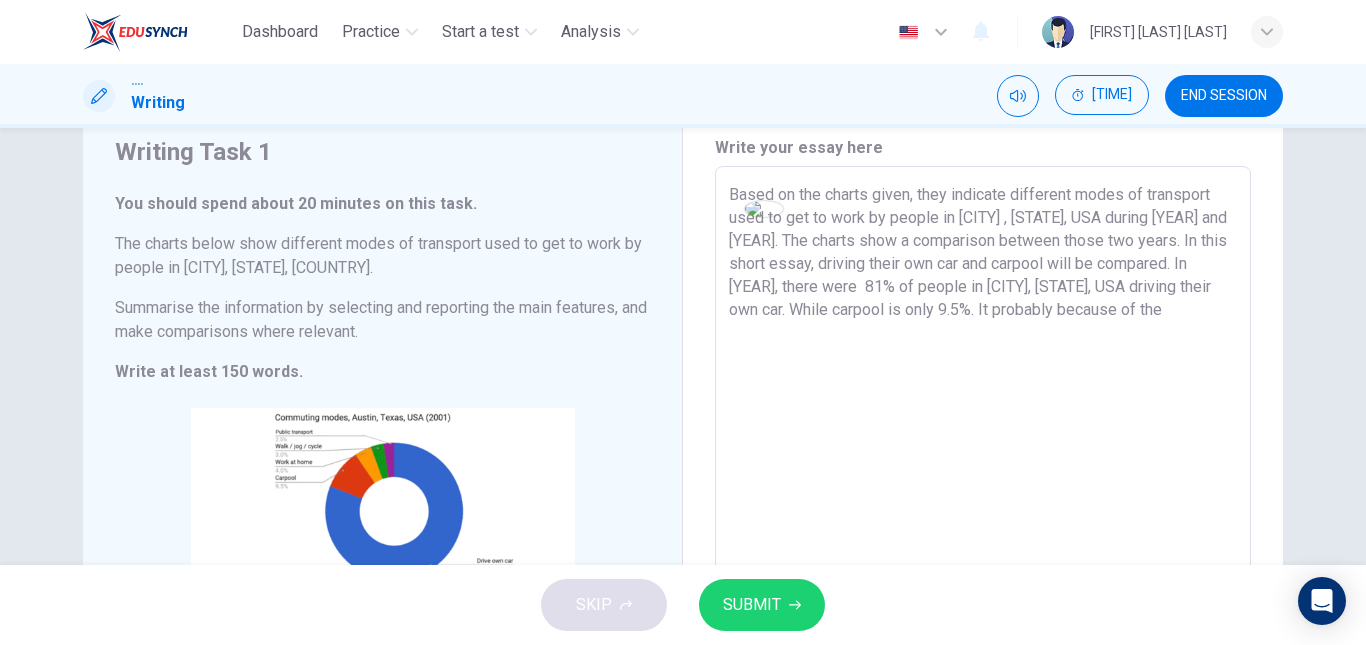 click on "Based on the charts given, they indicate different modes of transport used to get to work by people in [CITY] , [STATE], USA during [YEAR] and [YEAR]. The charts show a comparison between those two years. In this short essay, driving their own car and carpool will be compared. In [YEAR], there were  81% of people in [CITY], [STATE], USA driving their own car. While carpool is only 9.5%. It probably because of the" at bounding box center [983, 462] 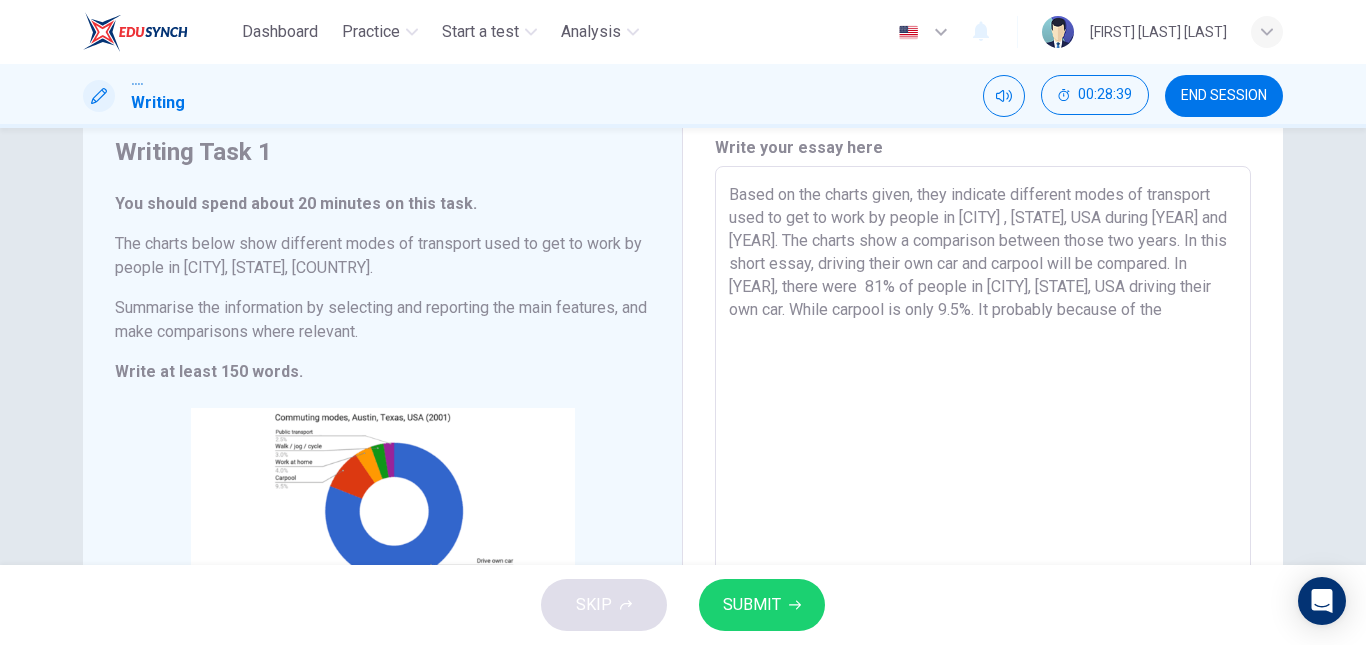 drag, startPoint x: 726, startPoint y: 195, endPoint x: 1175, endPoint y: 311, distance: 463.74237 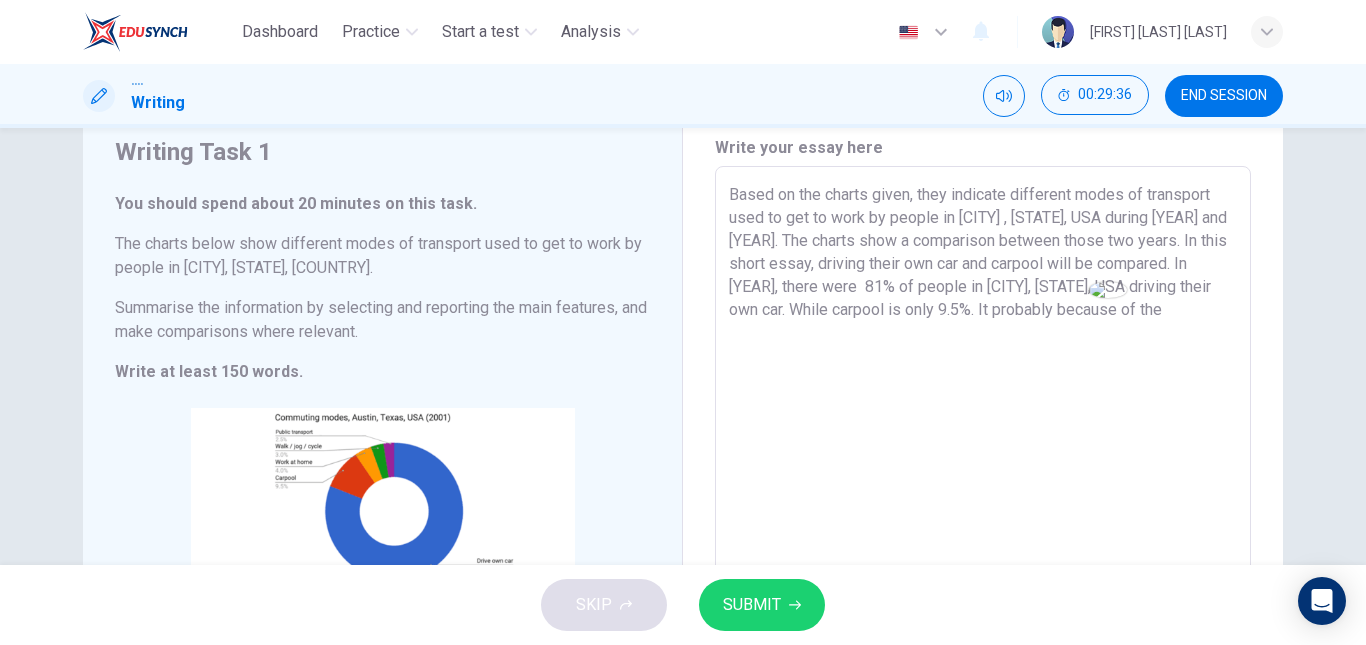click on "Based on the charts given, they indicate different modes of transport used to get to work by people in [CITY] , [STATE], USA during [YEAR] and [YEAR]. The charts show a comparison between those two years. In this short essay, driving their own car and carpool will be compared. In [YEAR], there were  81% of people in [CITY], [STATE], USA driving their own car. While carpool is only 9.5%. It probably because of the" at bounding box center [983, 462] 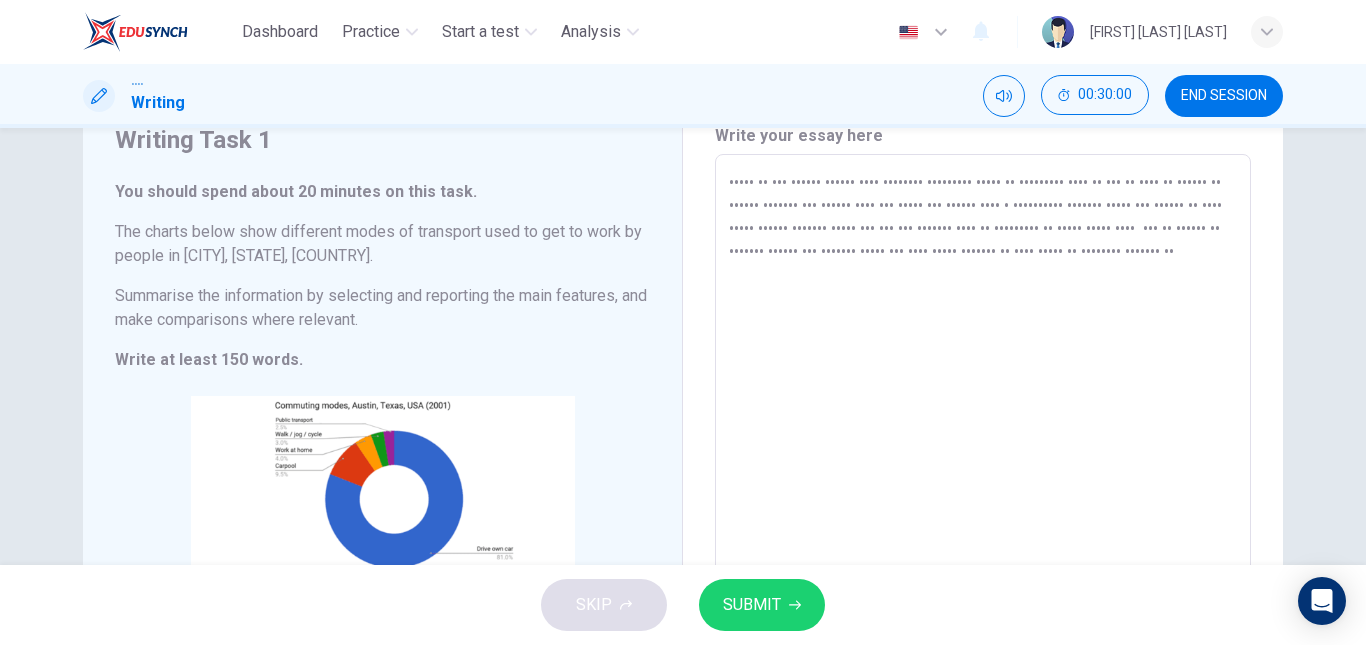 scroll, scrollTop: 85, scrollLeft: 0, axis: vertical 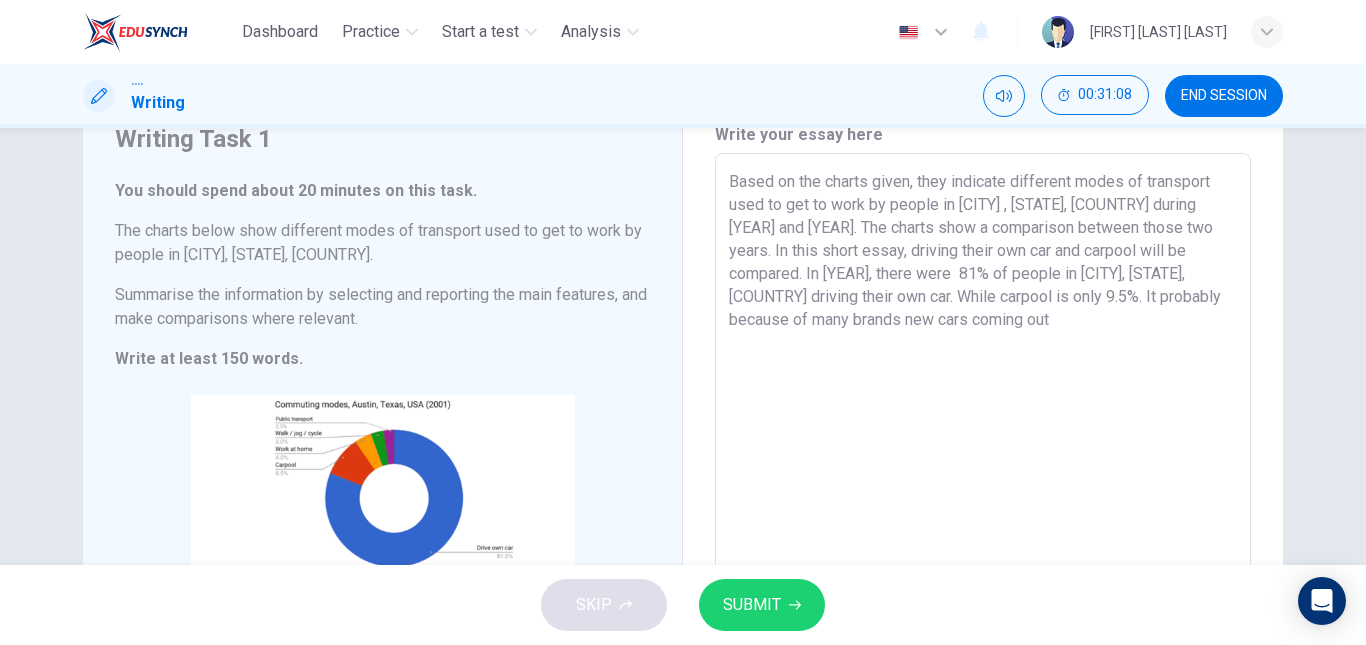 click on "Based on the charts given, they indicate different modes of transport used to get to work by people in [CITY] , [STATE], [COUNTRY] during [YEAR] and [YEAR]. The charts show a comparison between those two years. In this short essay, driving their own car and carpool will be compared. In [YEAR], there were  81% of people in [CITY], [STATE], [COUNTRY] driving their own car. While carpool is only 9.5%. It probably because of many brands new cars coming out" at bounding box center [983, 449] 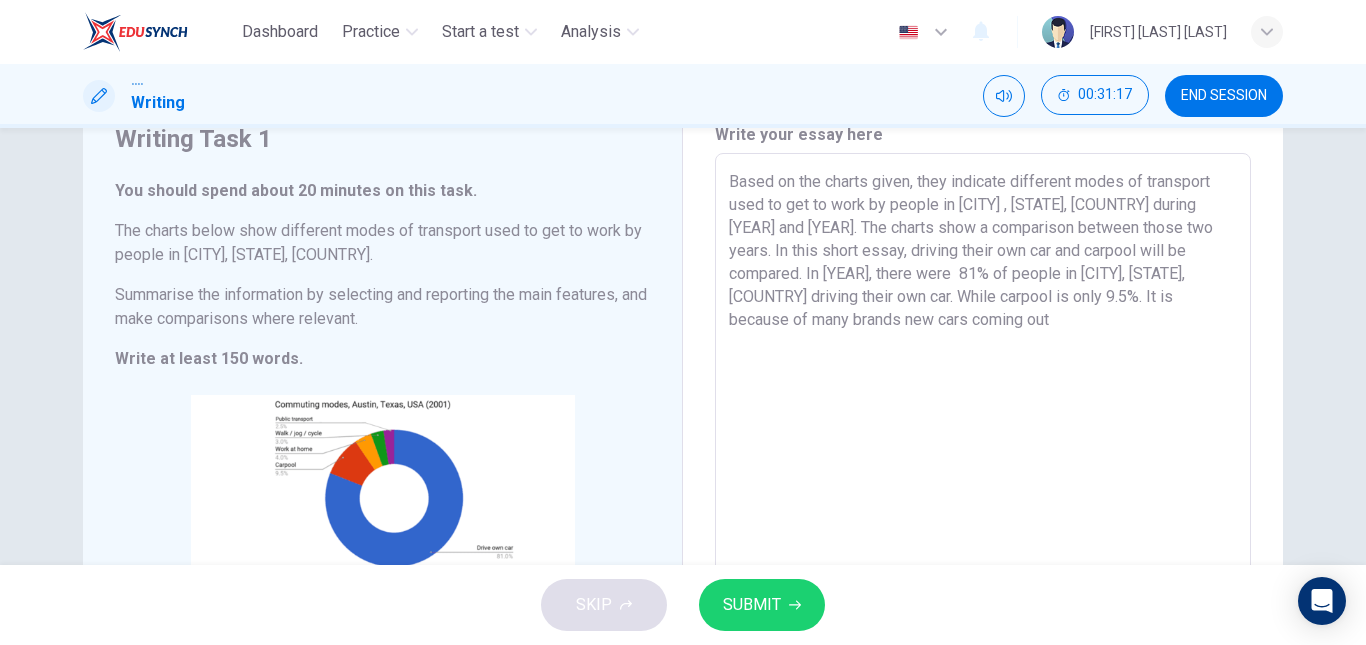 click on "Based on the charts given, they indicate different modes of transport used to get to work by people in [CITY] , [STATE], [COUNTRY] during [YEAR] and [YEAR]. The charts show a comparison between those two years. In this short essay, driving their own car and carpool will be compared. In [YEAR], there were  81% of people in [CITY], [STATE], [COUNTRY] driving their own car. While carpool is only 9.5%. It is because of many brands new cars coming out" at bounding box center [983, 449] 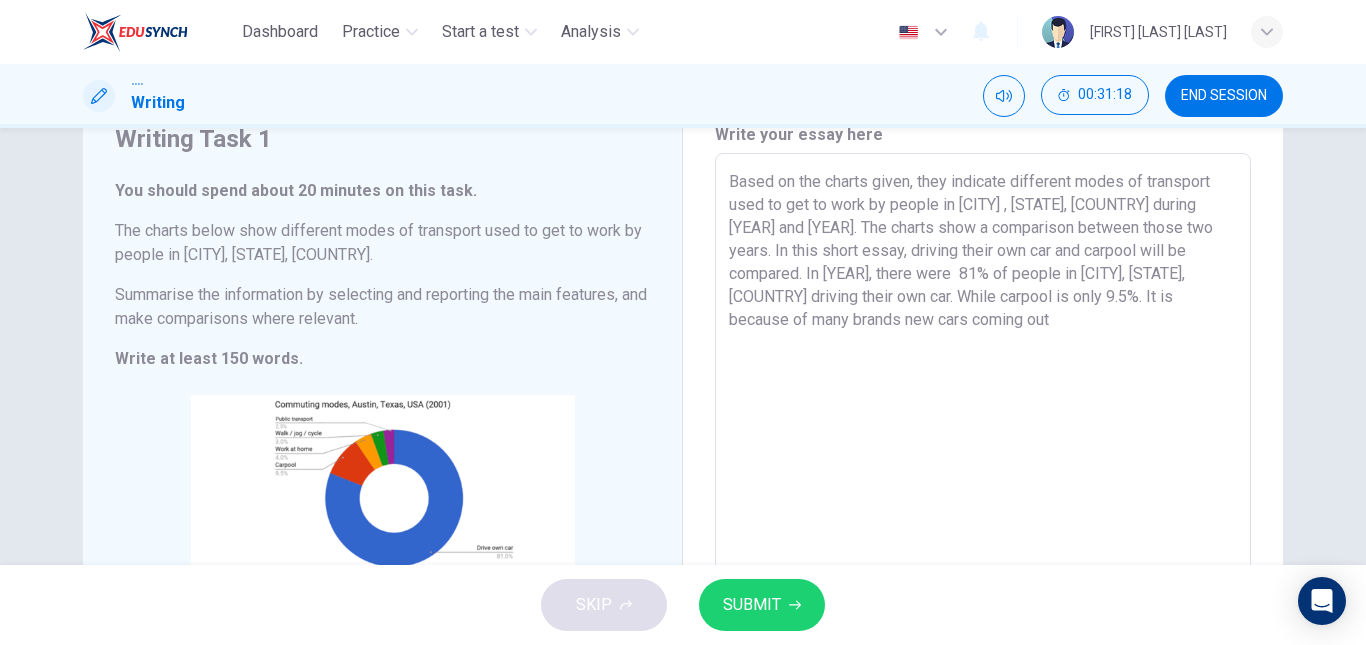 click on "Based on the charts given, they indicate different modes of transport used to get to work by people in [CITY] , [STATE], [COUNTRY] during [YEAR] and [YEAR]. The charts show a comparison between those two years. In this short essay, driving their own car and carpool will be compared. In [YEAR], there were  81% of people in [CITY], [STATE], [COUNTRY] driving their own car. While carpool is only 9.5%. It is because of many brands new cars coming out" at bounding box center (983, 449) 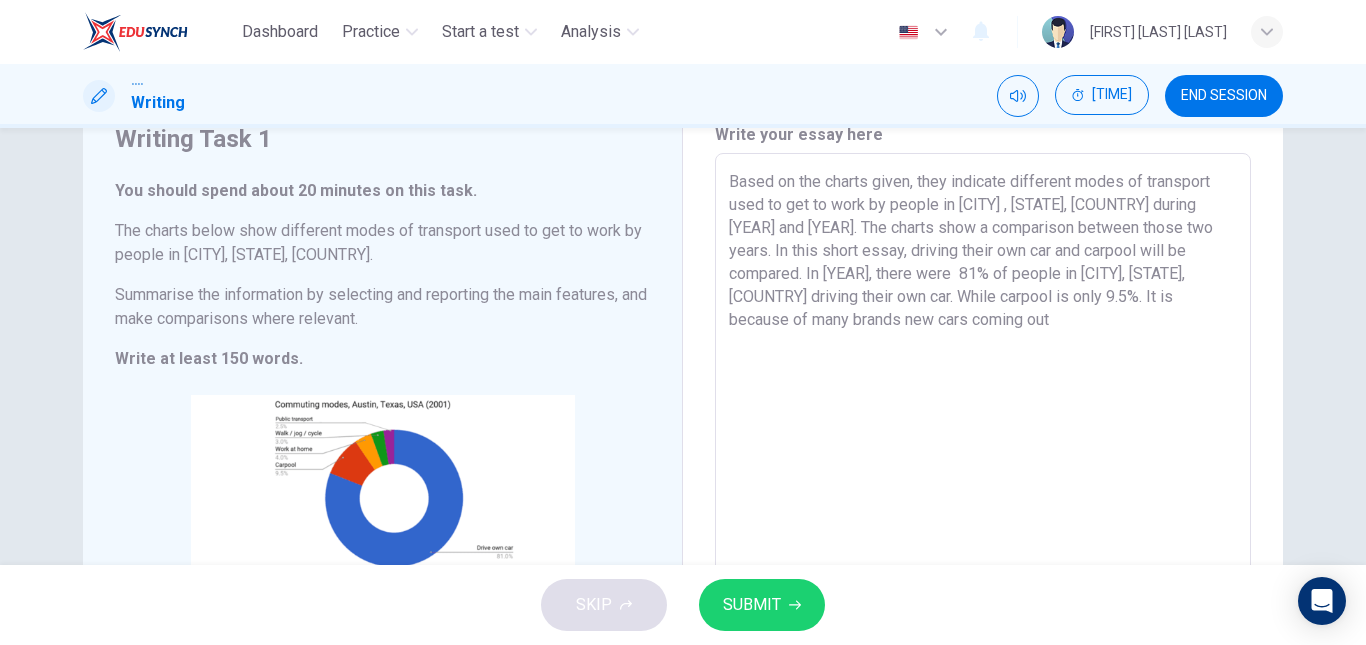 click on "Based on the charts given, they indicate different modes of transport used to get to work by people in [CITY] , [STATE], [COUNTRY] during [YEAR] and [YEAR]. The charts show a comparison between those two years. In this short essay, driving their own car and carpool will be compared. In [YEAR], there were  81% of people in [CITY], [STATE], [COUNTRY] driving their own car. While carpool is only 9.5%. It is because of many brands new cars coming out" at bounding box center (983, 449) 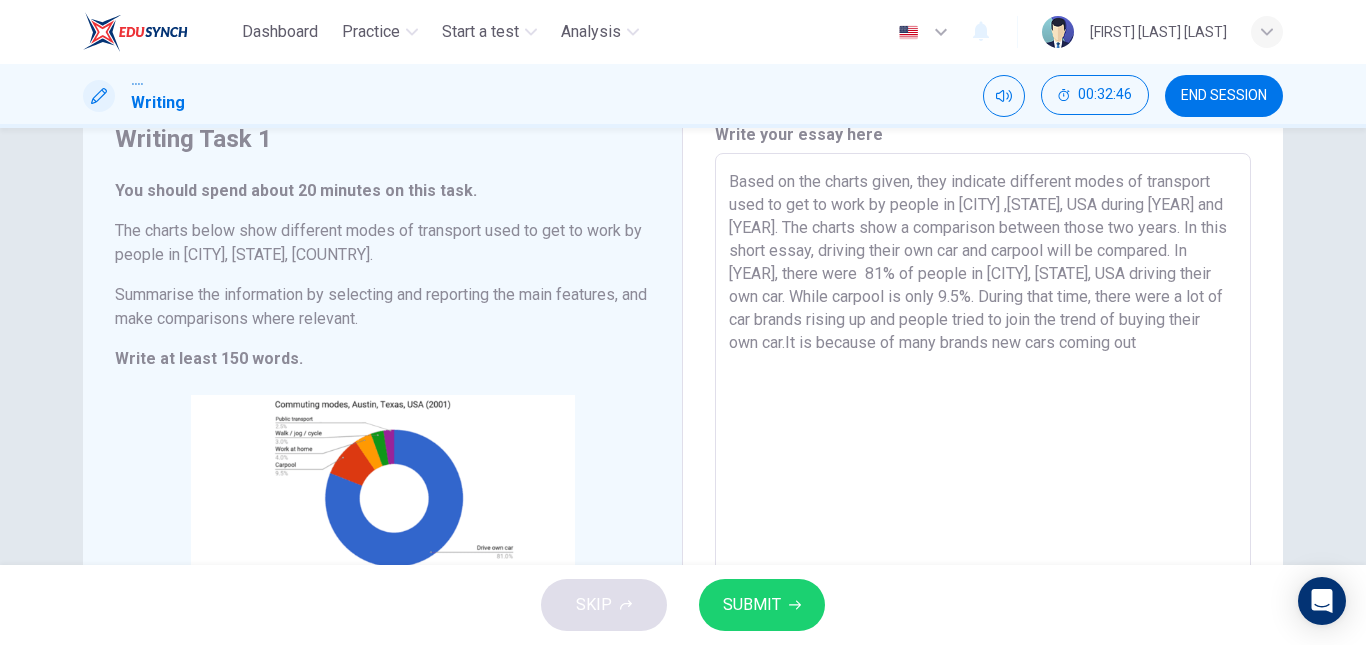 drag, startPoint x: 1131, startPoint y: 343, endPoint x: 750, endPoint y: 343, distance: 381 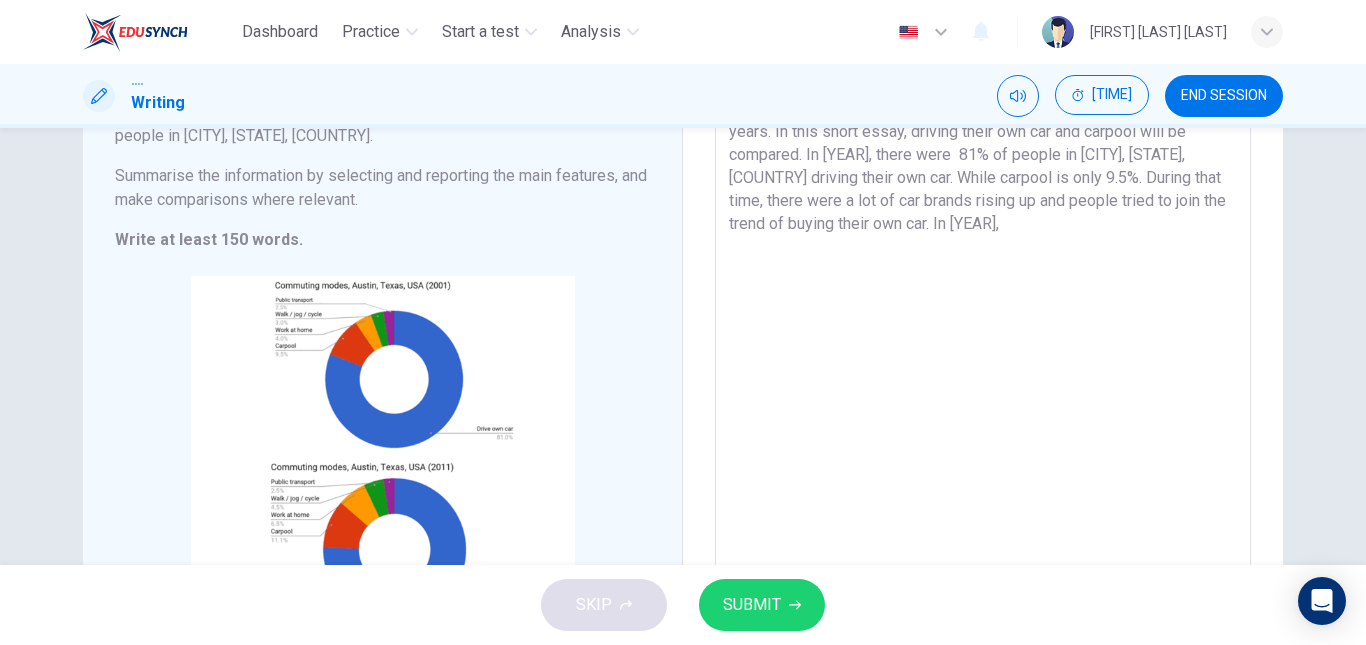 scroll, scrollTop: 203, scrollLeft: 0, axis: vertical 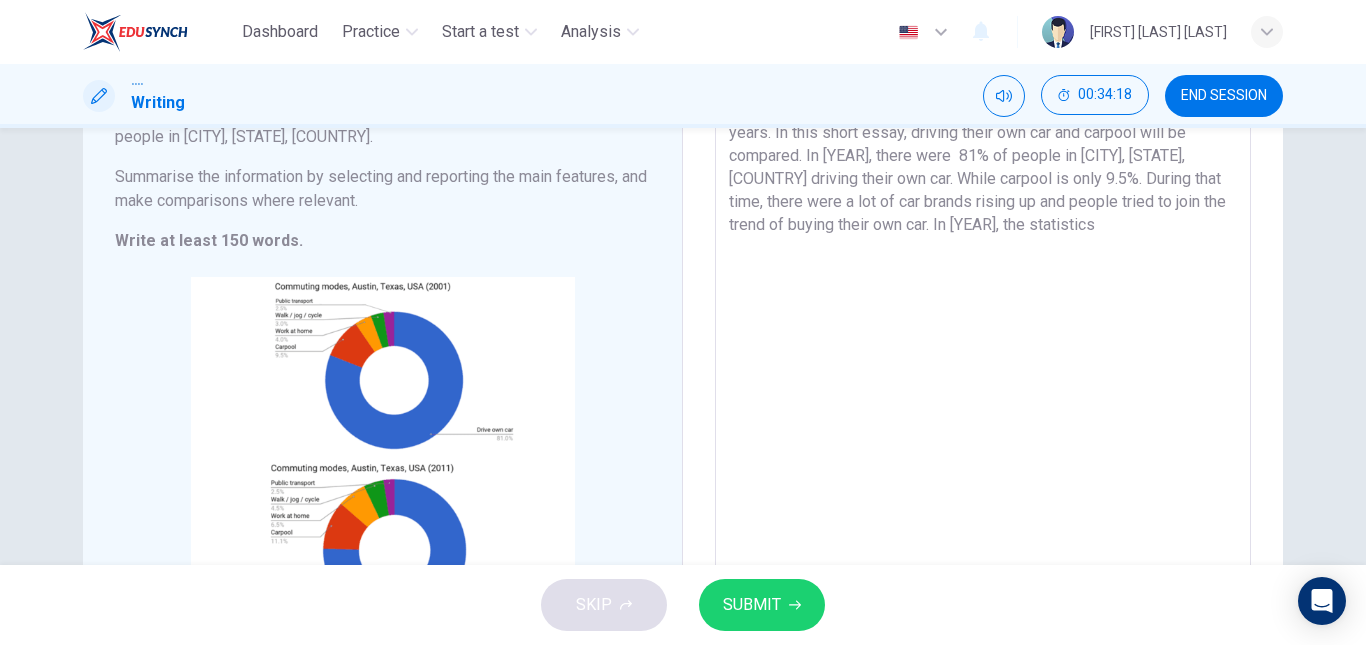click on "Based on the charts given, they indicate different modes of transport used to get to work by people in [CITY] ,[STATE], [COUNTRY] during [YEAR] and [YEAR]. The charts show a comparison between those two years. In this short essay, driving their own car and carpool will be compared. In [YEAR], there were  81% of people in [CITY], [STATE], [COUNTRY] driving their own car. While carpool is only 9.5%. During that time, there were a lot of car brands rising up and people tried to join the trend of buying their own car. In [YEAR], the statistics" at bounding box center (983, 331) 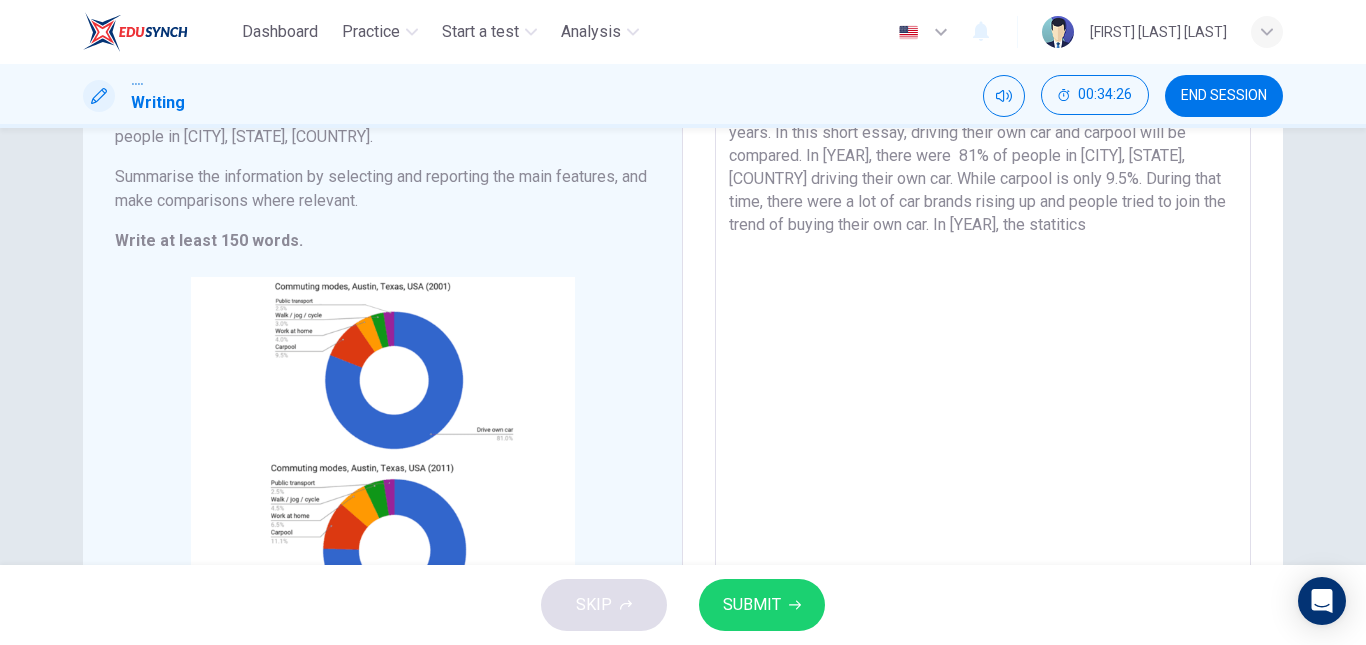 click on "Based on the charts given, they indicate different modes of transport used to get to work by people in [CITY] , [STATE], [COUNTRY] during [YEAR] and [YEAR]. The charts show a comparison between those two years. In this short essay, driving their own car and carpool will be compared. In [YEAR], there were  81% of people in [CITY], [STATE], [COUNTRY] driving their own car. While carpool is only 9.5%. During that time, there were a lot of car brands rising up and people tried to join the trend of buying their own car. In [YEAR], the statitics" at bounding box center [983, 331] 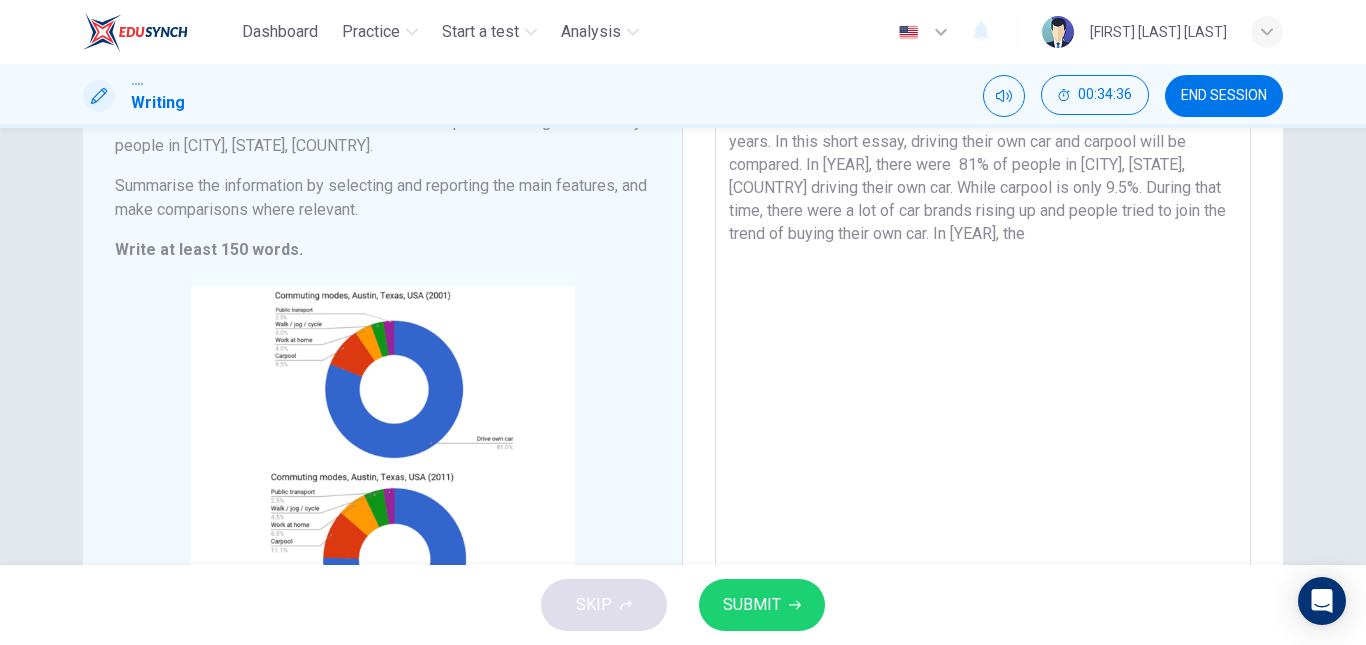 scroll, scrollTop: 185, scrollLeft: 0, axis: vertical 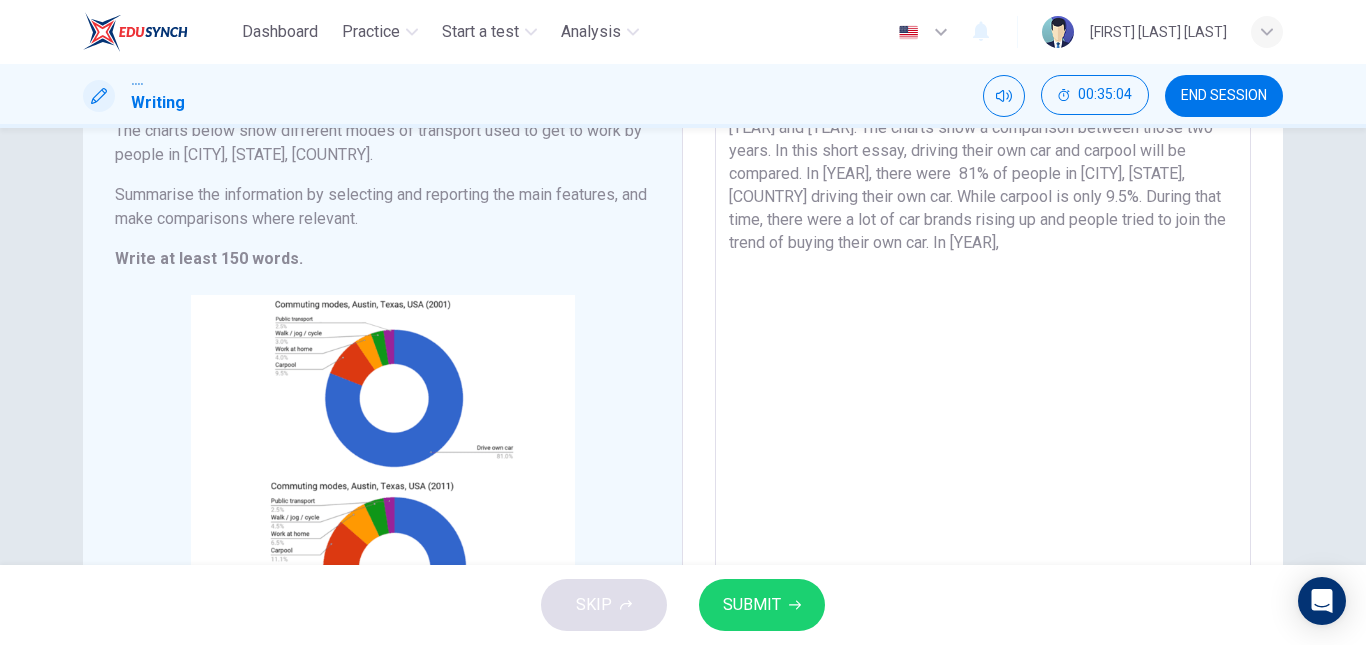 click on "Based on the charts given, they indicate different modes of transport used to get to work by people in [CITY] , [STATE], [COUNTRY] during [YEAR] and [YEAR]. The charts show a comparison between those two years. In this short essay, driving their own car and carpool will be compared. In [YEAR], there were  81% of people in [CITY], [STATE], [COUNTRY] driving their own car. While carpool is only 9.5%. During that time, there were a lot of car brands rising up and people tried to join the trend of buying their own car. In [YEAR]," at bounding box center (983, 349) 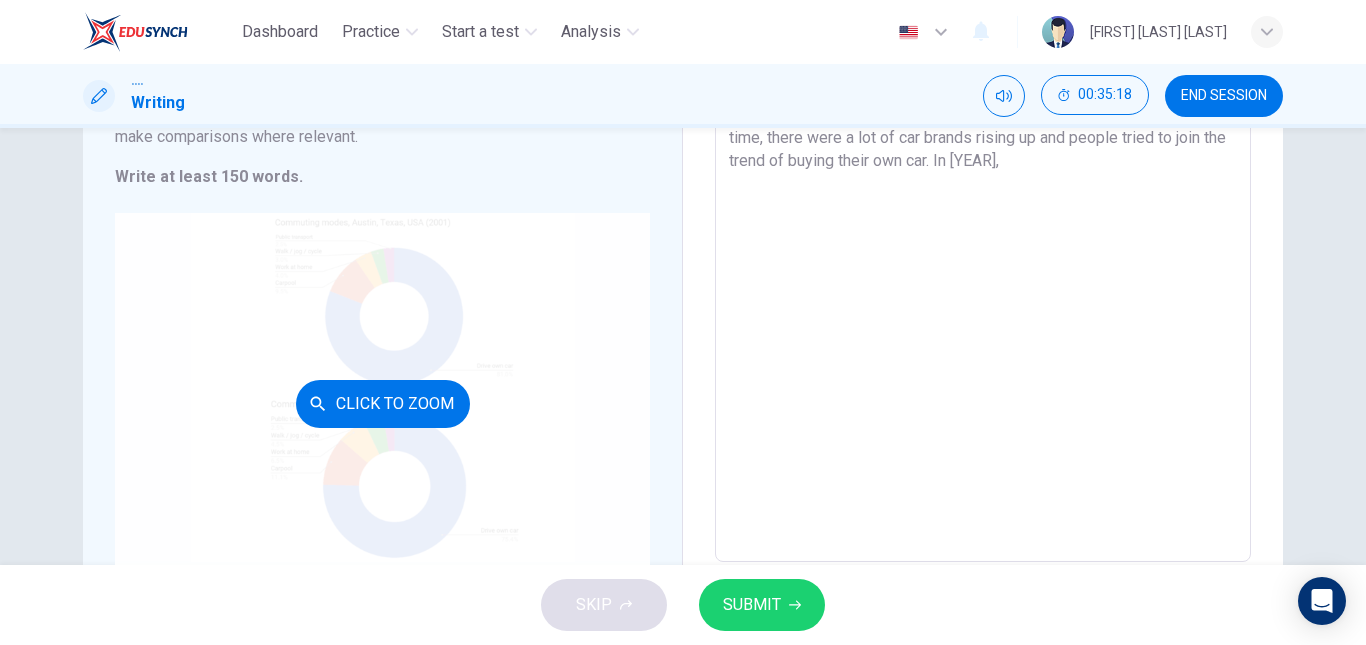 scroll, scrollTop: 268, scrollLeft: 0, axis: vertical 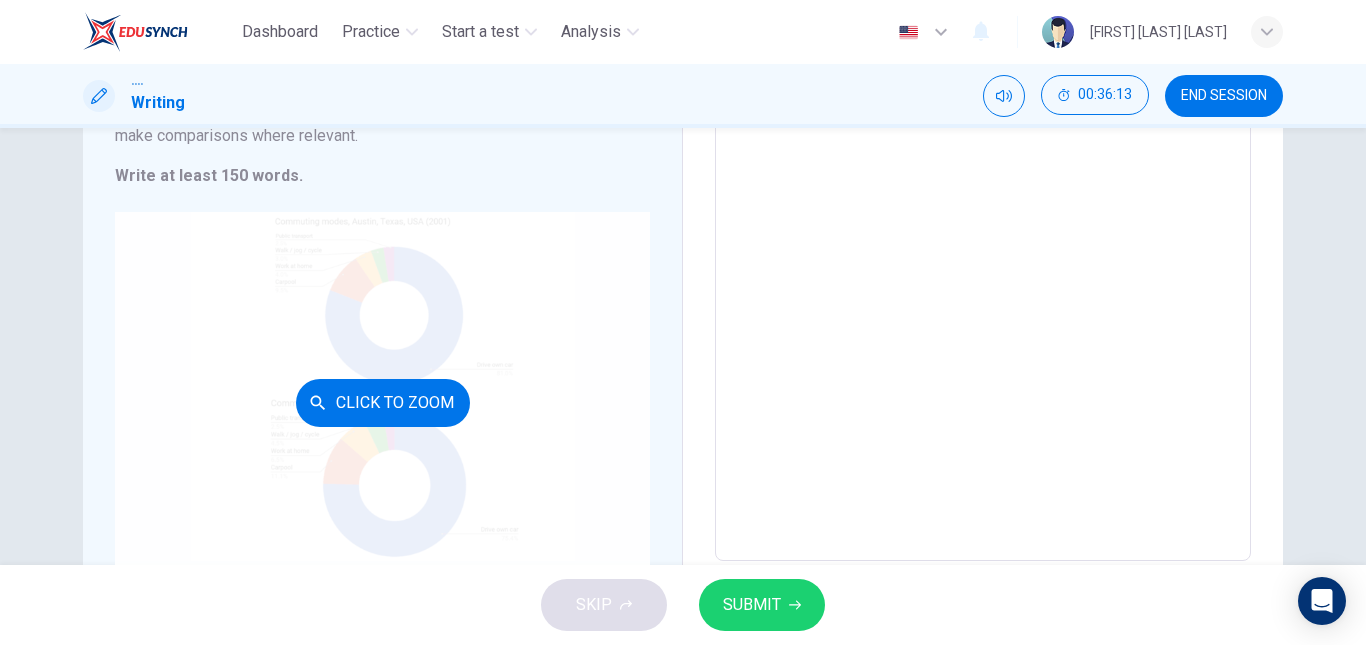 click on "Click to Zoom" at bounding box center (382, 402) 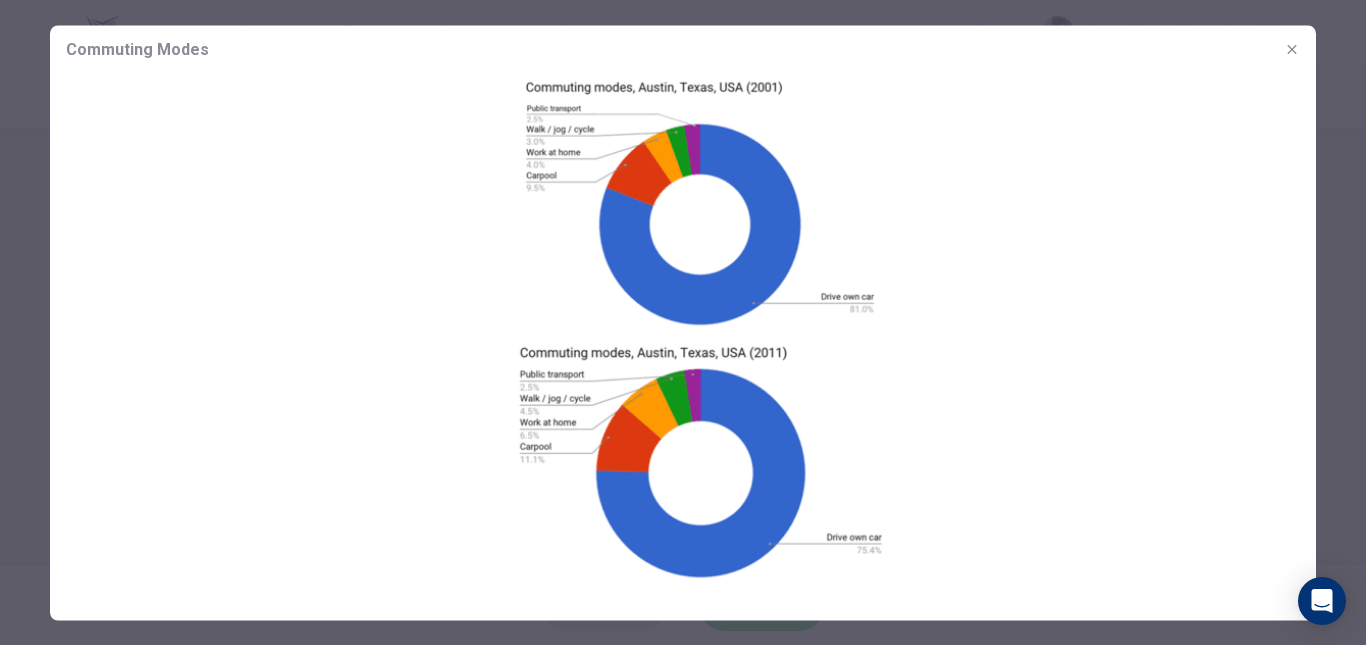 click at bounding box center (1292, 49) 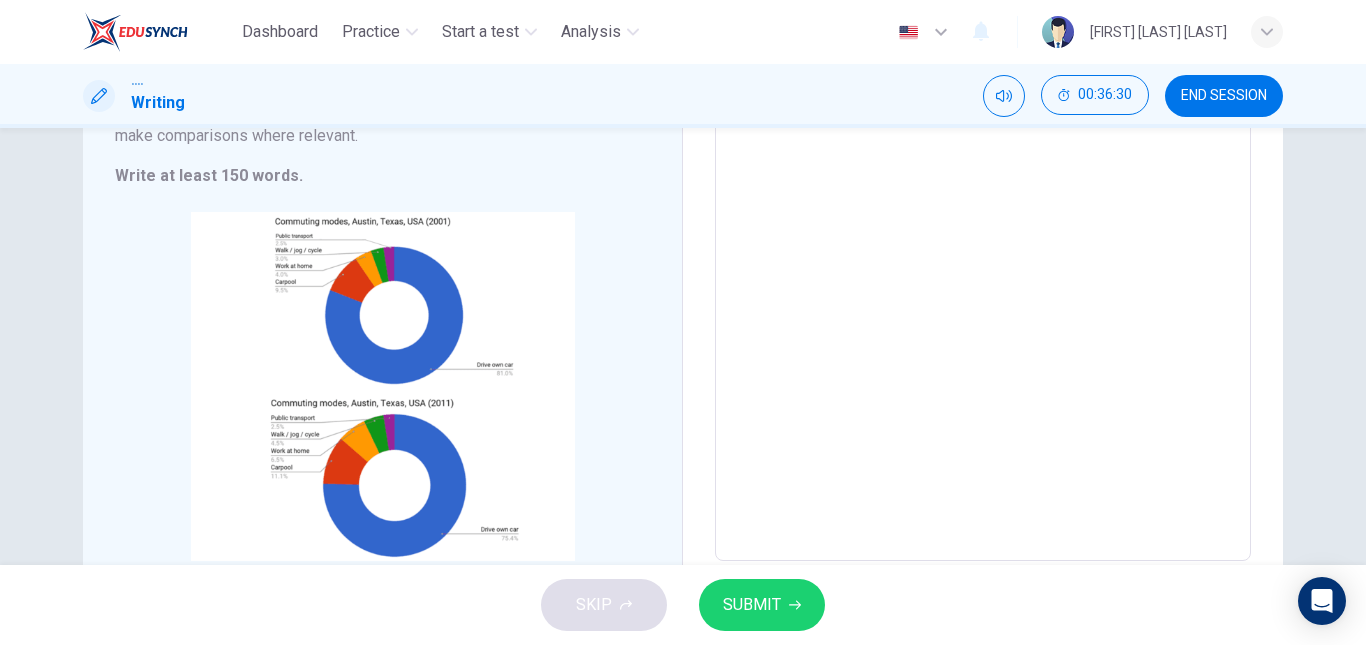 click on "••••• •• ••• •••••• •••••• •••• •••••••• ••••••••• ••••• •• ••••••••• •••• •• ••• •• •••• •• •••••• •• •••••• ••••••• ••• •••••• •••• ••• ••••• ••• •••••• •••• • •••••••••• ••••••• ••••• ••• •••••• •• •••• ••••• •••••• ••••••• ••••• ••• ••• ••• ••••••• •••• •• ••••••••• •• ••••• ••••• ••••  ••• •• •••••• •• ••••••• •••••• ••• ••••••• ••••• ••• •••• ••••• ••••••• •• •••• ••••• •••••• •••• ••••• ••••• •••• • ••• •• ••• •••••• •••••• •• ••• •••••• ••••• •• •••• ••• ••••• •• •••••• ••••• ••• •••• •• ••••• ••• •••••••••• •• •••••• ••••••• ••••• ••• ••• ••• ••••••• ••" at bounding box center [983, 266] 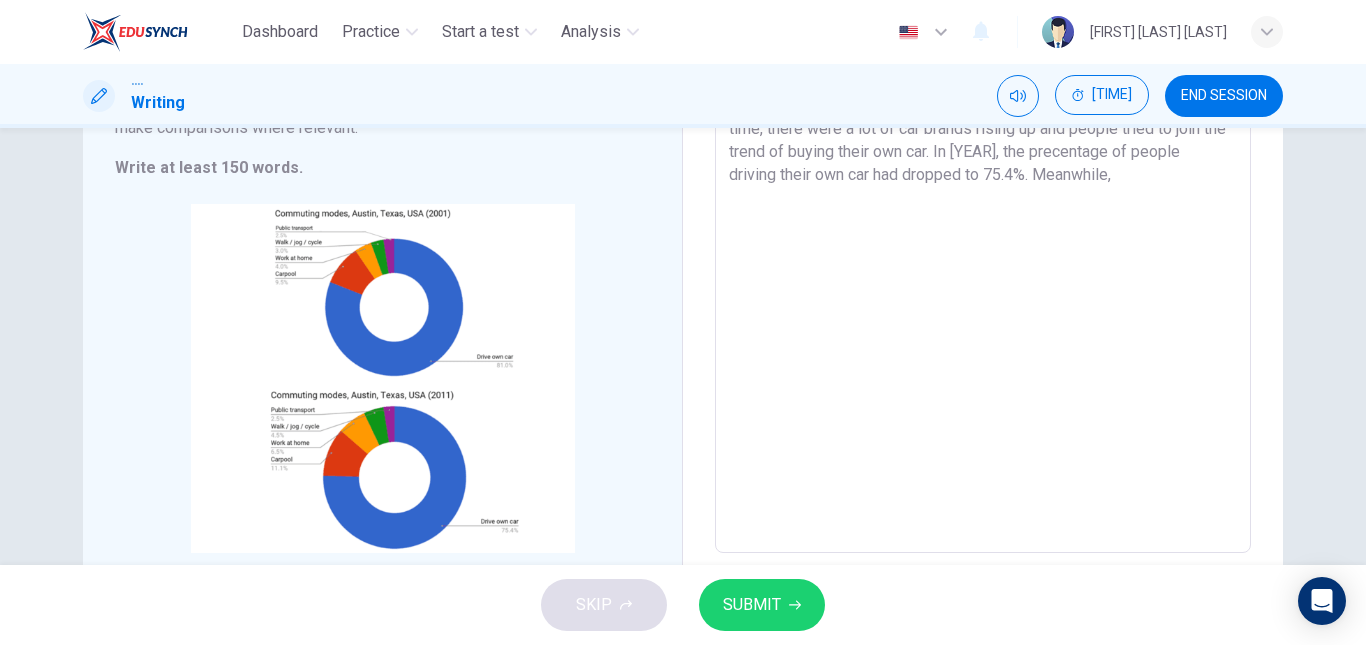 scroll, scrollTop: 275, scrollLeft: 0, axis: vertical 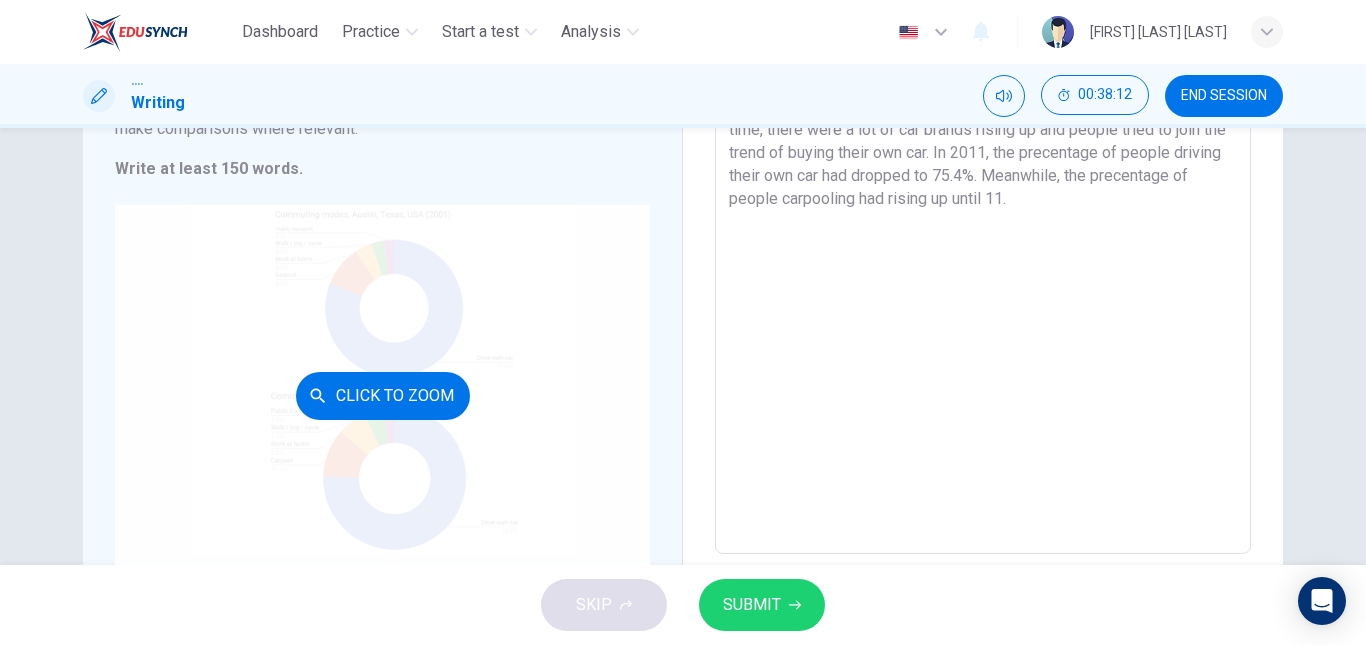 click on "Click to Zoom" at bounding box center [382, 395] 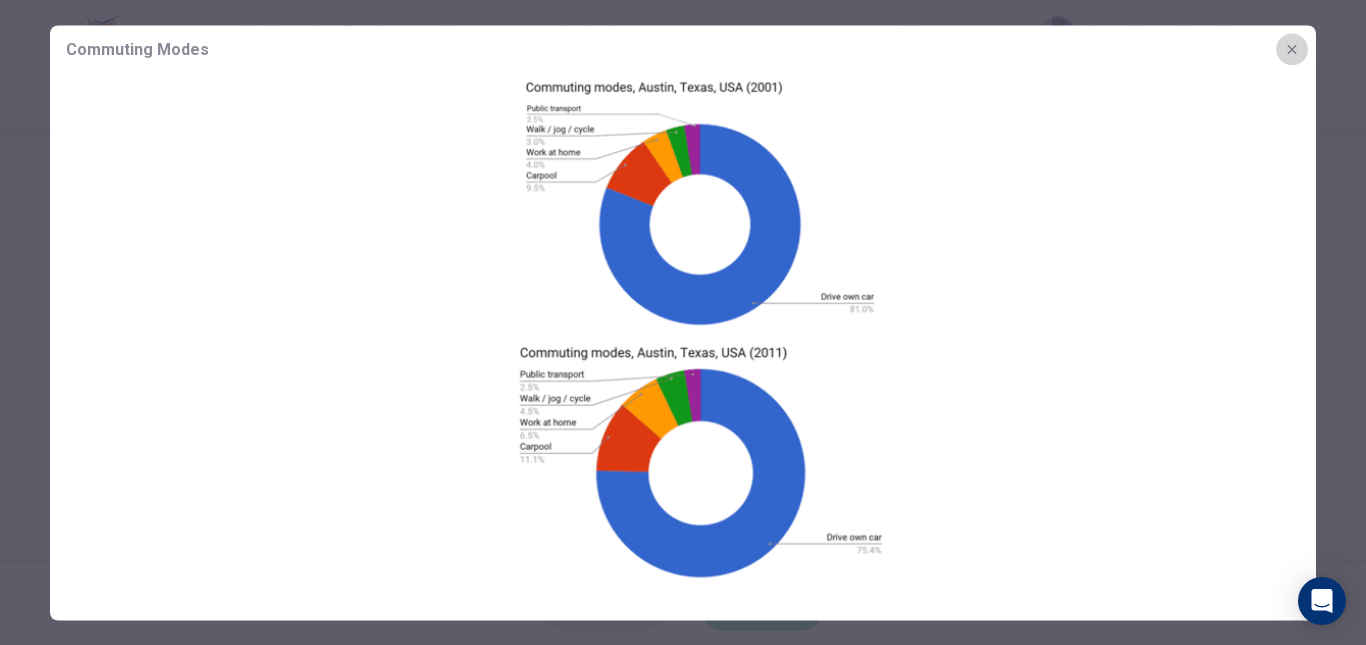 click at bounding box center [1291, 48] 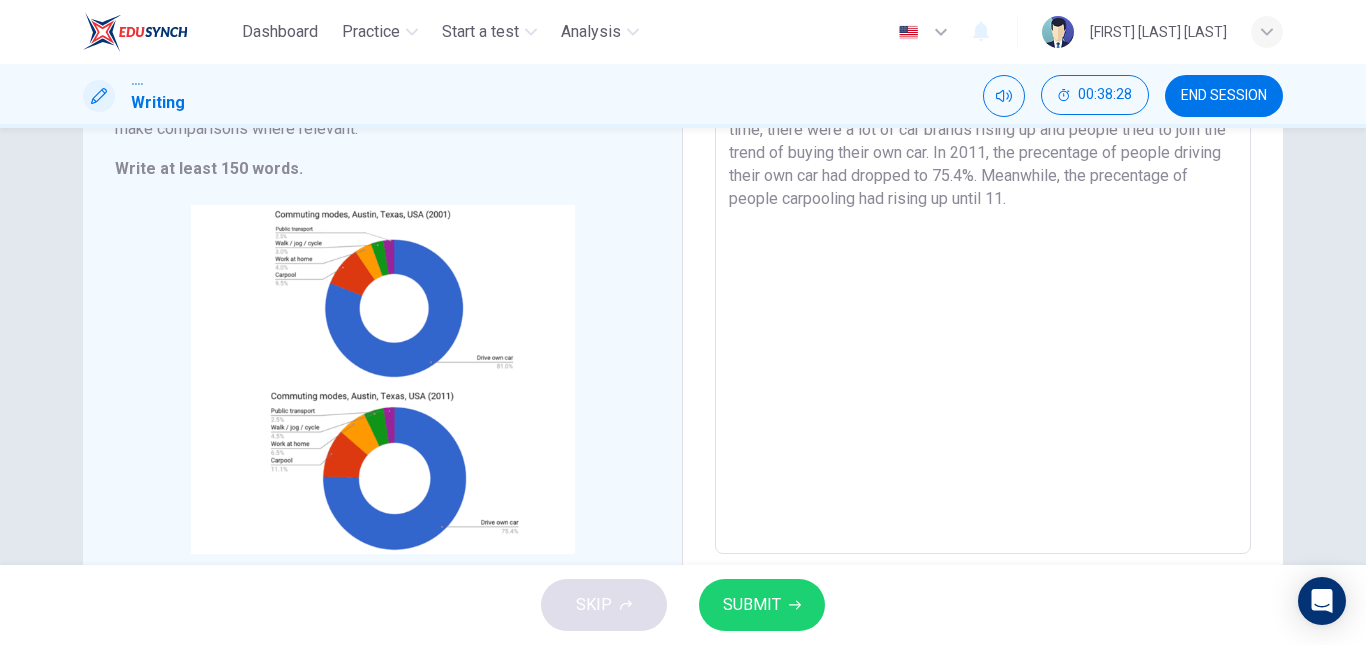click on "Based on the charts given, they indicate different modes of transport used to get to work by people in [CITY] , [STATE], [COUNTRY] during 2001 and 2011. The charts show a comparison between those two years. In this short essay, driving their own car and carpool will be compared. In 2001, there were  81% of people in [CITY], [STATE], [COUNTRY] driving their own car. While carpool is only 9.5%. During that time, there were a lot of car brands rising up and people tried to join the trend of buying their own car. In 2011, the precentage of people driving their own car had dropped to 75.4%. Meanwhile, the precentage of people carpooling had rising up until 11." at bounding box center (983, 259) 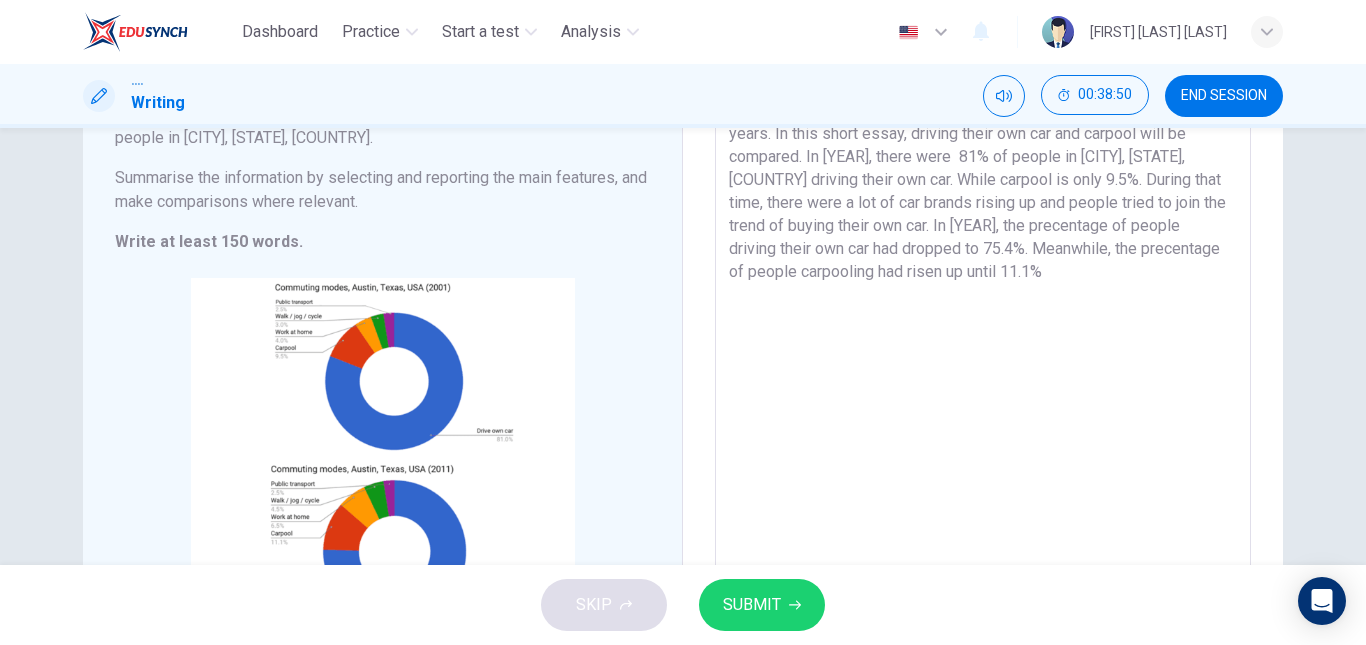 scroll, scrollTop: 197, scrollLeft: 0, axis: vertical 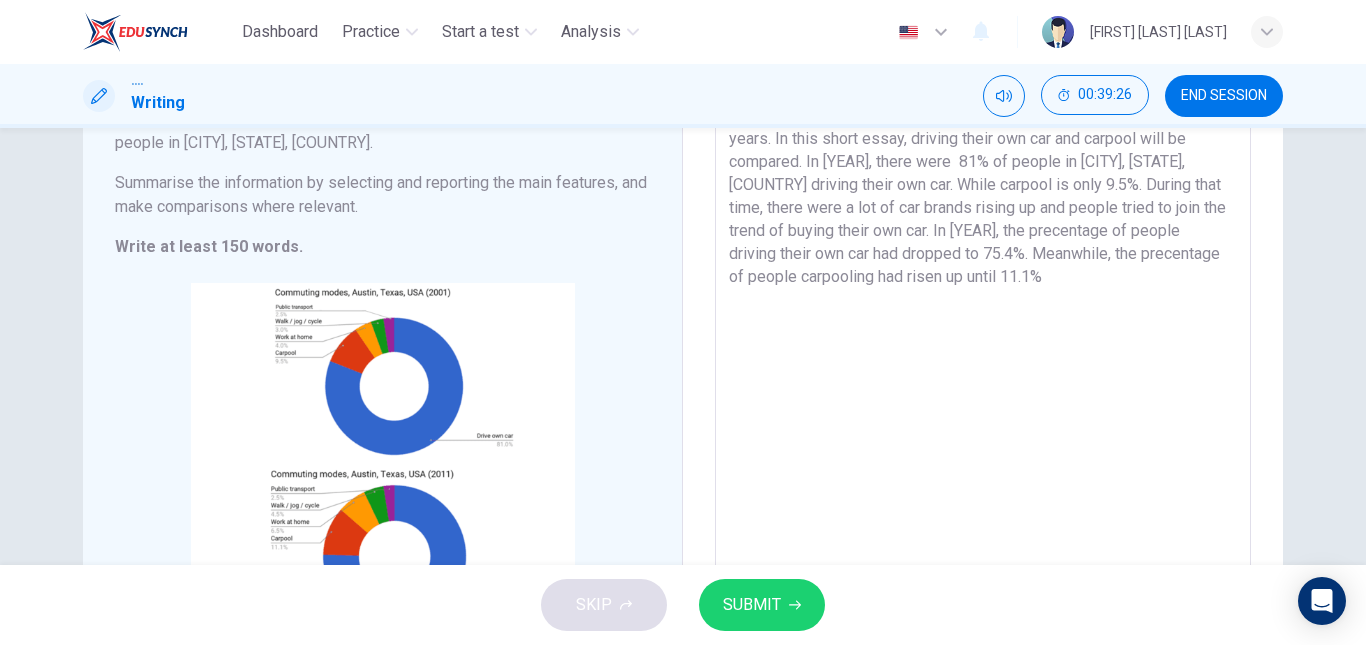 click on "Based on the charts given, they indicate different modes of transport used to get to work by people in [CITY] , [STATE], [COUNTRY] during [YEAR] and [YEAR]. The charts show a comparison between those two years. In this short essay, driving their own car and carpool will be compared. In [YEAR], there were  81% of people in [CITY], [STATE], [COUNTRY] driving their own car. While carpool is only 9.5%. During that time, there were a lot of car brands rising up and people tried to join the trend of buying their own car. In [YEAR], the precentage of people driving their own car had dropped to 75.4%. Meanwhile, the precentage of people carpooling had risen up until 11.1%" at bounding box center [983, 337] 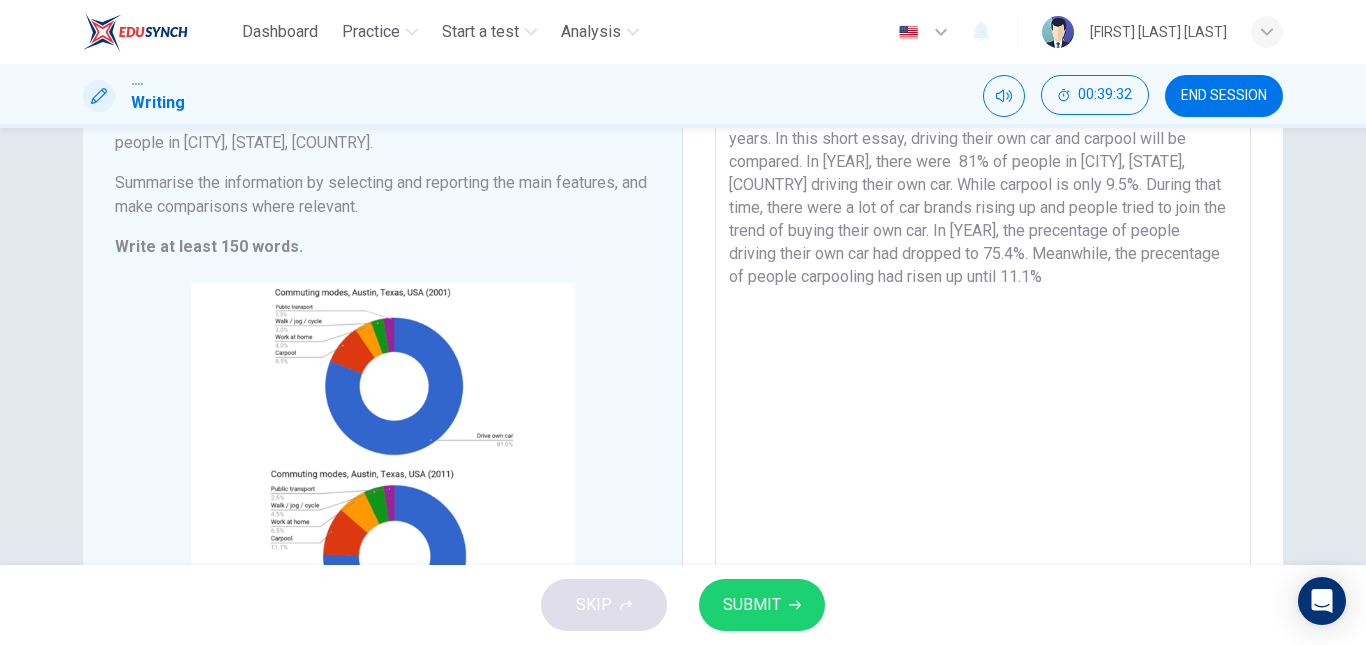 click on "Based on the charts given, they indicate different modes of transport used to get to work by people in [CITY] , [STATE] , [COUNTRY] during [YEAR] and [YEAR]. The charts show a comparison between those two years. In this short essay, driving their own car and carpool will be compared. In [YEAR], there were  81% of people in [CITY], [STATE], [COUNTRY] driving their own car. While carpool is only 9.5%. During that time, there were a lot of car brands rising up and people tried to join the trend of buying their own car. In [YEAR], the precentage of people driving their own car had dropped to 75.4%. Meanwhile, the precentage of people carpooling had risen up until 11.1%" at bounding box center (983, 337) 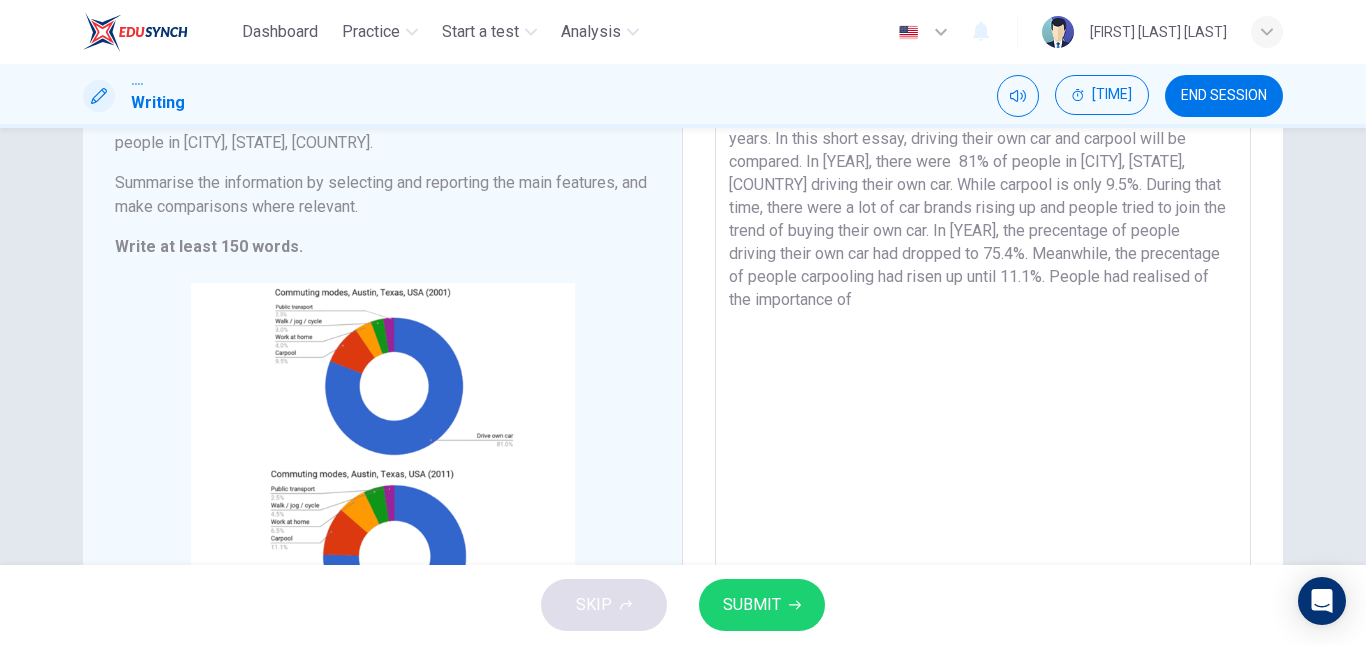 click on "Based on the charts given, they indicate different modes of transport used to get to work by people in [CITY] , [STATE], [COUNTRY] during [YEAR] and [YEAR]. The charts show a comparison between those two years. In this short essay, driving their own car and carpool will be compared. In [YEAR], there were  81% of people in [CITY], [STATE], [COUNTRY] driving their own car. While carpool is only 9.5%. During that time, there were a lot of car brands rising up and people tried to join the trend of buying their own car. In [YEAR], the precentage of people driving their own car had dropped to 75.4%. Meanwhile, the precentage of people carpooling had risen up until 11.1%. People had realised of the importance of" at bounding box center [983, 337] 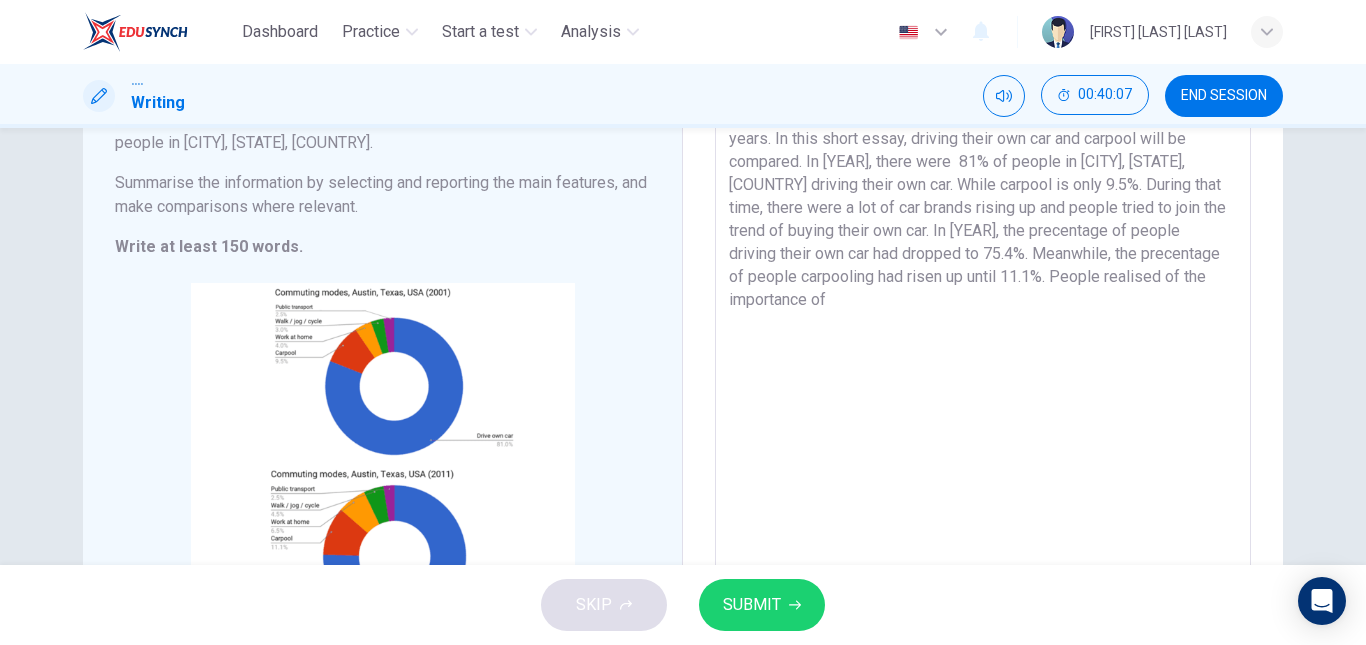 click on "Based on the charts given, they indicate different modes of transport used to get to work by people in [CITY] ,[STATE], [COUNTRY] during [YEAR] and [YEAR]. The charts show a comparison between those two years. In this short essay, driving their own car and carpool will be compared. In [YEAR], there were  81% of people in [CITY], [STATE], [COUNTRY] driving their own car. While carpool is only 9.5%. During that time, there were a lot of car brands rising up and people tried to join the trend of buying their own car. In [YEAR], the precentage of people driving their own car had dropped to 75.4%. Meanwhile, the precentage of people carpooling had risen up until 11.1%. People realised of the importance of" at bounding box center (983, 337) 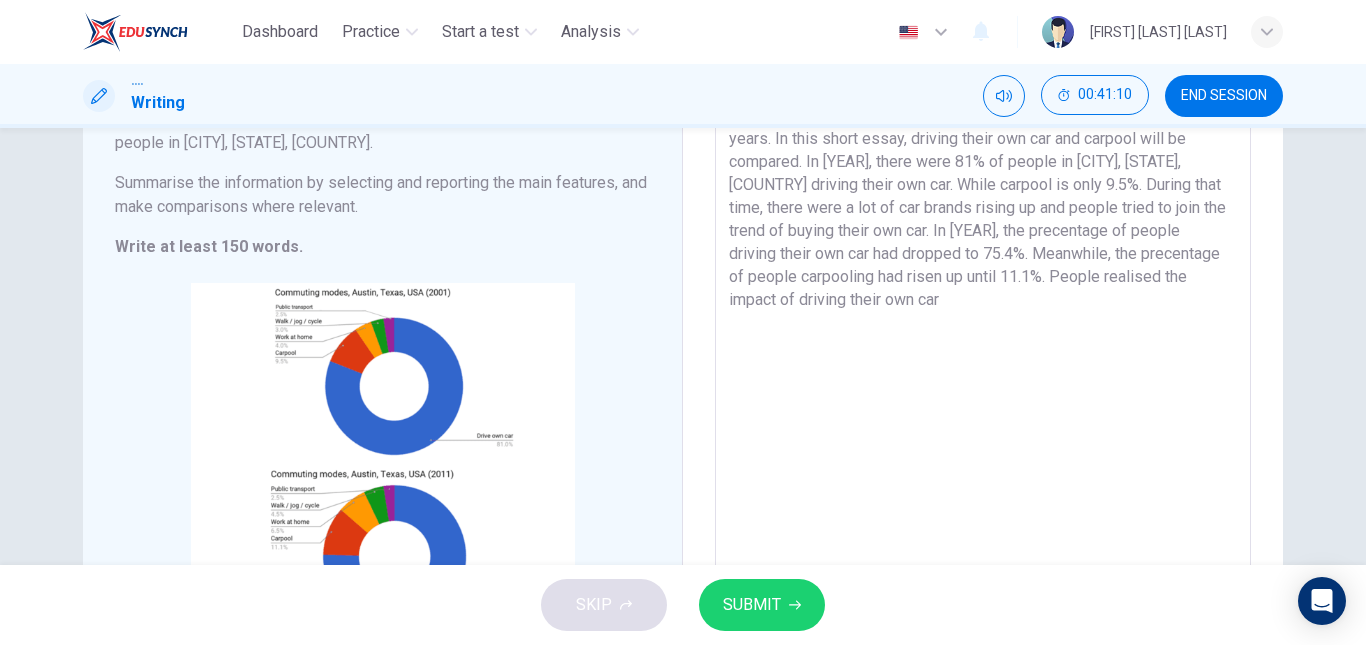 click on "Based on the charts given, they indicate different modes of transport used to get to work by people in [CITY], [STATE], [COUNTRY] during [YEAR] and [YEAR]. The charts show a comparison between those two years. In this short essay, driving their own car and carpool will be compared. In [YEAR], there were 81% of people in [CITY], [STATE], [COUNTRY] driving their own car. While carpool is only 9.5%. During that time, there were a lot of car brands rising up and people tried to join the trend of buying their own car. In [YEAR], the precentage of people driving their own car had dropped to 75.4%. Meanwhile, the precentage of people carpooling had risen up until 11.1%. People realised the impact of driving their own car" at bounding box center (983, 337) 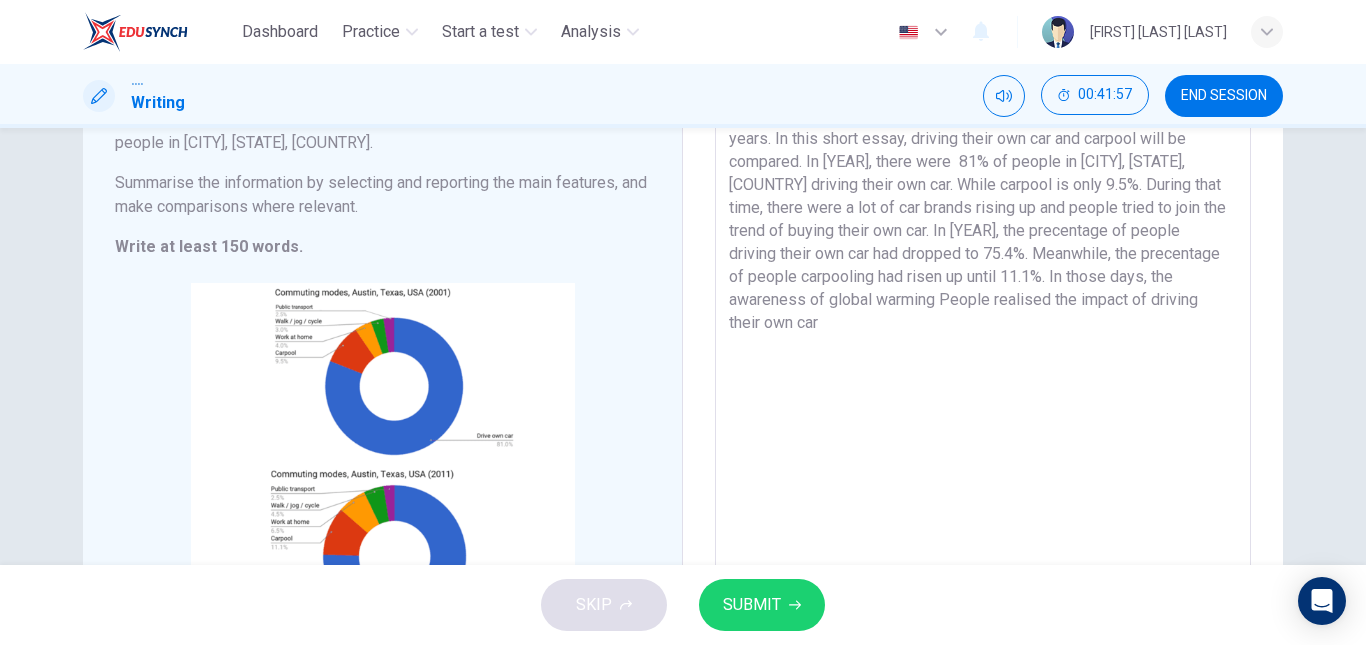 click on "Based on the charts given, they indicate different modes of transport used to get to work by people in [CITY] , [STATE], [COUNTRY] during [YEAR] and [YEAR]. The charts show a comparison between those two years. In this short essay, driving their own car and carpool will be compared. In [YEAR], there were  81% of people in [CITY], [STATE], [COUNTRY] driving their own car. While carpool is only 9.5%. During that time, there were a lot of car brands rising up and people tried to join the trend of buying their own car. In [YEAR], the precentage of people driving their own car had dropped to 75.4%. Meanwhile, the precentage of people carpooling had risen up until 11.1%. In those days, the awareness of global warming People realised the impact of driving their own car" at bounding box center (983, 337) 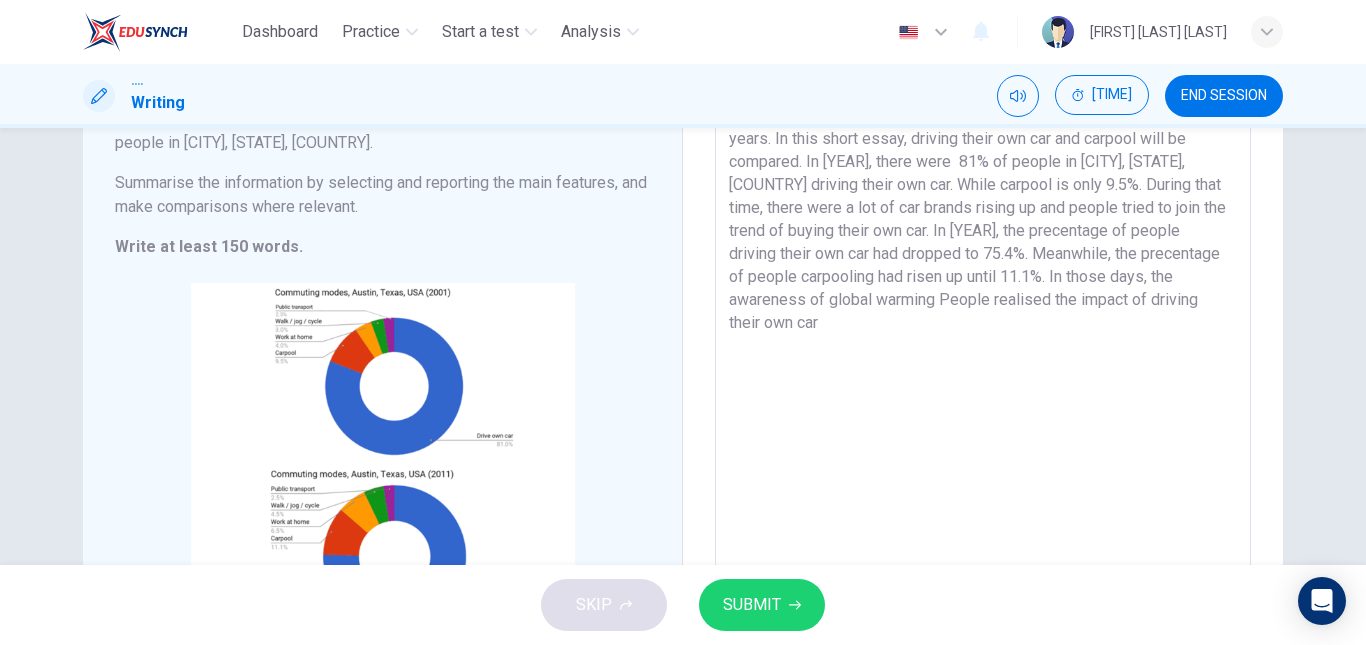 click on "Based on the charts given, they indicate different modes of transport used to get to work by people in [CITY] , [STATE], [COUNTRY] during [YEAR] and [YEAR]. The charts show a comparison between those two years. In this short essay, driving their own car and carpool will be compared. In [YEAR], there were  81% of people in [CITY], [STATE], [COUNTRY] driving their own car. While carpool is only 9.5%. During that time, there were a lot of car brands rising up and people tried to join the trend of buying their own car. In [YEAR], the precentage of people driving their own car had dropped to 75.4%. Meanwhile, the precentage of people carpooling had risen up until 11.1%. In those days, the awareness of global warming People realised the impact of driving their own car" at bounding box center [983, 337] 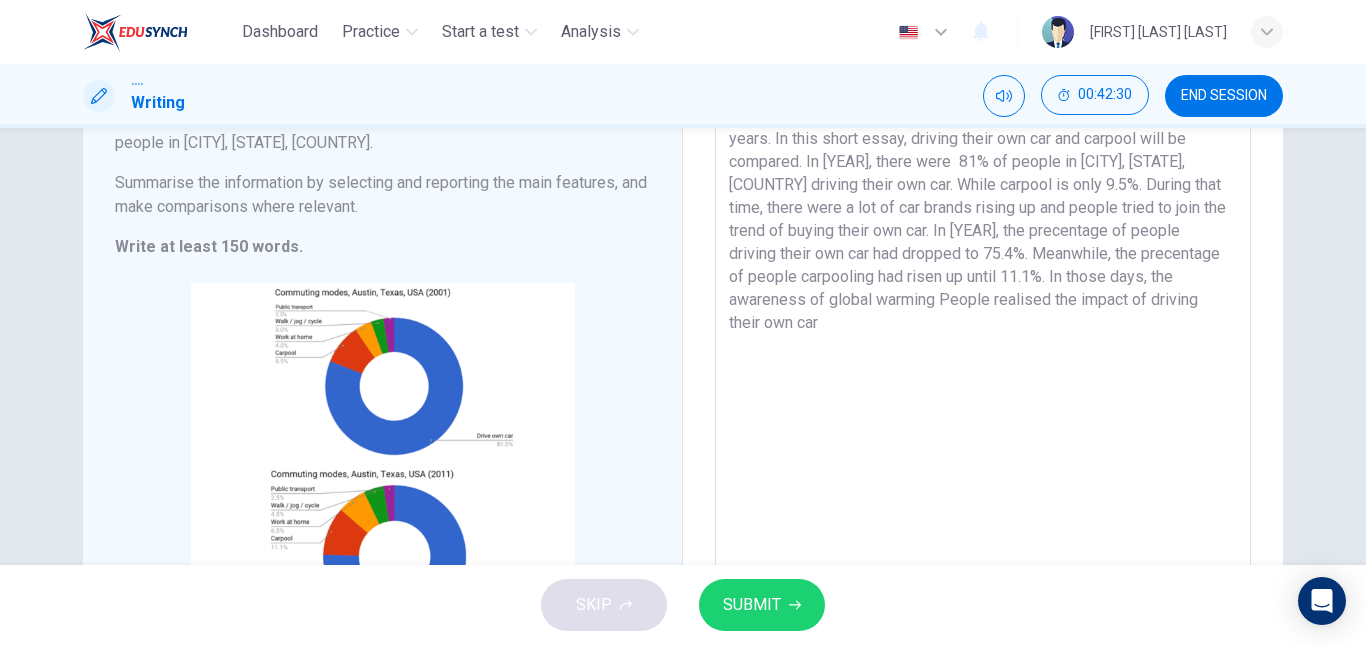 click on "Based on the charts given, they indicate different modes of transport used to get to work by people in [CITY] , [STATE], [COUNTRY] during [YEAR] and [YEAR]. The charts show a comparison between those two years. In this short essay, driving their own car and carpool will be compared. In [YEAR], there were  81% of people in [CITY], [STATE], [COUNTRY] driving their own car. While carpool is only 9.5%. During that time, there were a lot of car brands rising up and people tried to join the trend of buying their own car. In [YEAR], the precentage of people driving their own car had dropped to 75.4%. Meanwhile, the precentage of people carpooling had risen up until 11.1%. In those days, the awareness of global warming People realised the impact of driving their own car" at bounding box center (983, 337) 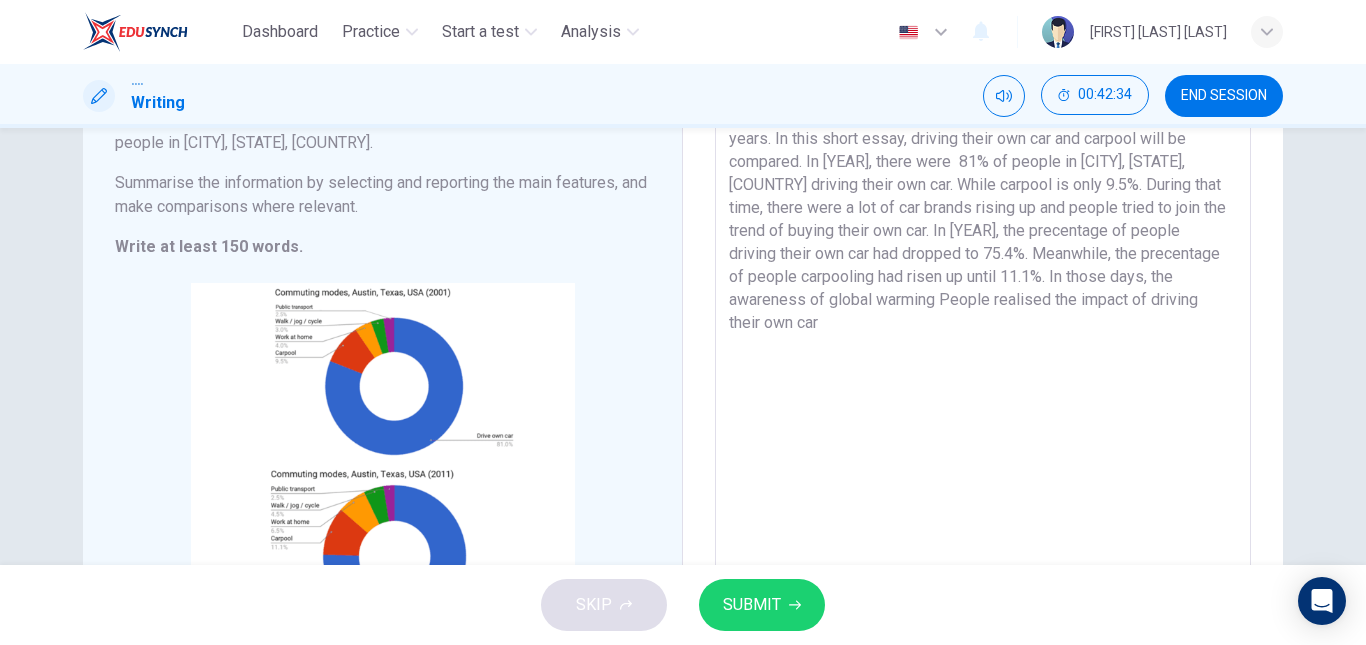 click on "Based on the charts given, they indicate different modes of transport used to get to work by people in [CITY] , [STATE], [COUNTRY] during [YEAR] and [YEAR]. The charts show a comparison between those two years. In this short essay, driving their own car and carpool will be compared. In [YEAR], there were  81% of people in [CITY], [STATE], [COUNTRY] driving their own car. While carpool is only 9.5%. During that time, there were a lot of car brands rising up and people tried to join the trend of buying their own car. In [YEAR], the precentage of people driving their own car had dropped to 75.4%. Meanwhile, the precentage of people carpooling had risen up until 11.1%. In those days, the awareness of global warming People realised the impact of driving their own car" at bounding box center [983, 337] 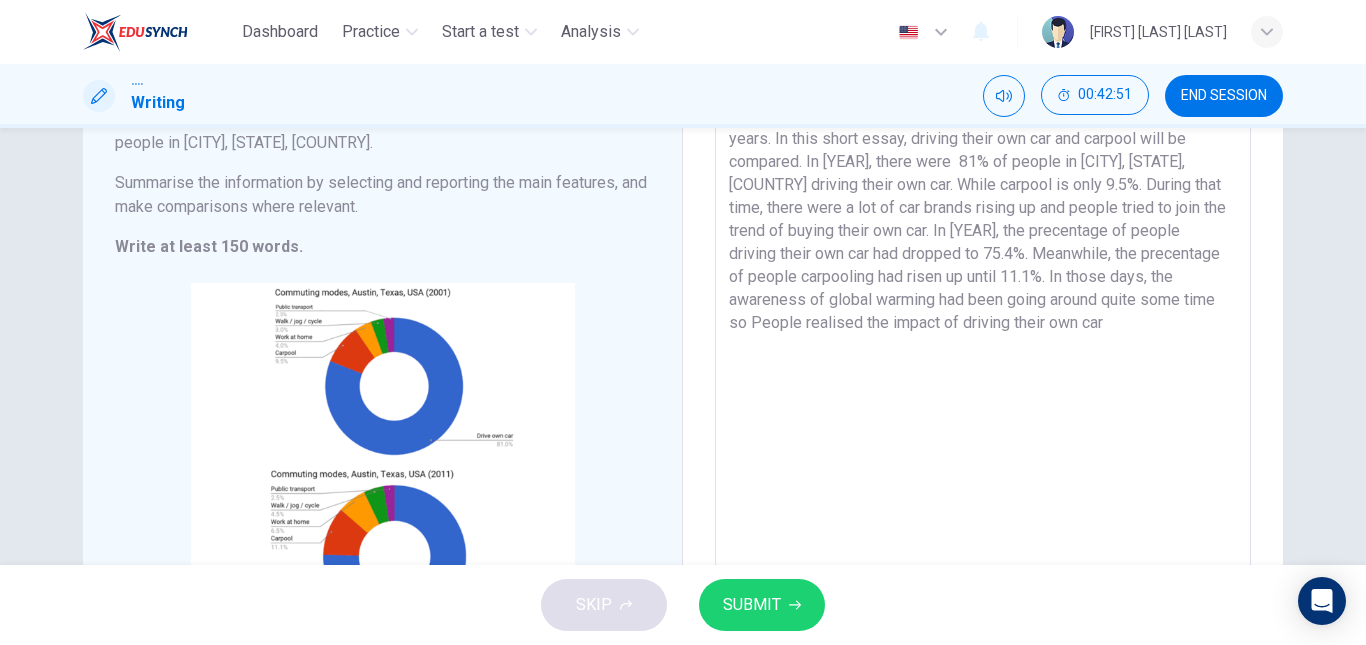 click on "Based on the charts given, they indicate different modes of transport used to get to work by people in [CITY] , [STATE], [COUNTRY] during [YEAR] and [YEAR]. The charts show a comparison between those two years. In this short essay, driving their own car and carpool will be compared. In [YEAR], there were  81% of people in [CITY], [STATE], [COUNTRY] driving their own car. While carpool is only 9.5%. During that time, there were a lot of car brands rising up and people tried to join the trend of buying their own car. In [YEAR], the precentage of people driving their own car had dropped to 75.4%. Meanwhile, the precentage of people carpooling had risen up until 11.1%. In those days, the awareness of global warming had been going around quite some time so People realised the impact of driving their own car" at bounding box center [983, 337] 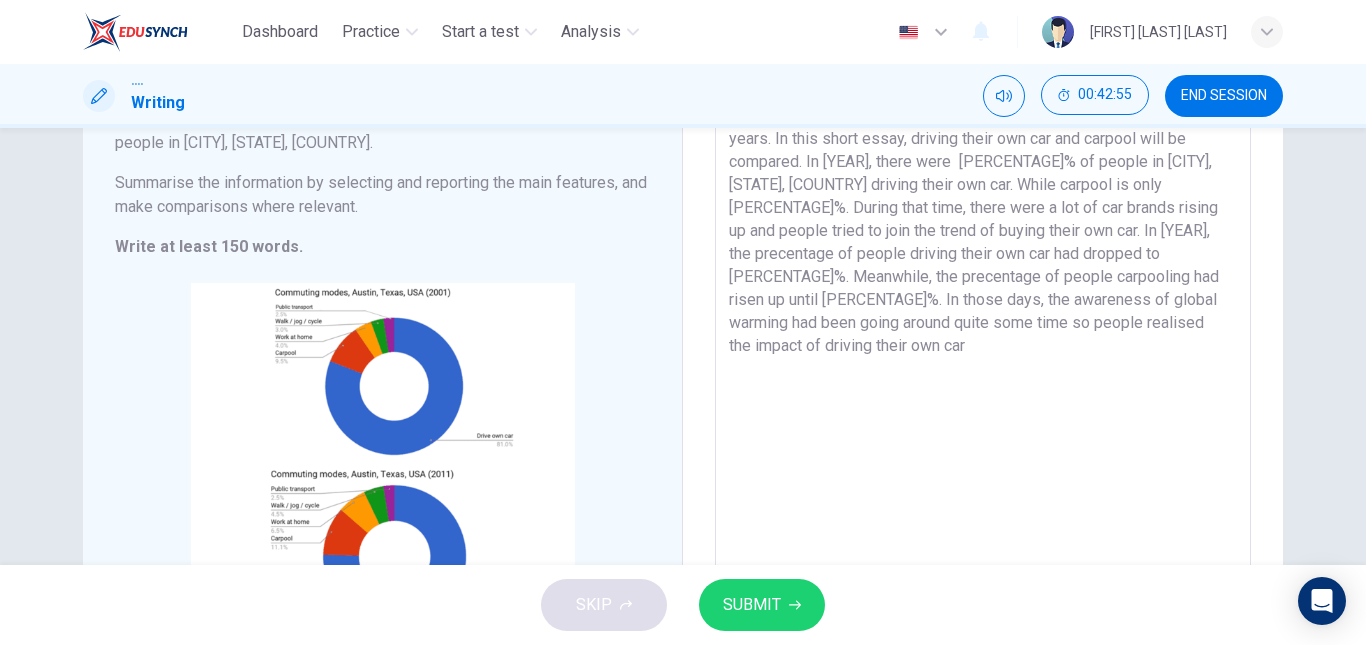 click on "Based on the charts given, they indicate different modes of transport used to get to work by people in [CITY] , [STATE], [COUNTRY] during [YEAR] and [YEAR]. The charts show a comparison between those two years. In this short essay, driving their own car and carpool will be compared. In [YEAR], there were  [PERCENTAGE]% of people in [CITY], [STATE], [COUNTRY] driving their own car. While carpool is only [PERCENTAGE]%. During that time, there were a lot of car brands rising up and people tried to join the trend of buying their own car. In [YEAR], the precentage of people driving their own car had dropped to [PERCENTAGE]%. Meanwhile, the precentage of people carpooling had risen up until [PERCENTAGE]%. In those days, the awareness of global warming had been going around quite some time so people realised the impact of driving their own car" at bounding box center (983, 337) 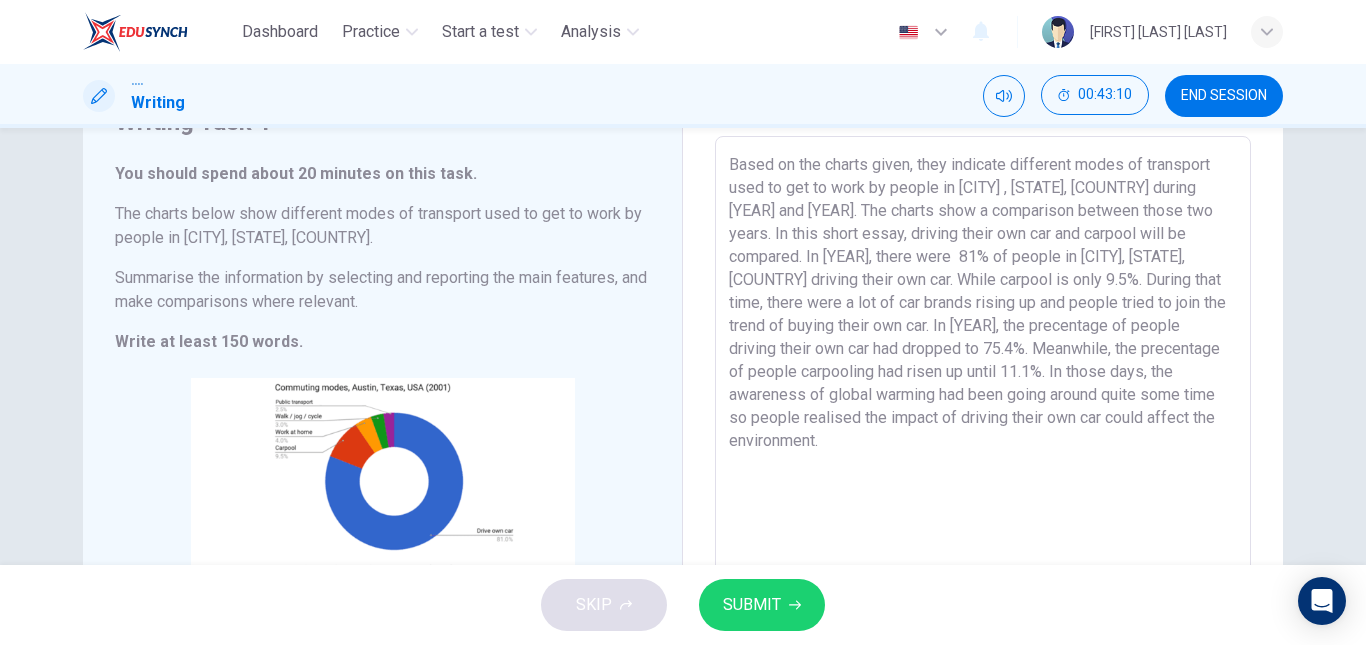 scroll, scrollTop: 103, scrollLeft: 0, axis: vertical 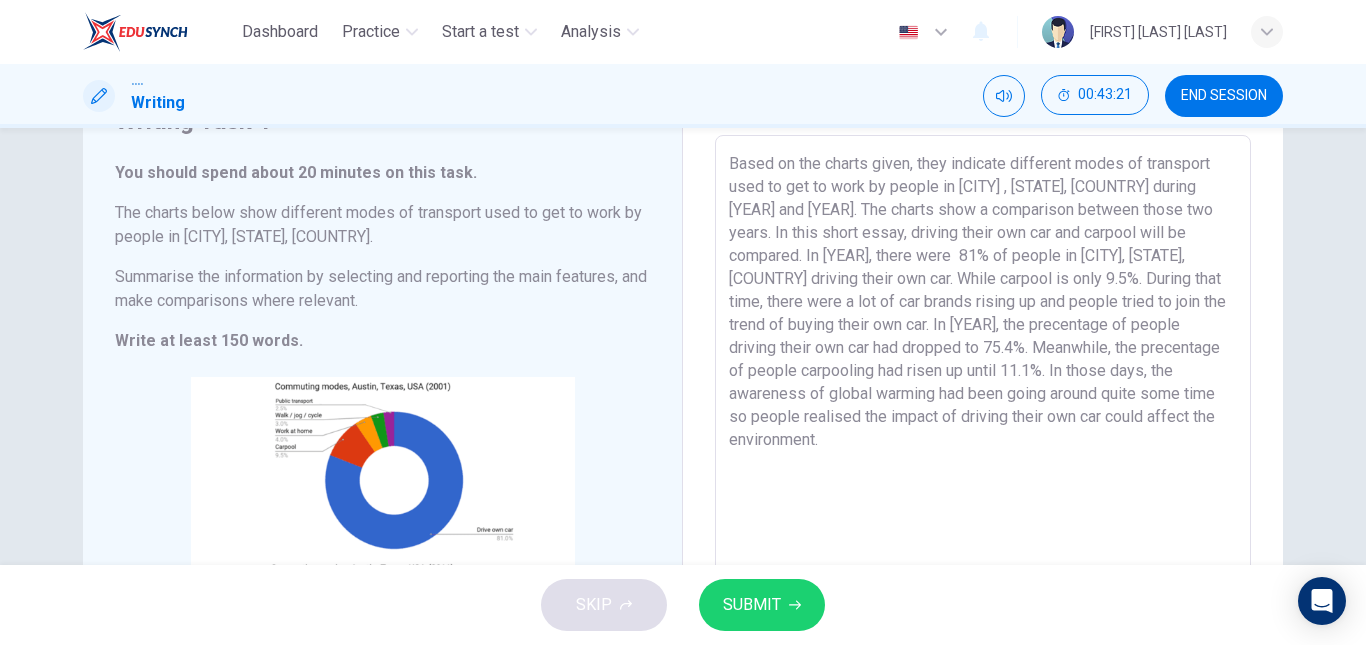 click on "Based on the charts given, they indicate different modes of transport used to get to work by people in [CITY] , [STATE], [COUNTRY] during [YEAR] and [YEAR]. The charts show a comparison between those two years. In this short essay, driving their own car and carpool will be compared. In [YEAR], there were  81% of people in [CITY], [STATE], [COUNTRY] driving their own car. While carpool is only 9.5%. During that time, there were a lot of car brands rising up and people tried to join the trend of buying their own car. In [YEAR], the precentage of people driving their own car had dropped to 75.4%. Meanwhile, the precentage of people carpooling had risen up until 11.1%. In those days, the awareness of global warming had been going around quite some time so people realised the impact of driving their own car could affect the environment." at bounding box center (983, 431) 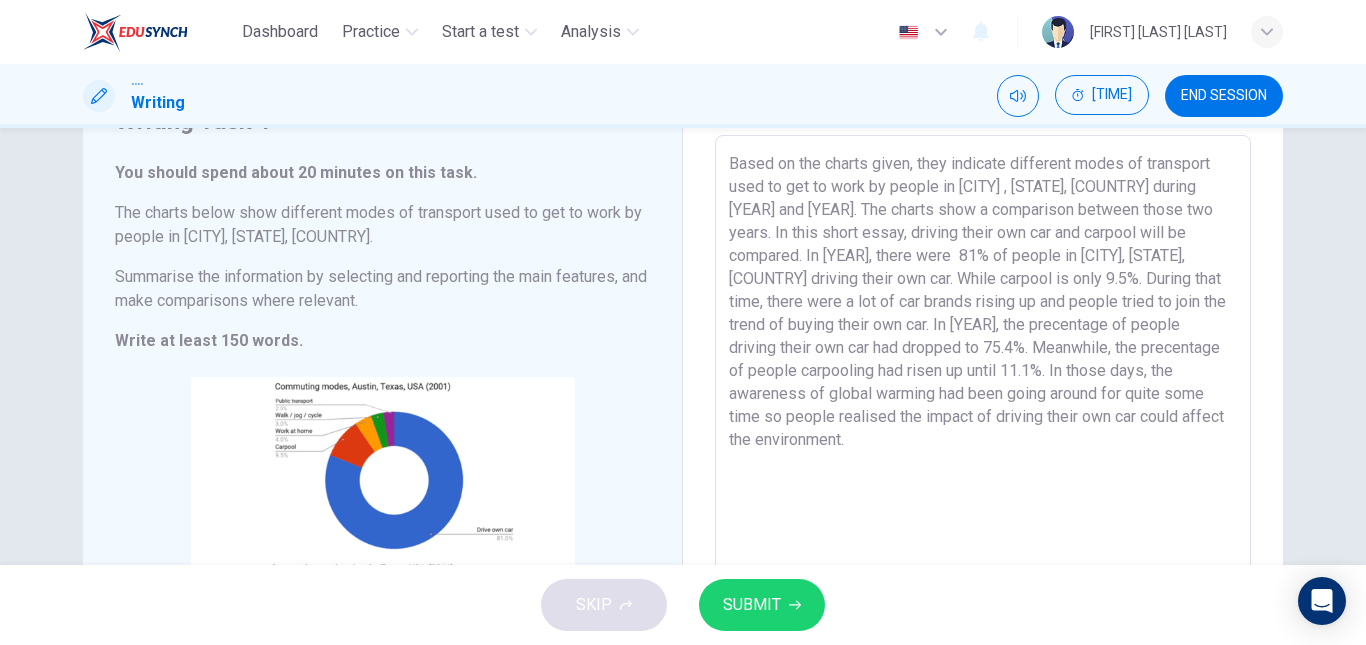 click on "Based on the charts given, they indicate different modes of transport used to get to work by people in [CITY] , [STATE], [COUNTRY] during [YEAR] and [YEAR]. The charts show a comparison between those two years. In this short essay, driving their own car and carpool will be compared. In [YEAR], there were  81% of people in [CITY], [STATE], [COUNTRY] driving their own car. While carpool is only 9.5%. During that time, there were a lot of car brands rising up and people tried to join the trend of buying their own car. In [YEAR], the precentage of people driving their own car had dropped to 75.4%. Meanwhile, the precentage of people carpooling had risen up until 11.1%. In those days, the awareness of global warming had been going around for quite some time so people realised the impact of driving their own car could affect the environment." at bounding box center (983, 431) 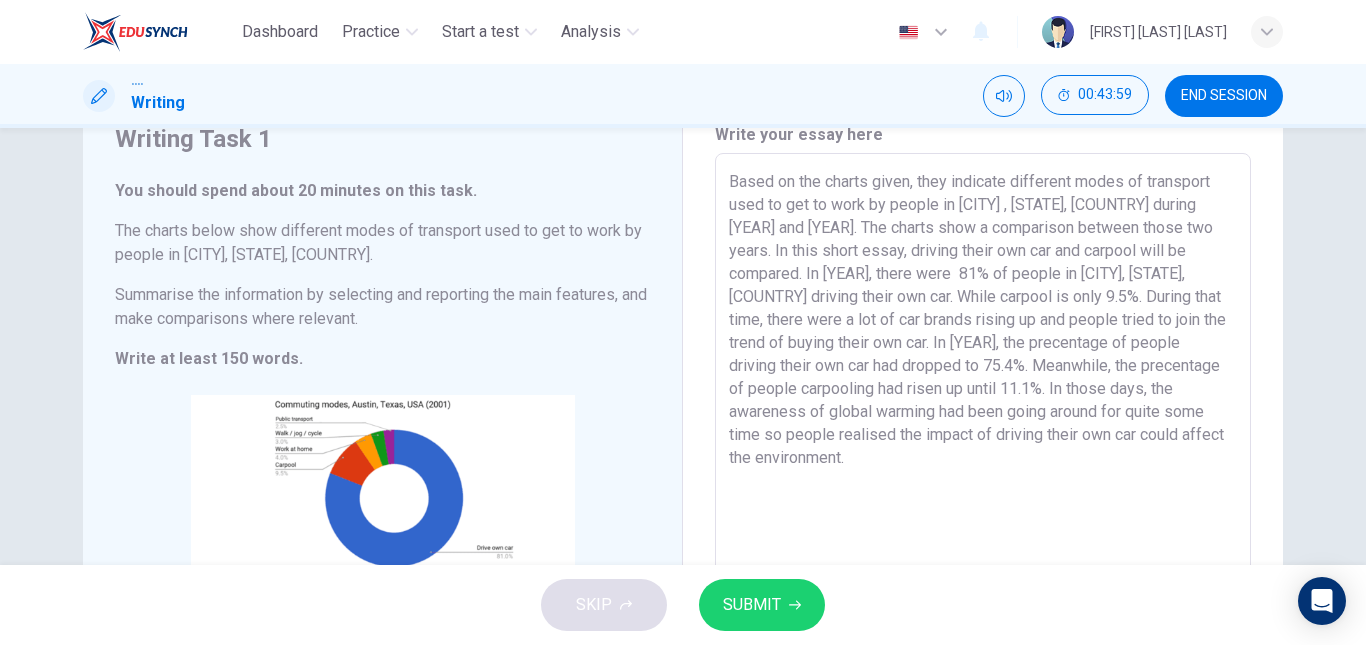 scroll, scrollTop: 84, scrollLeft: 0, axis: vertical 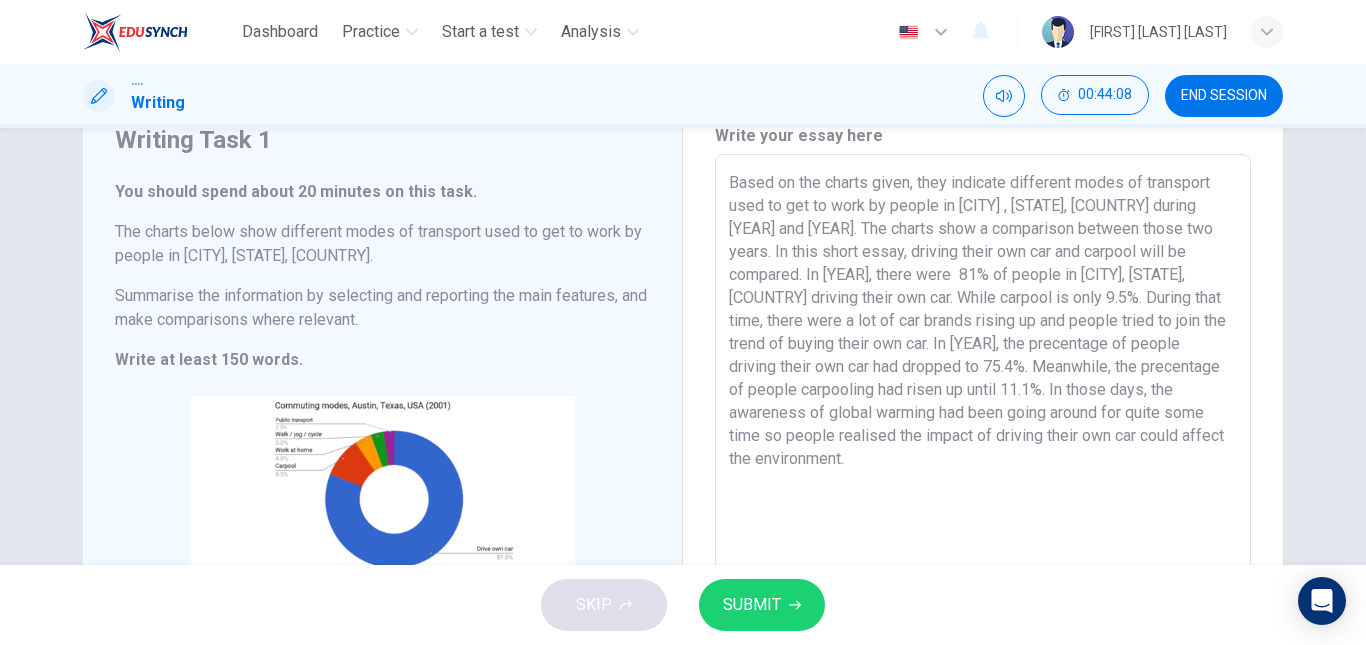 type on "Based on the charts given, they indicate different modes of transport used to get to work by people in [CITY] , [STATE], [COUNTRY] during [YEAR] and [YEAR]. The charts show a comparison between those two years. In this short essay, driving their own car and carpool will be compared. In [YEAR], there were  81% of people in [CITY], [STATE], [COUNTRY] driving their own car. While carpool is only 9.5%. During that time, there were a lot of car brands rising up and people tried to join the trend of buying their own car. In [YEAR], the precentage of people driving their own car had dropped to 75.4%. Meanwhile, the precentage of people carpooling had risen up until 11.1%. In those days, the awareness of global warming had been going around for quite some time so people realised the impact of driving their own car could affect the environment." 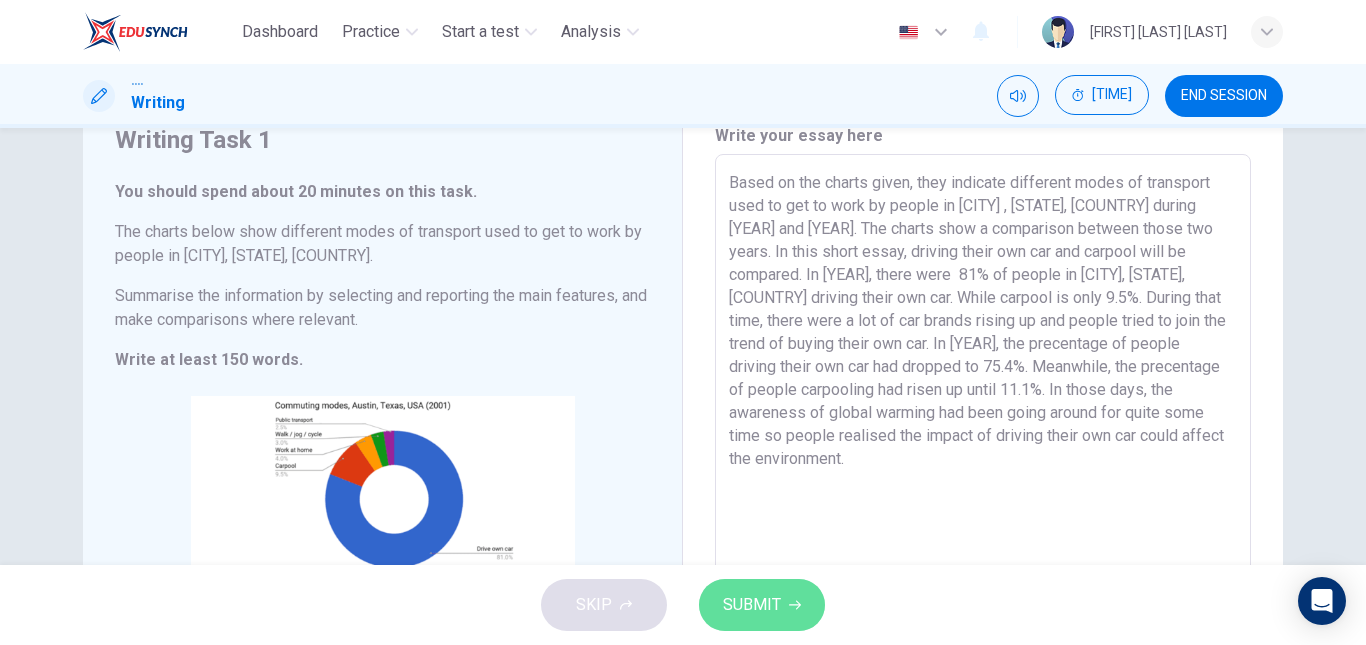 click on "SUBMIT" at bounding box center (752, 605) 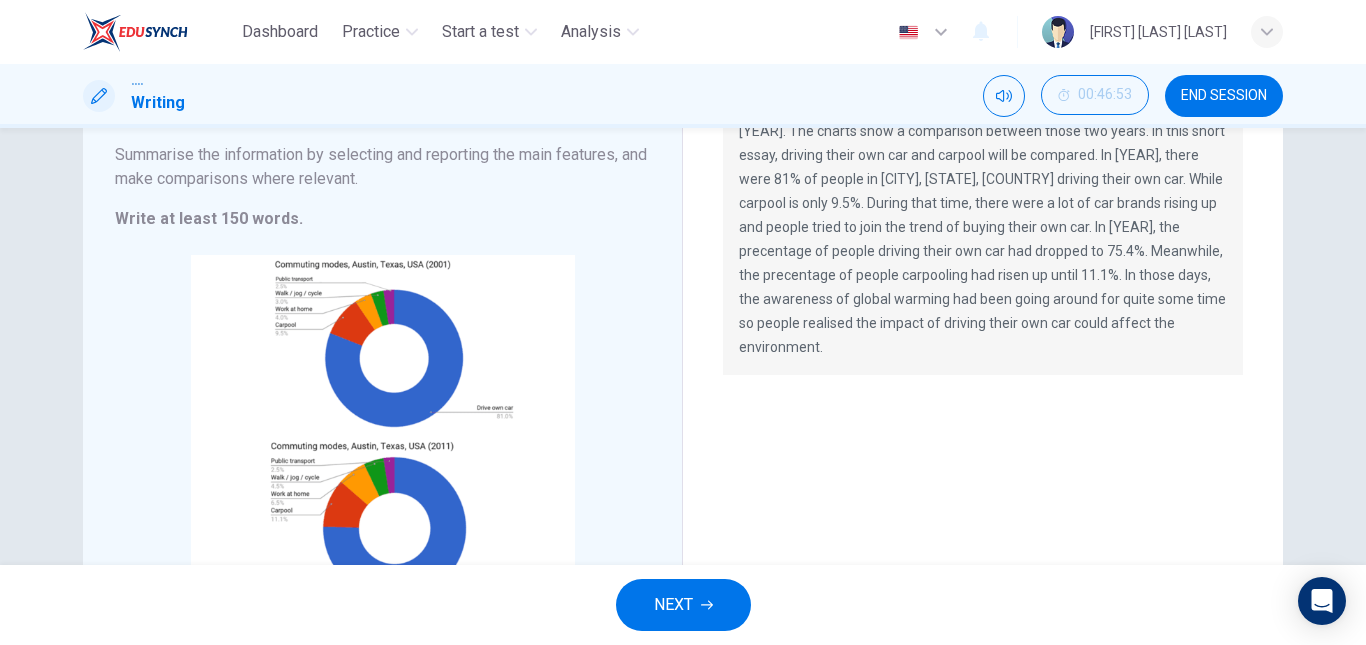 scroll, scrollTop: 226, scrollLeft: 0, axis: vertical 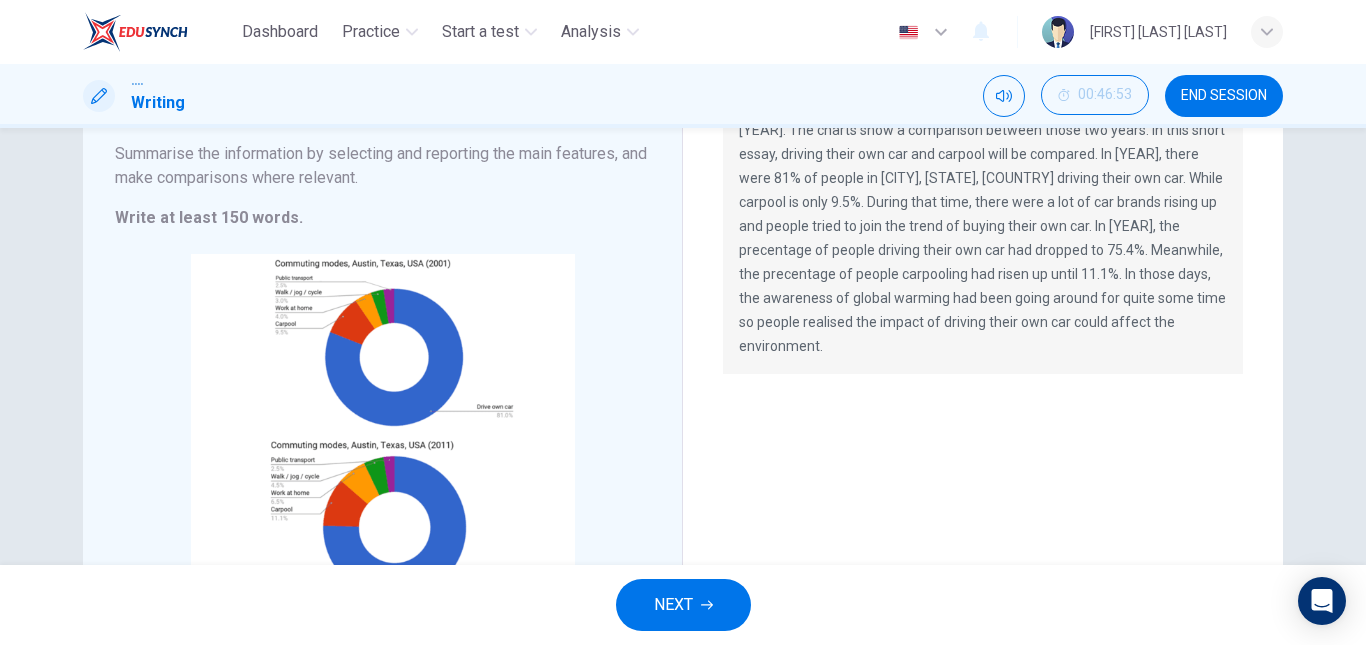 click on "Based on the charts given, they indicate different modes of transport used to get to work by people in [CITY] , [STATE], [COUNTRY] during [YEAR] and [YEAR]. The charts show a comparison between those two years. In this short essay, driving their own car and carpool will be compared. In [YEAR], there were  81% of people in [CITY], [STATE], [COUNTRY] driving their own car. While carpool is only 9.5%. During that time, there were a lot of car brands rising up and people tried to join the trend of buying their own car. In [YEAR], the precentage of people driving their own car had dropped to 75.4%. Meanwhile, the precentage of people carpooling had risen up until 11.1%. In those days, the awareness of global warming had been going around for quite some time so people realised the impact of driving their own car could affect the environment." at bounding box center [983, 214] 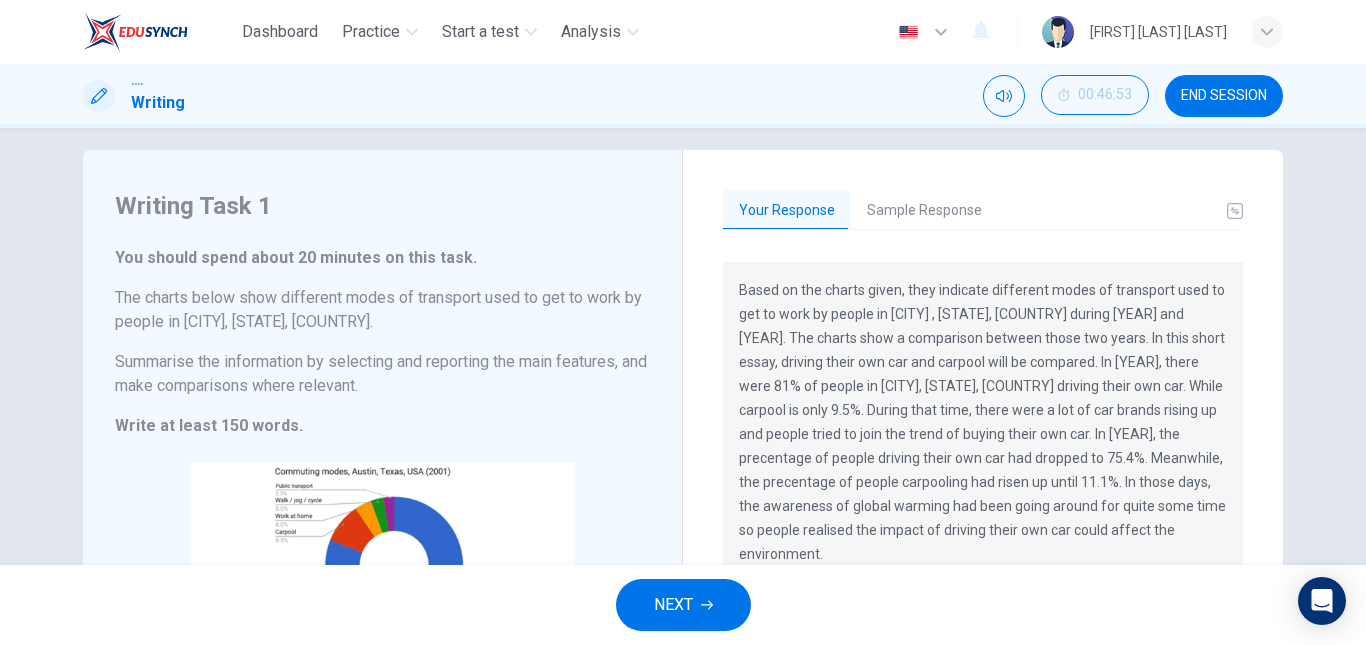 scroll, scrollTop: 0, scrollLeft: 0, axis: both 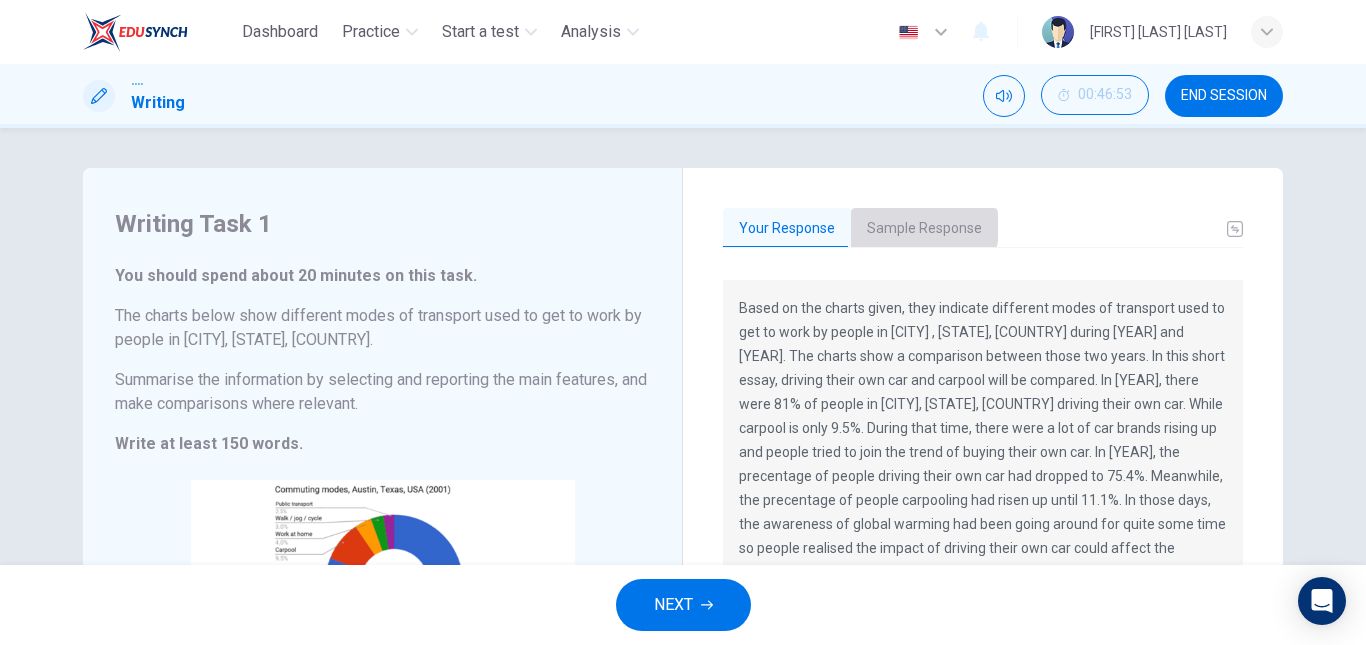 click on "Sample Response" at bounding box center [924, 229] 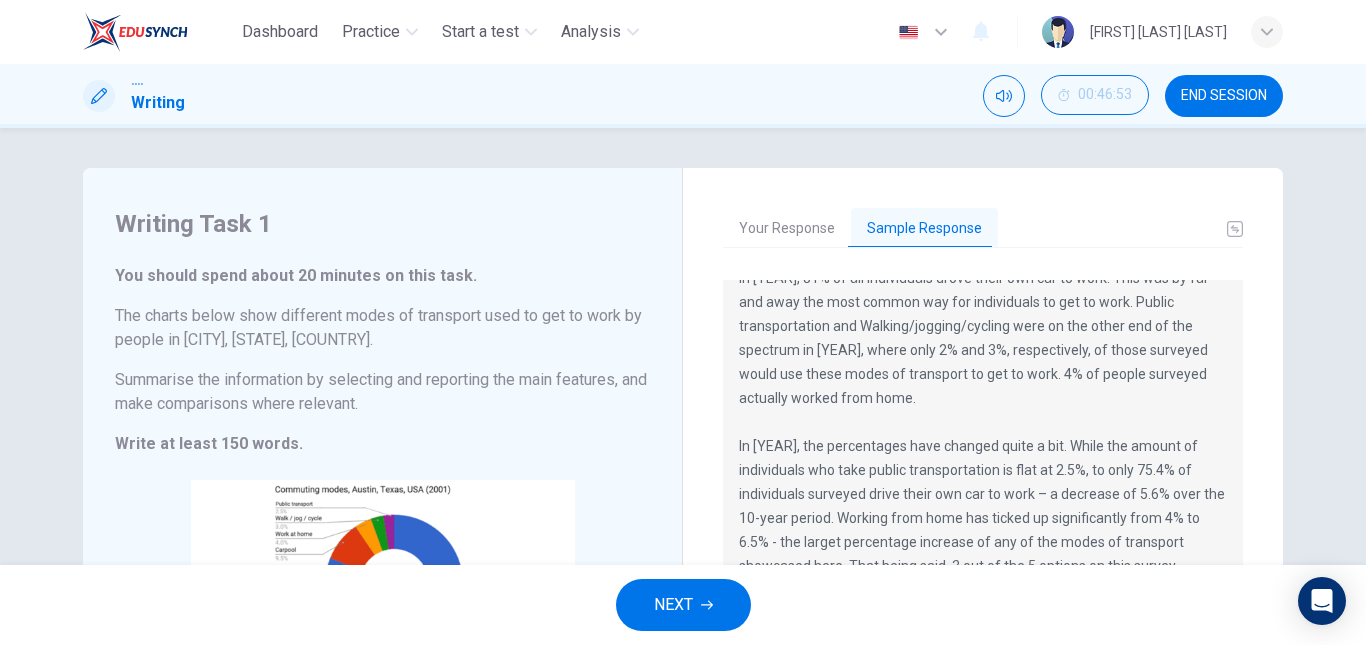 scroll, scrollTop: 168, scrollLeft: 0, axis: vertical 